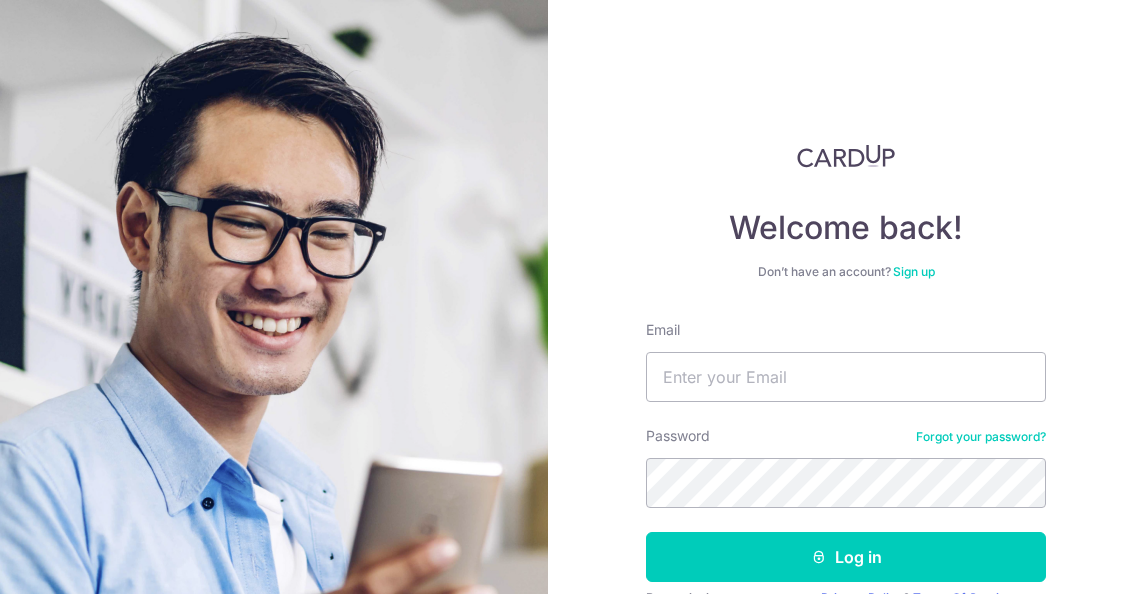 scroll, scrollTop: 0, scrollLeft: 0, axis: both 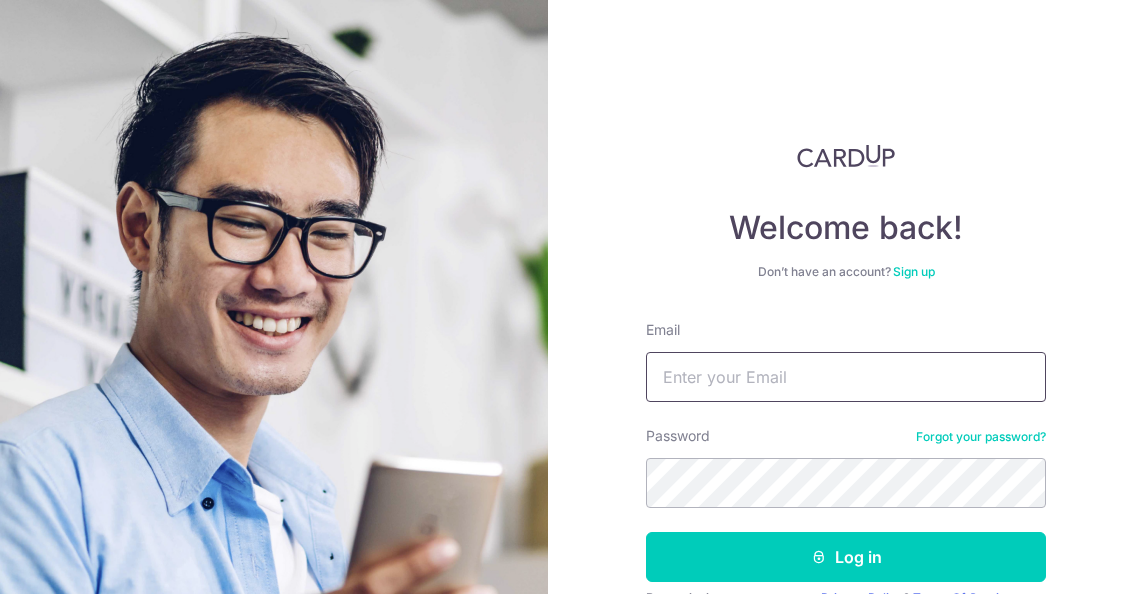 click on "Email" at bounding box center (846, 377) 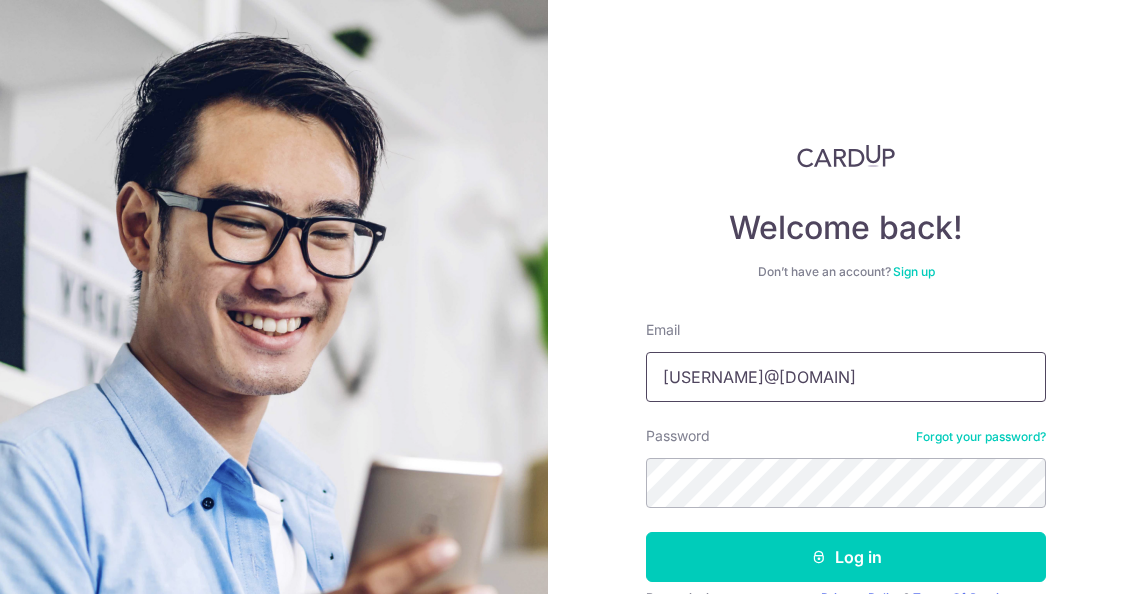 type on "[USERNAME]@[DOMAIN]" 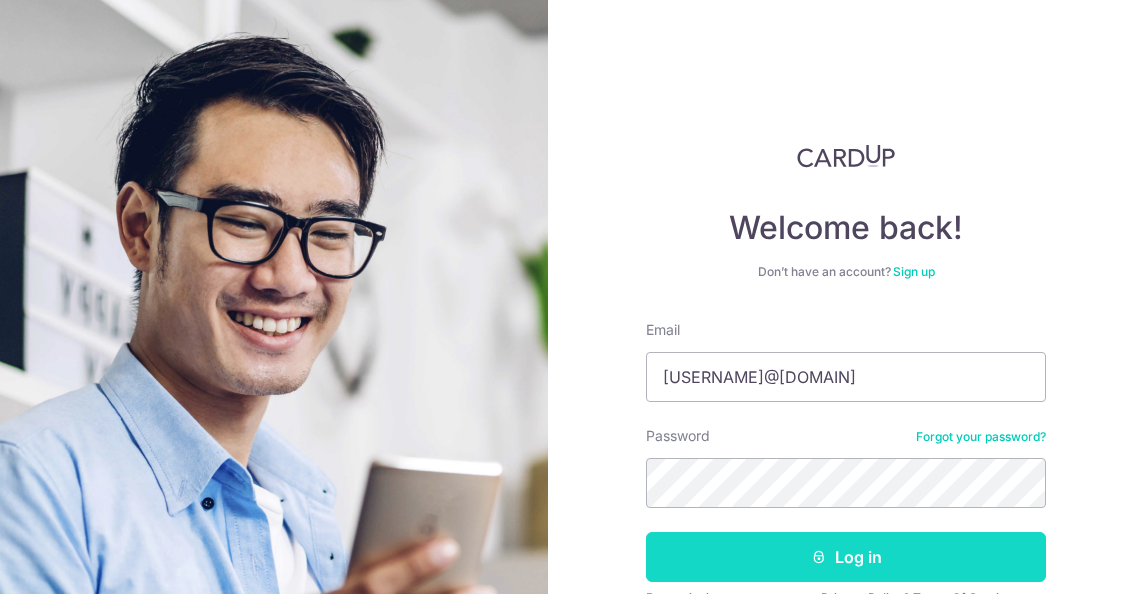 click on "Log in" at bounding box center [846, 557] 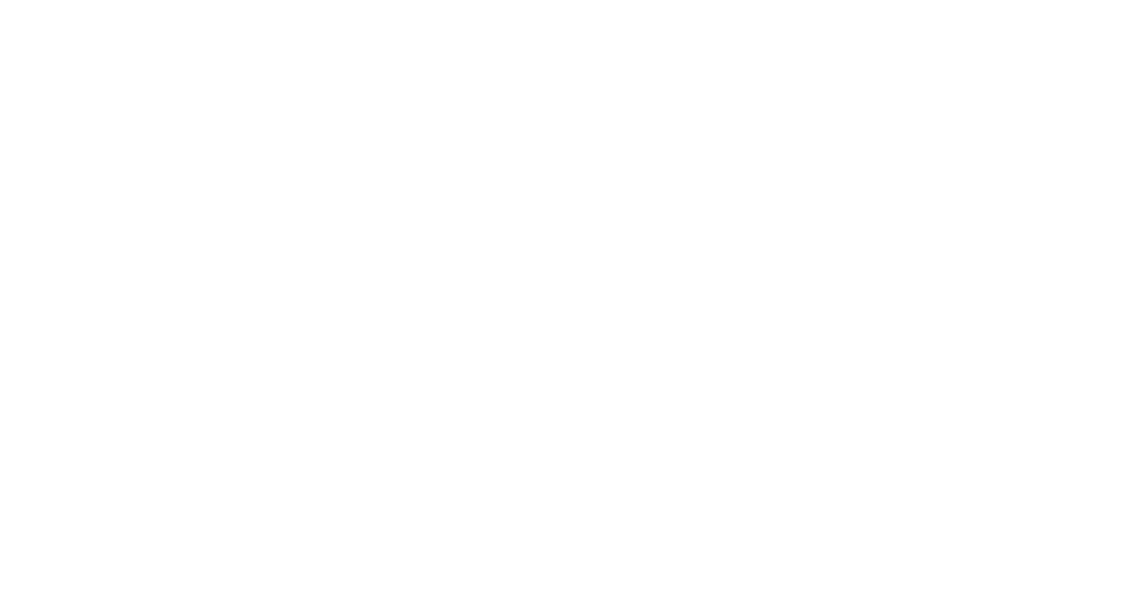 scroll, scrollTop: 0, scrollLeft: 0, axis: both 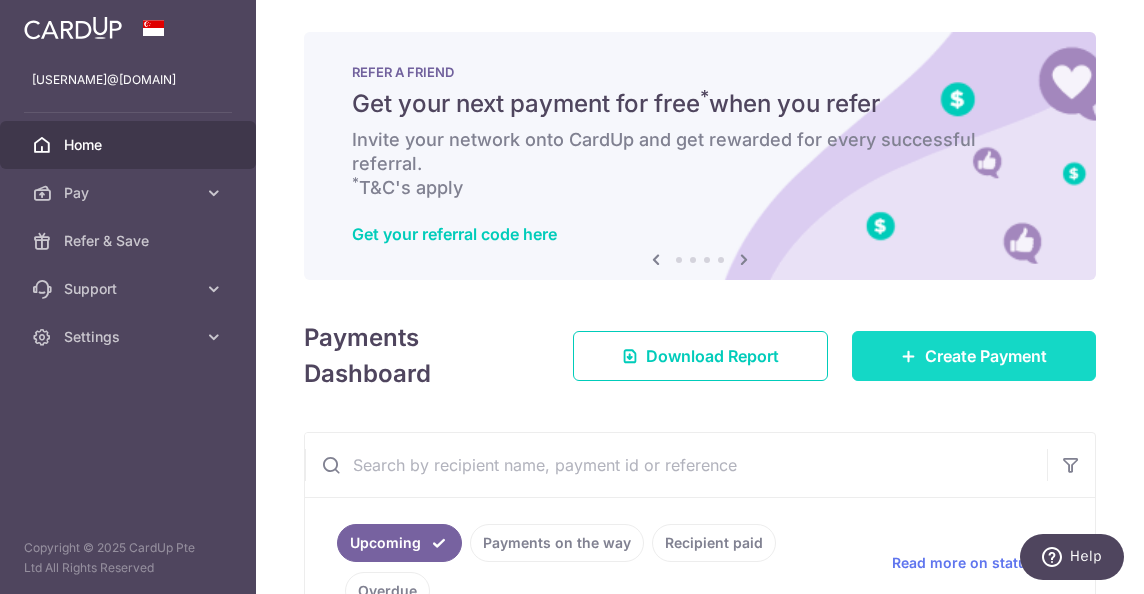 click on "Create Payment" at bounding box center [974, 356] 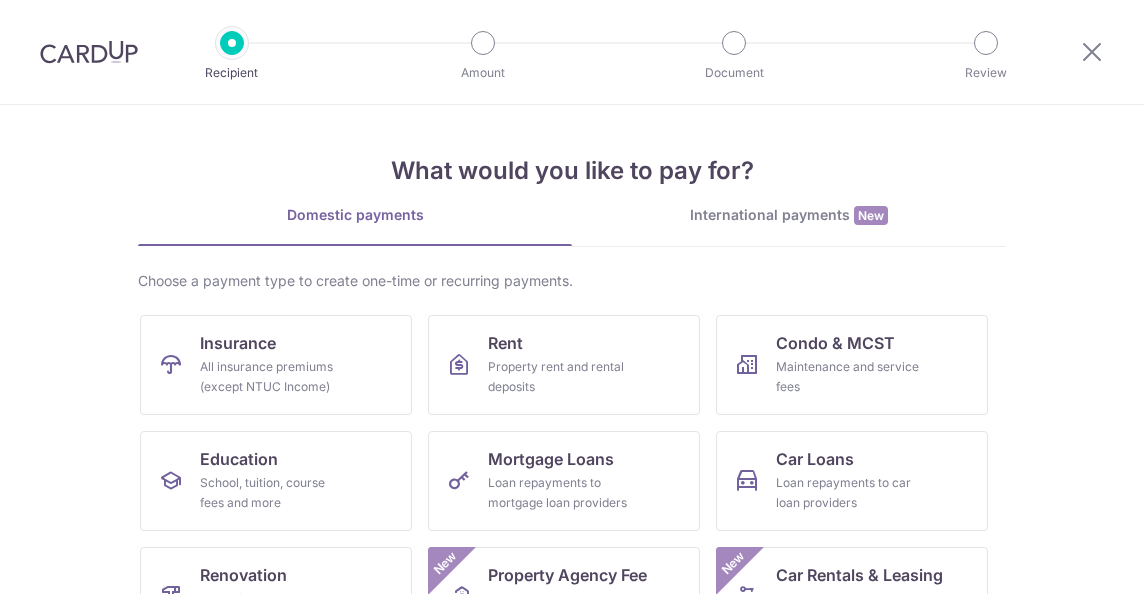 scroll, scrollTop: 0, scrollLeft: 0, axis: both 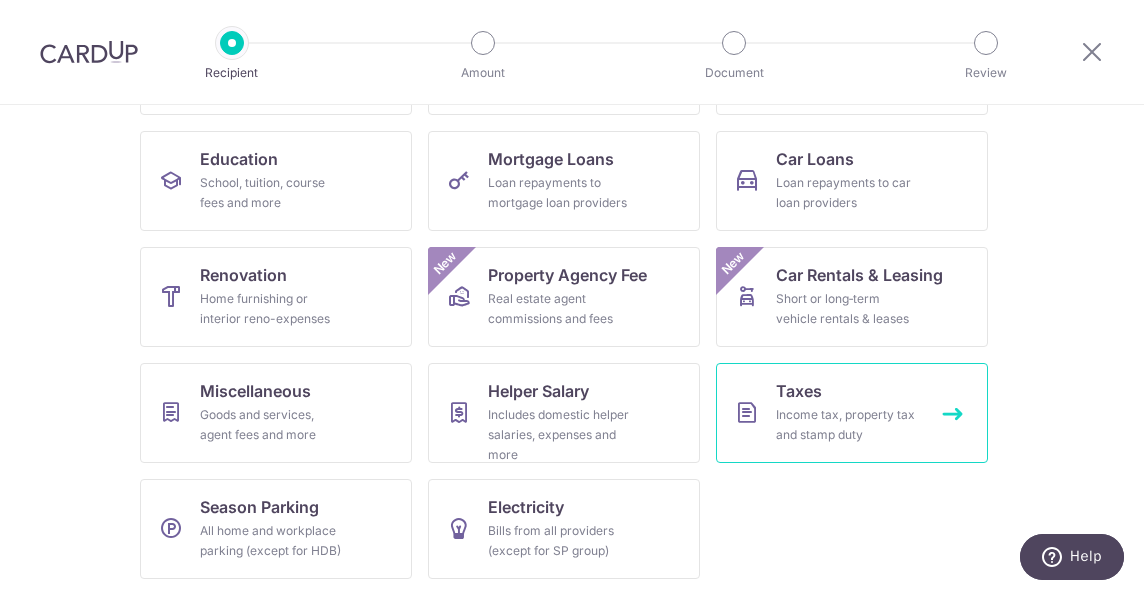 click on "Taxes Income tax, property tax and stamp duty" at bounding box center [852, 413] 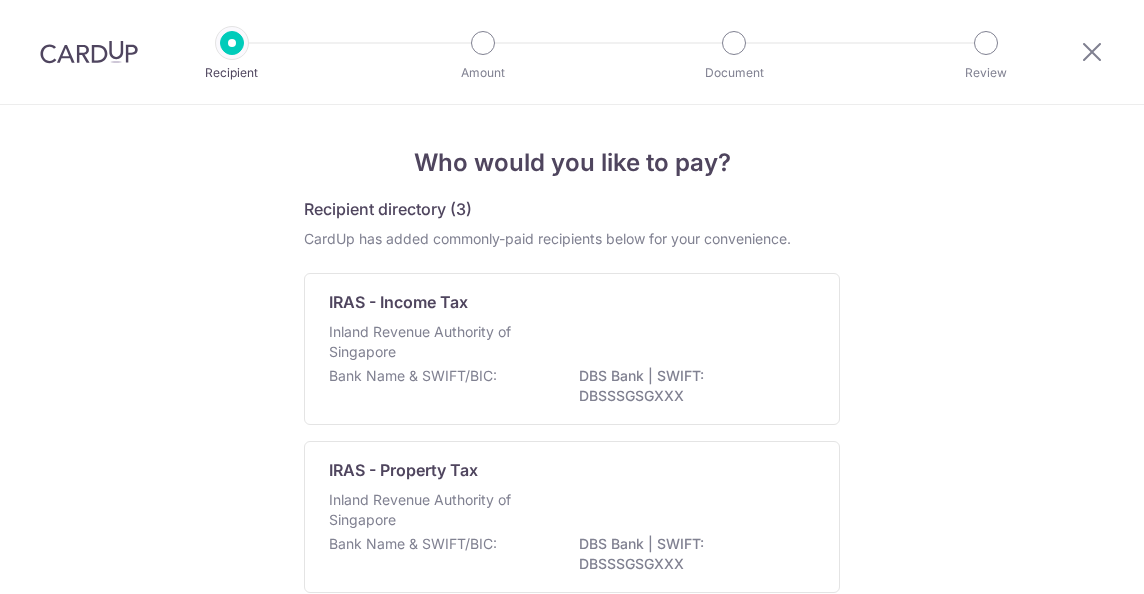 scroll, scrollTop: 0, scrollLeft: 0, axis: both 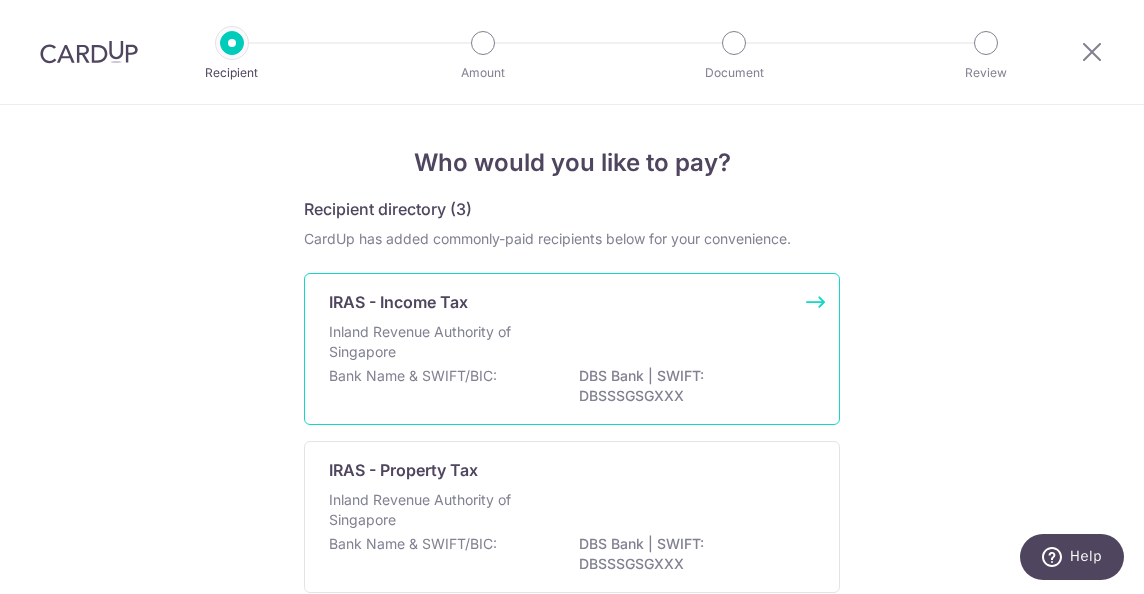 click on "IRAS - Income Tax
Inland Revenue Authority of Singapore
Bank Name & SWIFT/BIC:
DBS Bank | SWIFT: DBSSSGSGXXX" at bounding box center (572, 349) 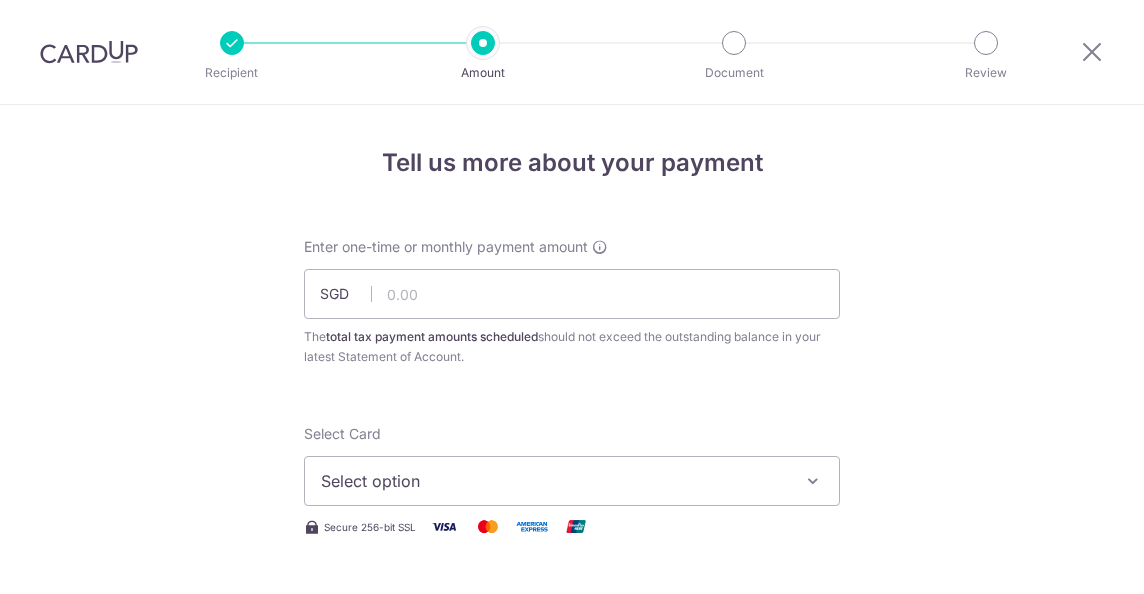 scroll, scrollTop: 0, scrollLeft: 0, axis: both 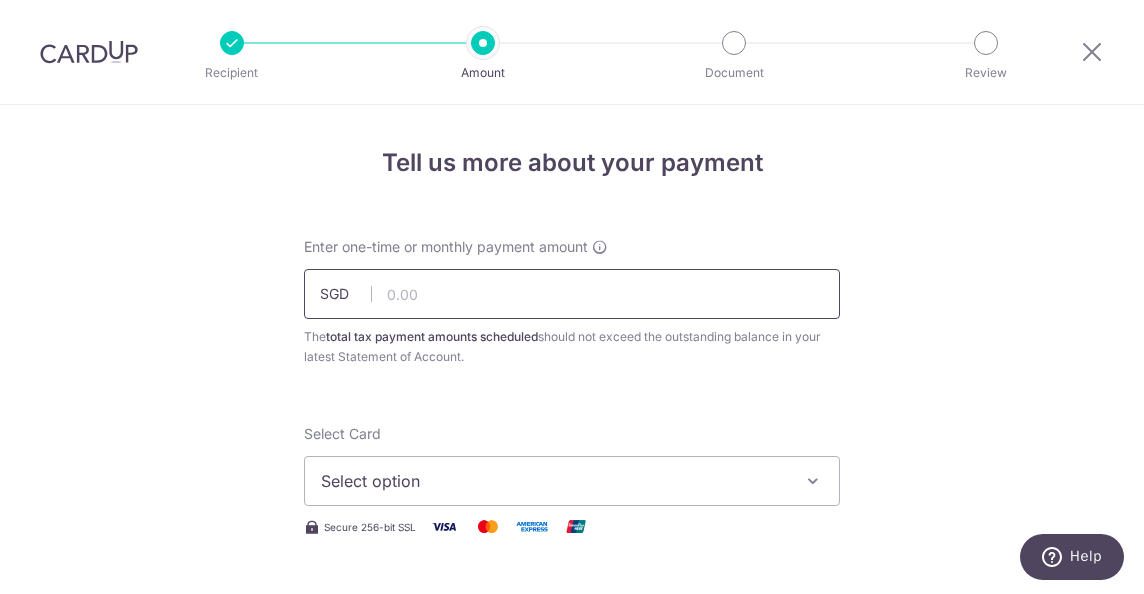 click at bounding box center [572, 294] 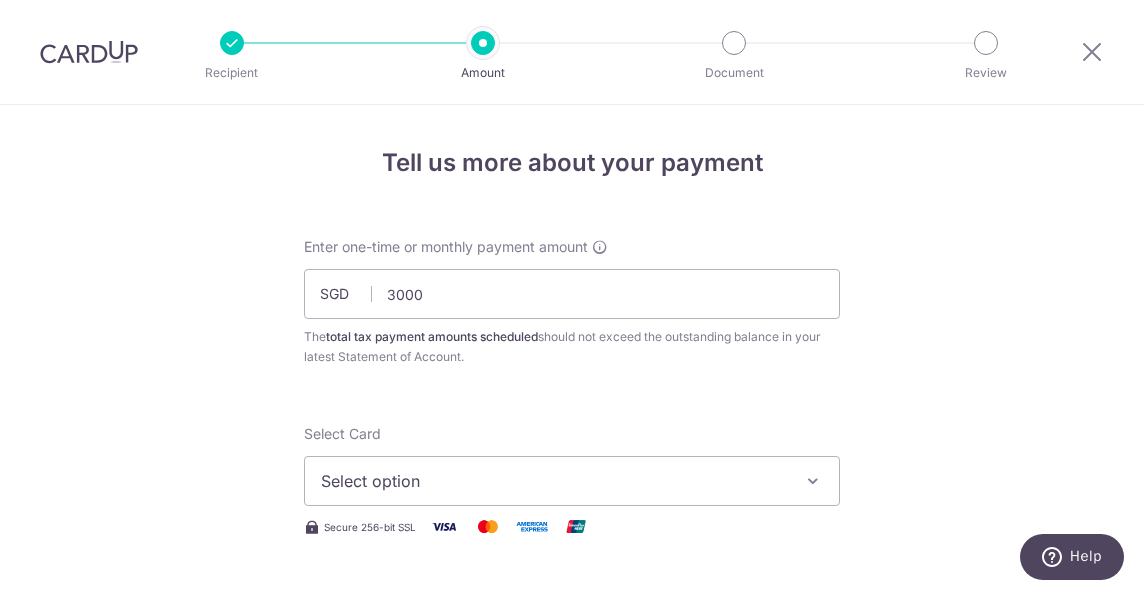 type on "3,000.00" 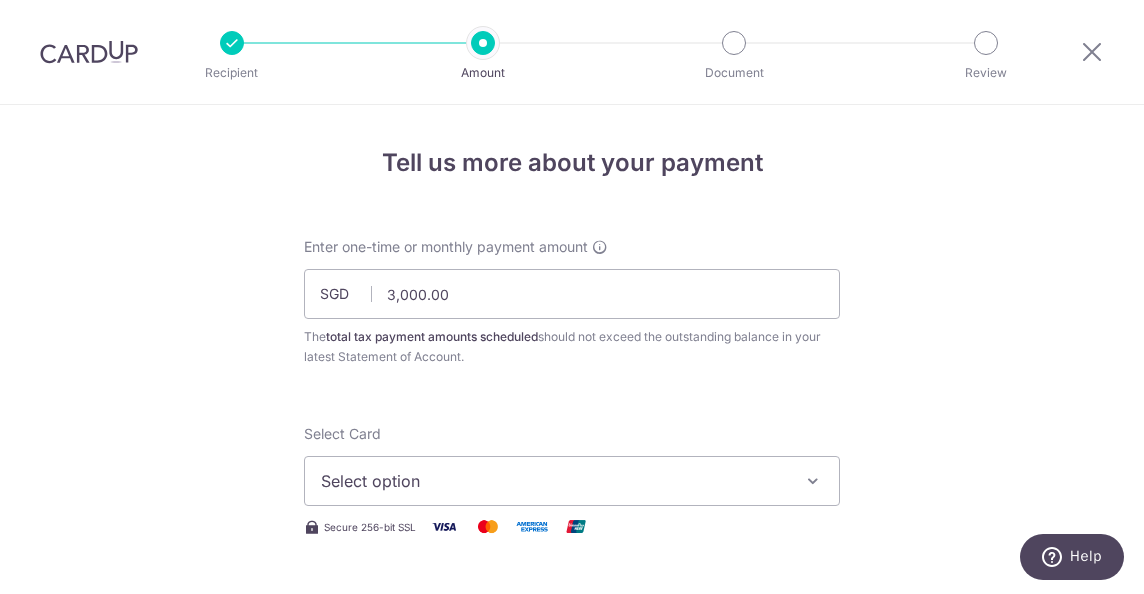 click at bounding box center (813, 481) 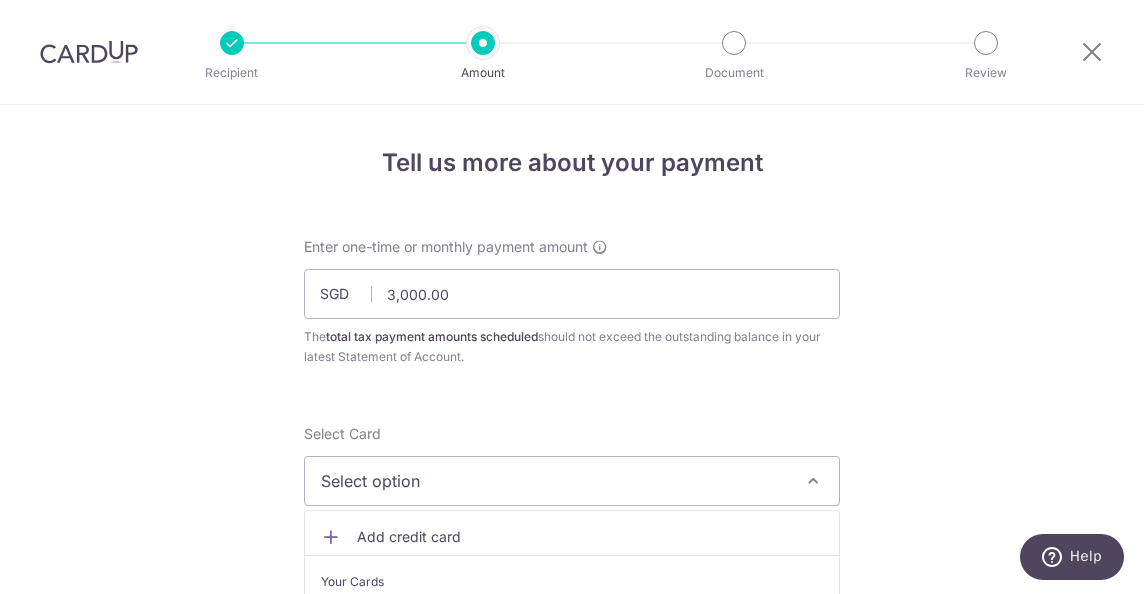 click on "Tell us more about your payment
Enter one-time or monthly payment amount
SGD
3,000.00
3000.00
The  total tax payment amounts scheduled  should not exceed the outstanding balance in your latest Statement of Account.
Select Card
Select option
Add credit card
Your Cards
**** 9014
**** 8323
**** 4003
**** 8081
Secure 256-bit SSL" at bounding box center (572, 1033) 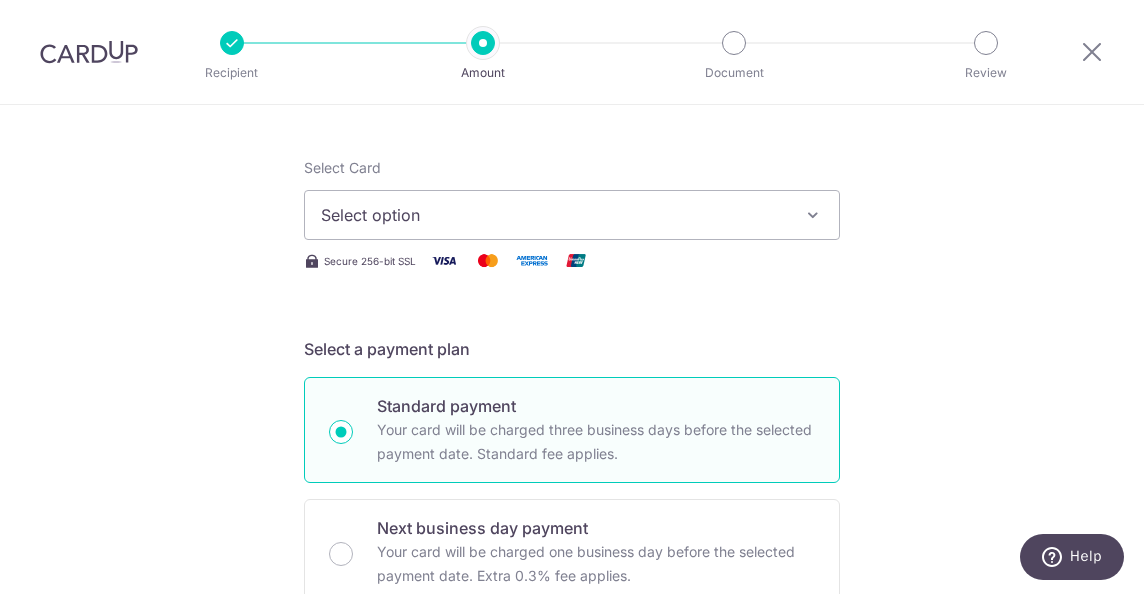 scroll, scrollTop: 280, scrollLeft: 0, axis: vertical 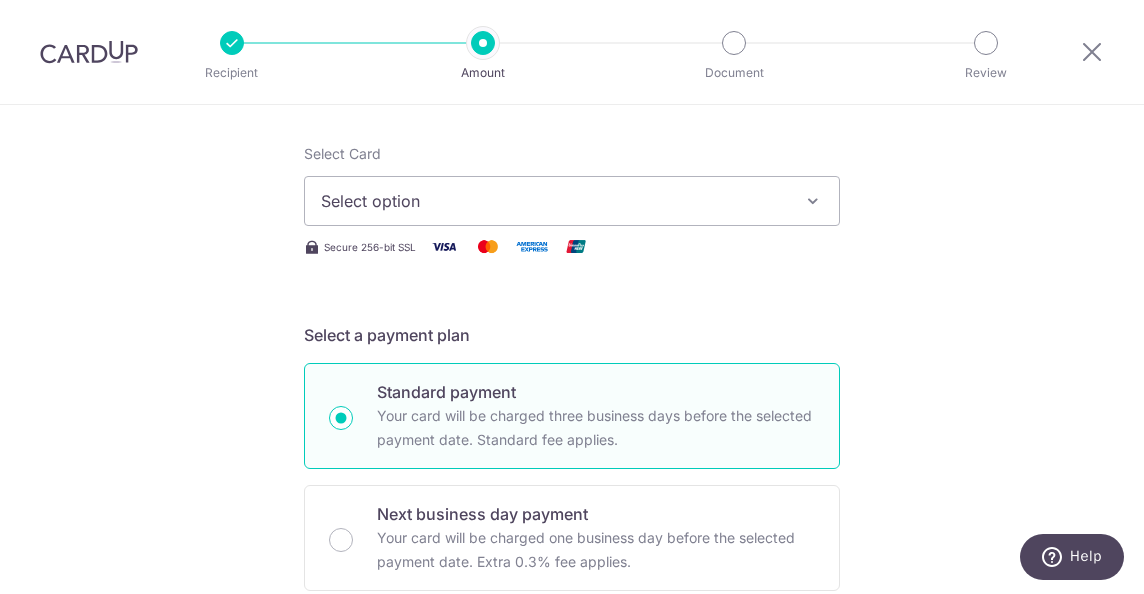 click at bounding box center (813, 201) 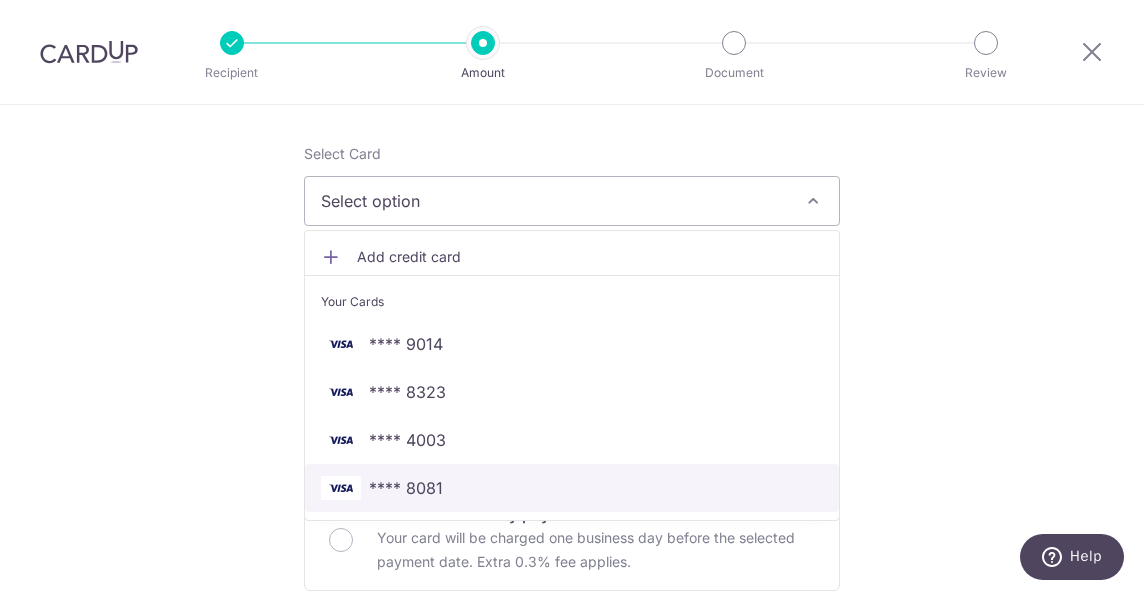 click on "**** 8081" at bounding box center (572, 488) 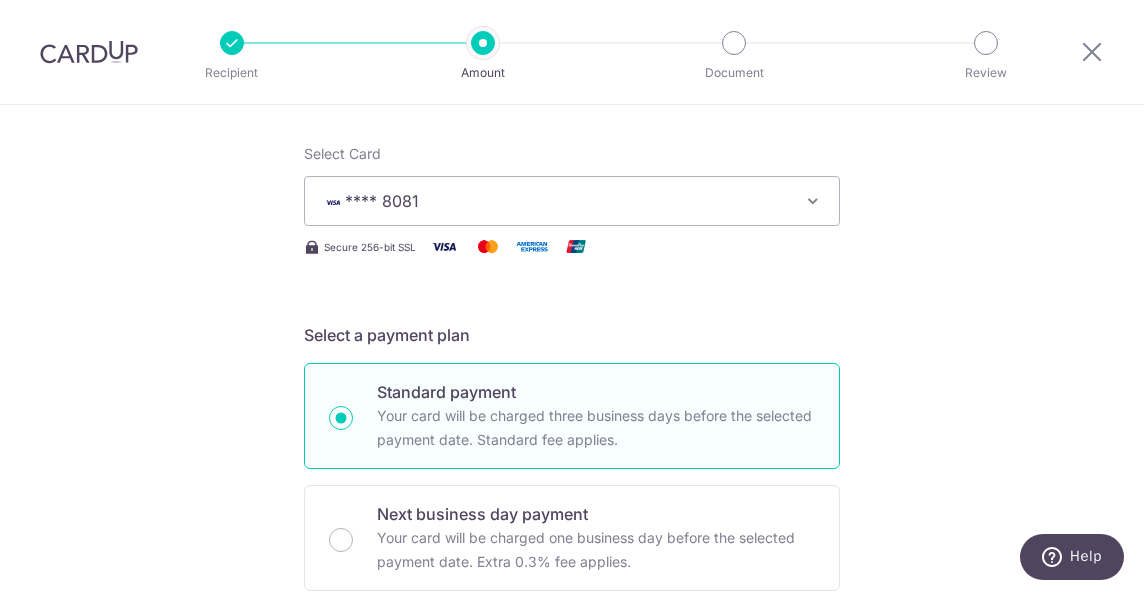 click on "Tell us more about your payment
Enter one-time or monthly payment amount
SGD
3,000.00
3000.00
The  total tax payment amounts scheduled  should not exceed the outstanding balance in your latest Statement of Account.
Select Card
**** 8081
Add credit card
Your Cards
**** 9014
**** 8323
**** 4003
**** 8081
Secure 256-bit SSL" at bounding box center (572, 753) 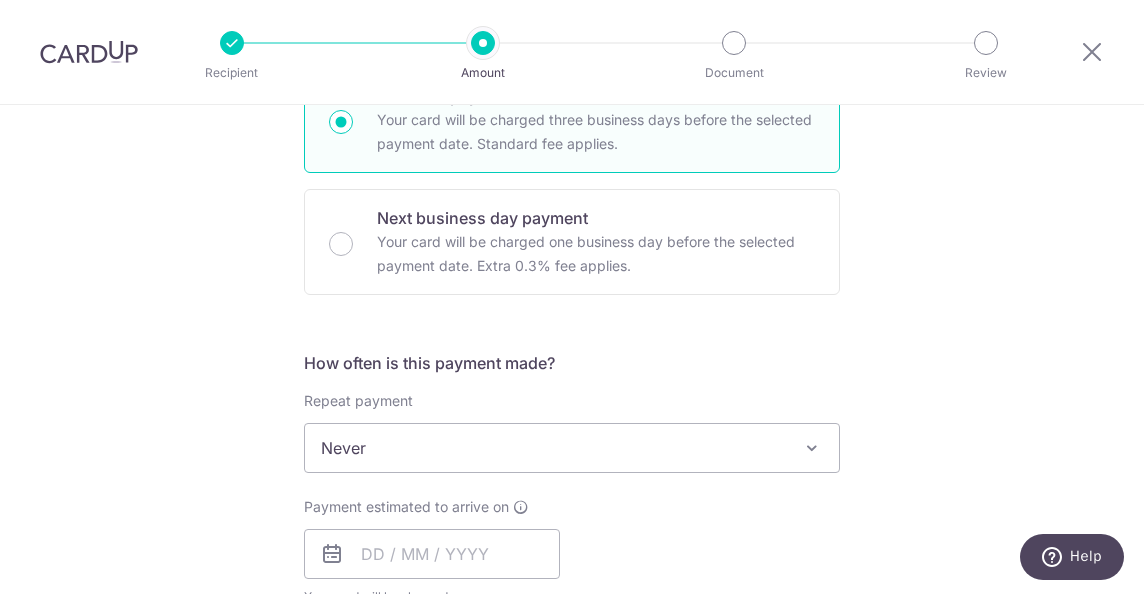 scroll, scrollTop: 547, scrollLeft: 0, axis: vertical 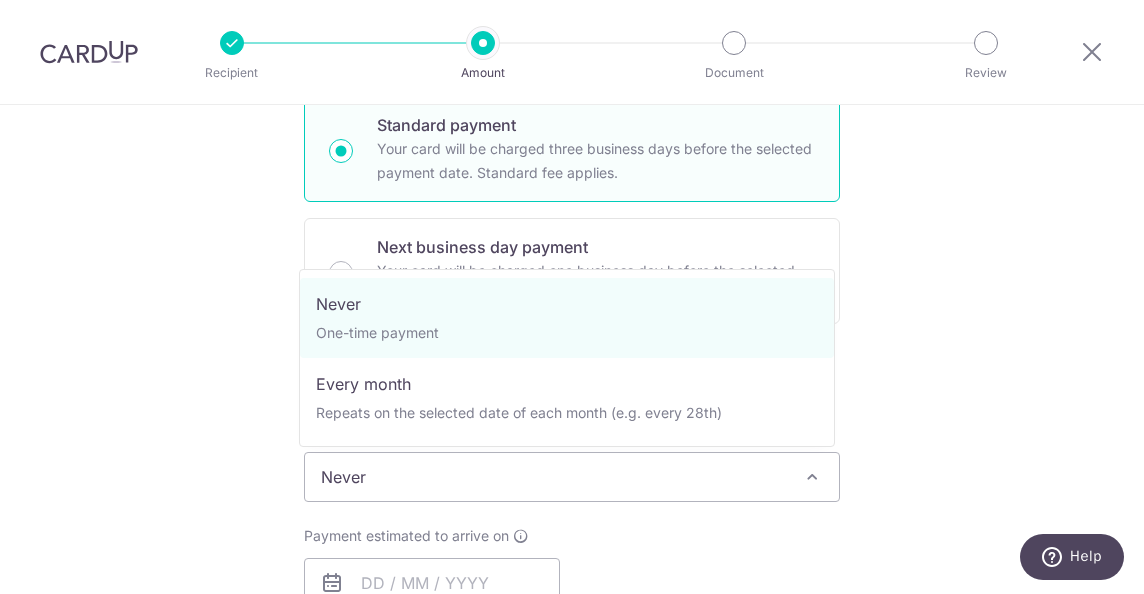 click at bounding box center (812, 477) 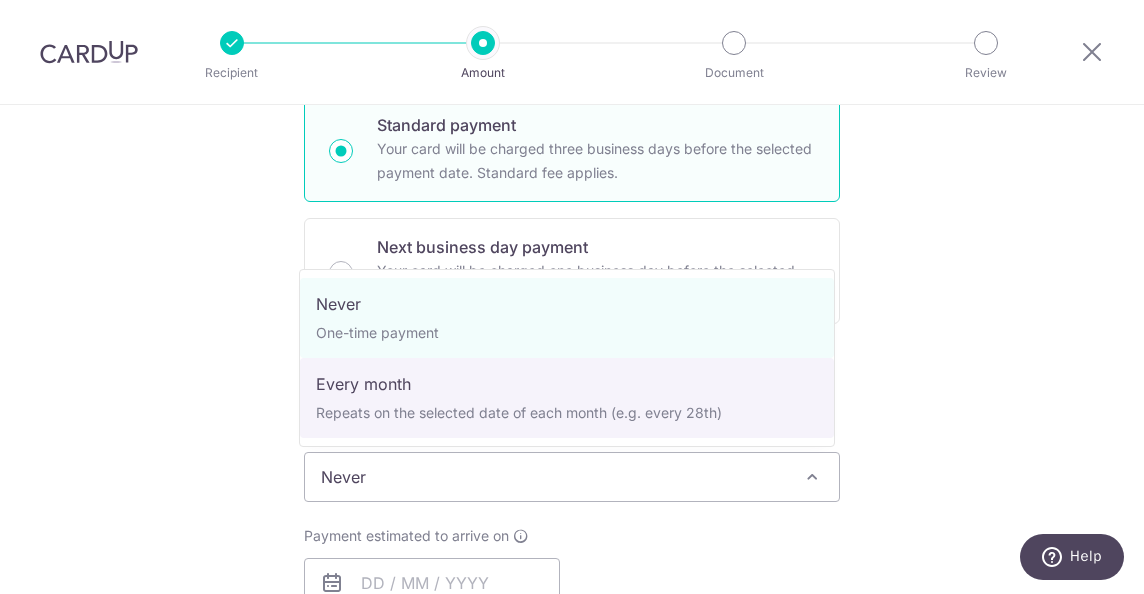 select on "3" 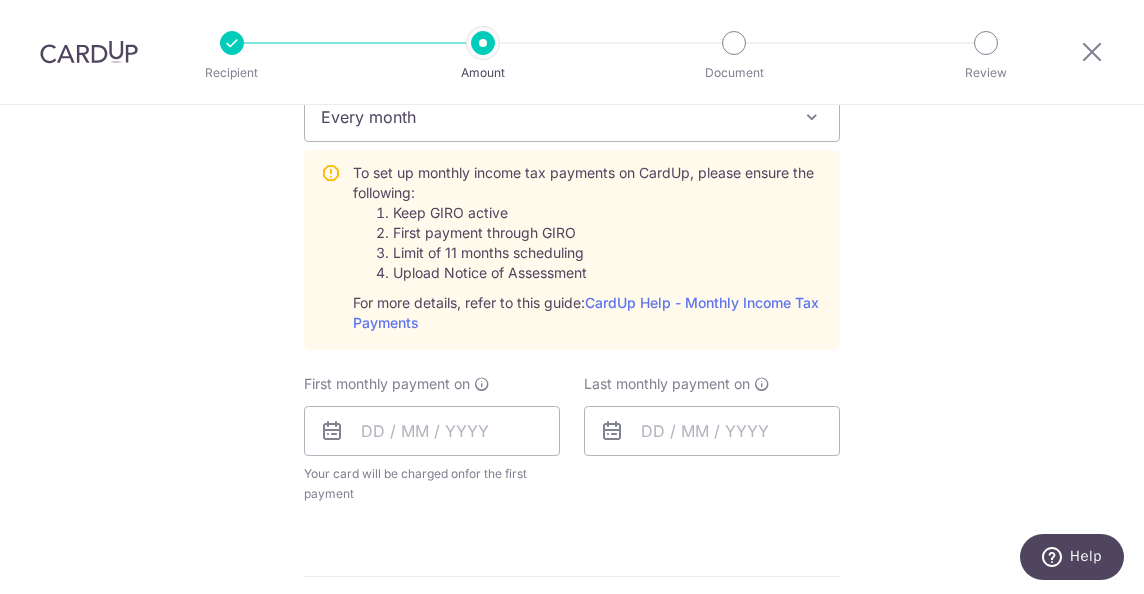 scroll, scrollTop: 947, scrollLeft: 0, axis: vertical 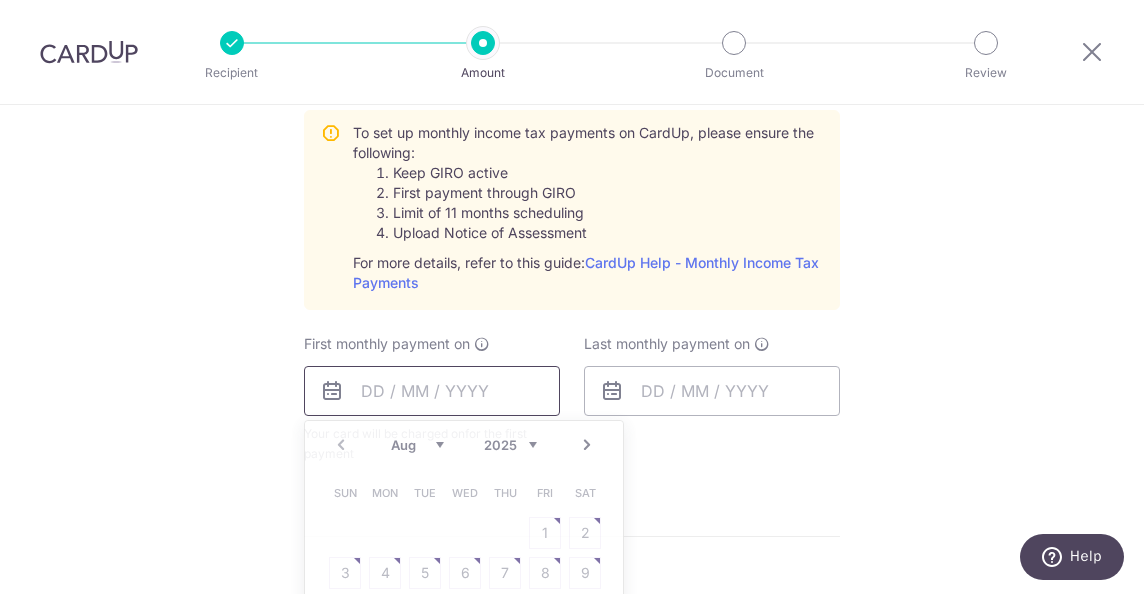 click at bounding box center [432, 391] 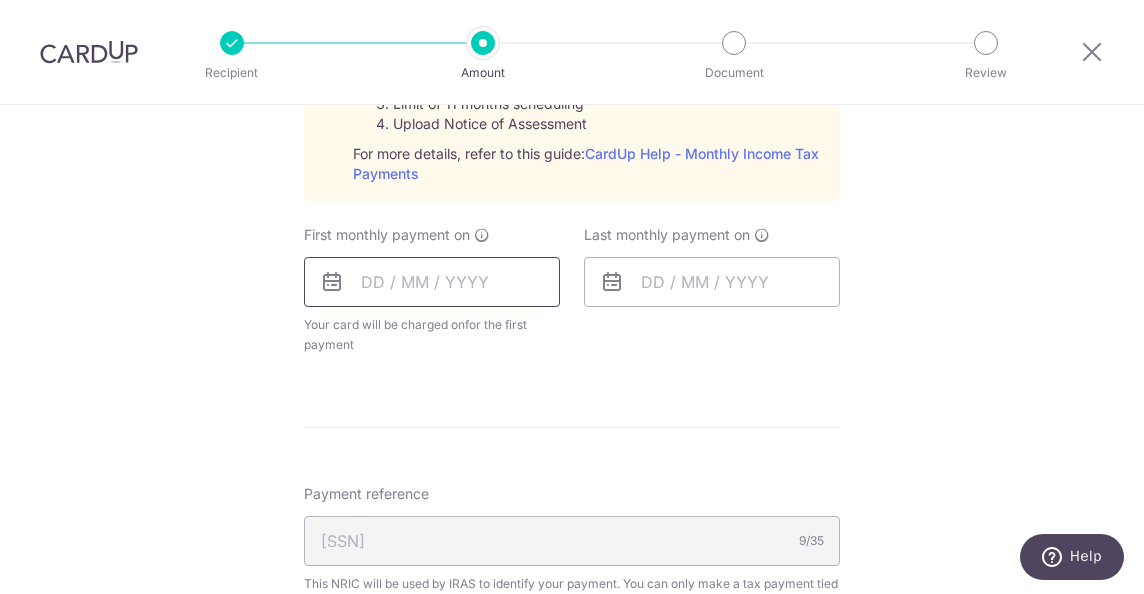 scroll, scrollTop: 1067, scrollLeft: 0, axis: vertical 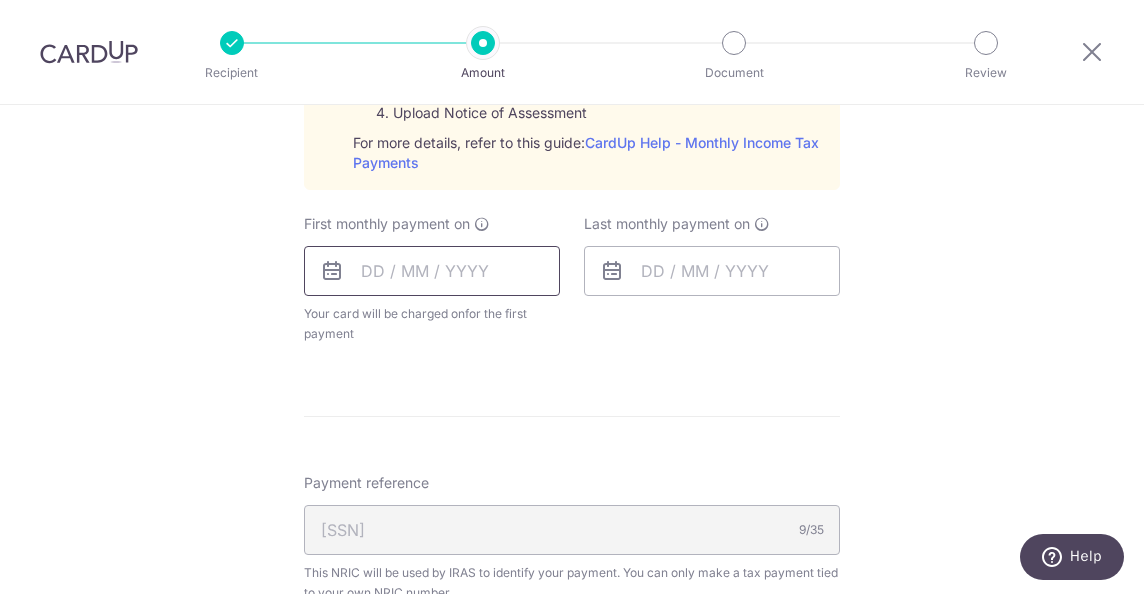 drag, startPoint x: 536, startPoint y: 232, endPoint x: 492, endPoint y: 273, distance: 60.1415 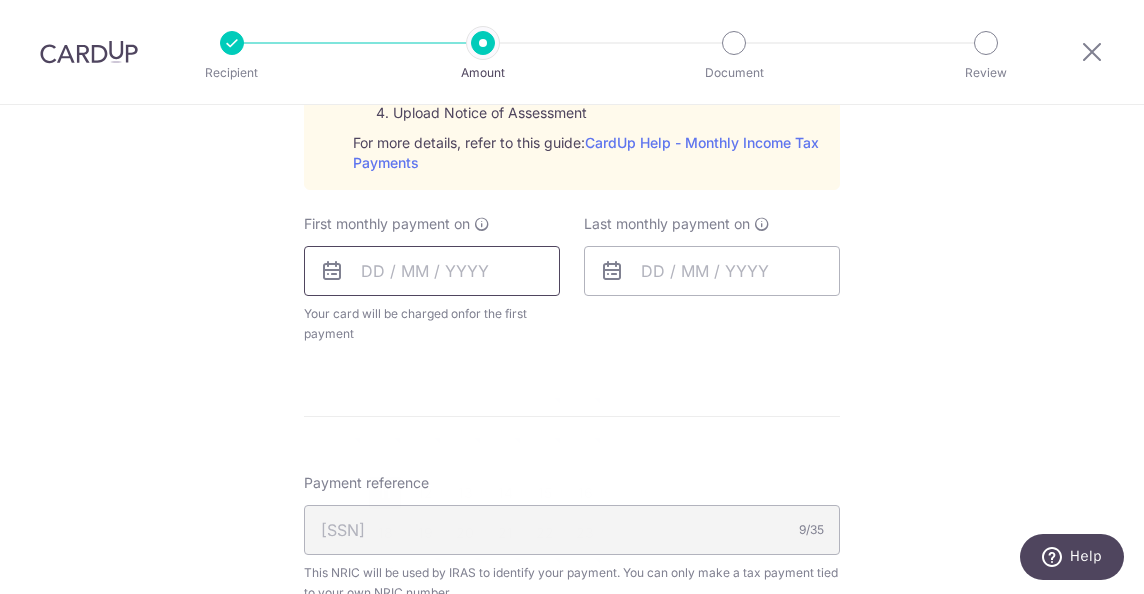 click at bounding box center [432, 271] 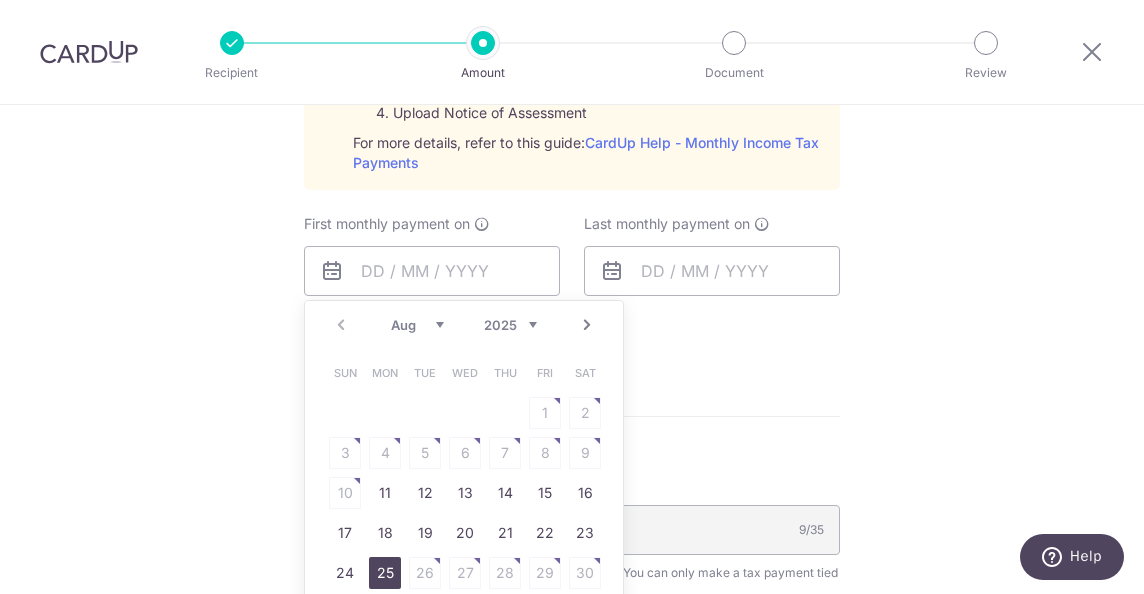 click on "25" at bounding box center (385, 573) 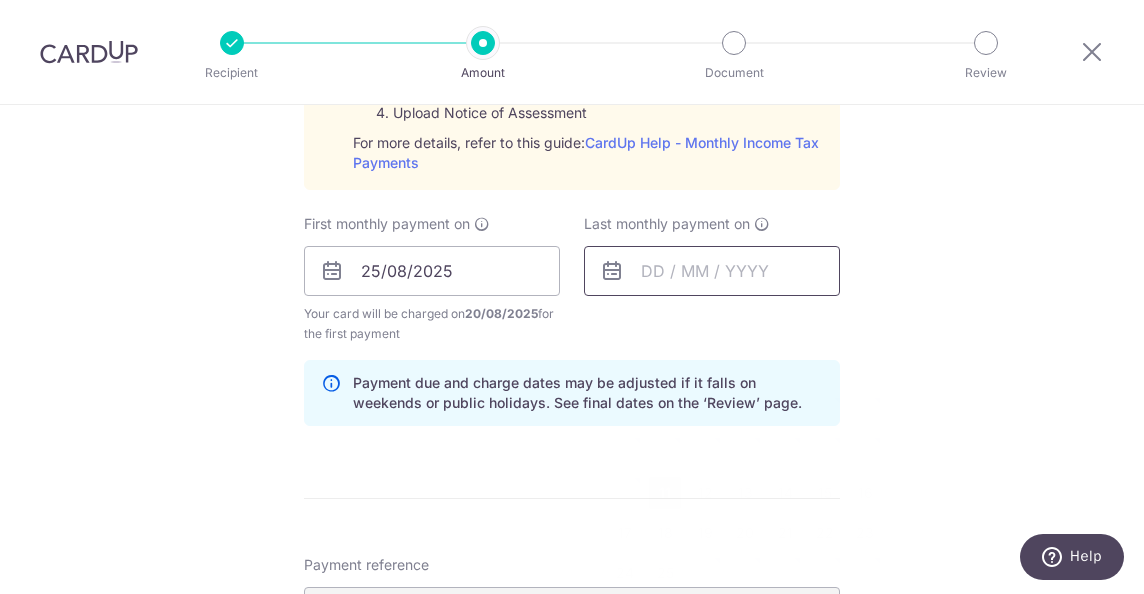 click at bounding box center [712, 271] 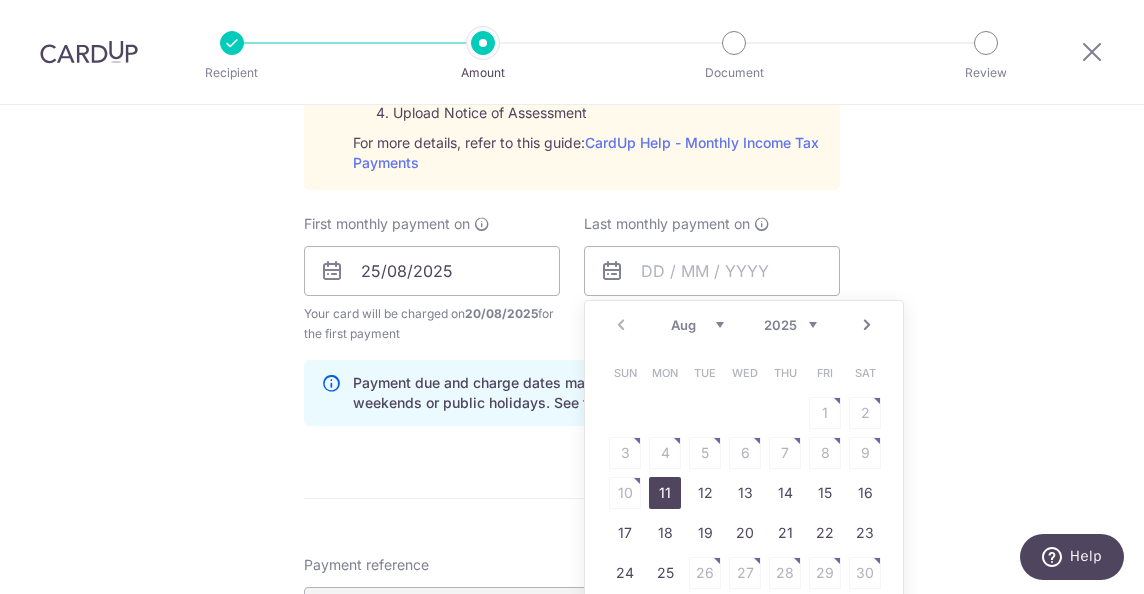 click on "2025 2026" at bounding box center (790, 325) 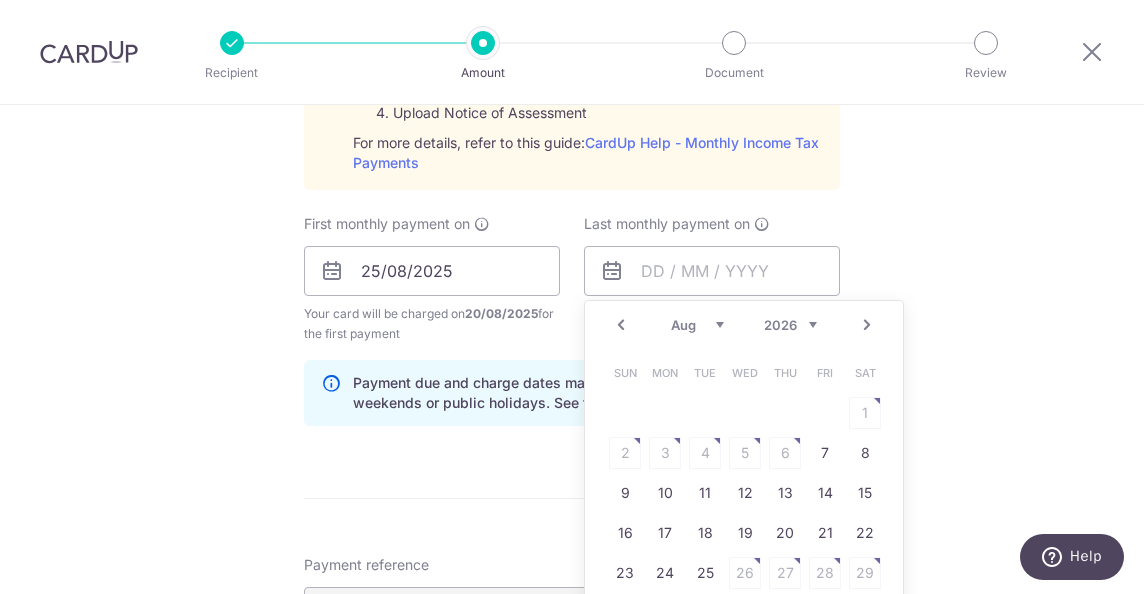 click on "Prev" at bounding box center [621, 325] 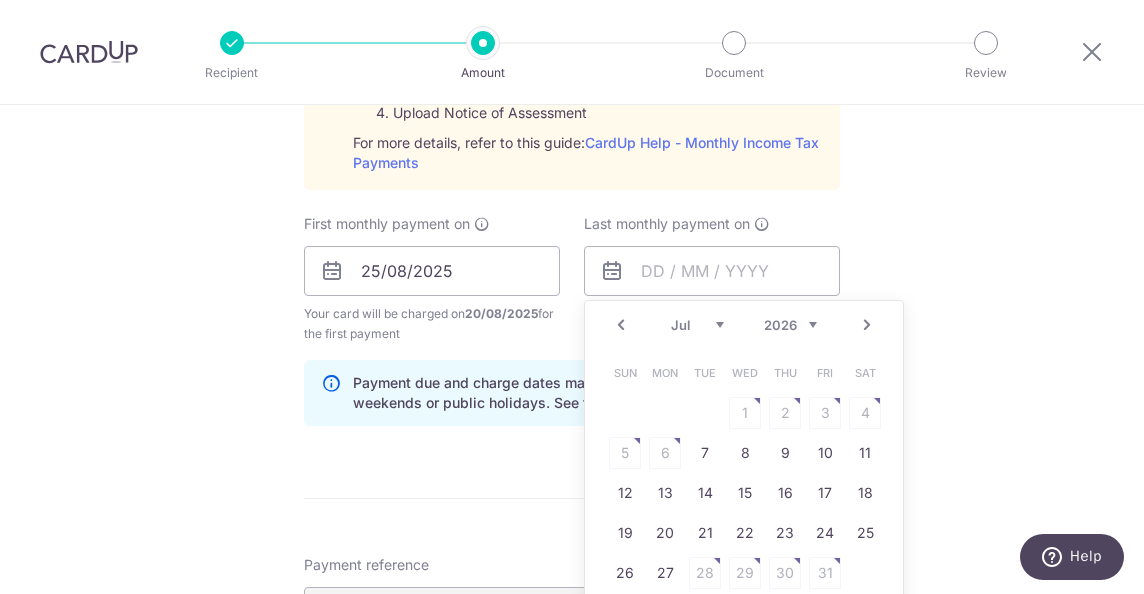 click on "Prev" at bounding box center [621, 325] 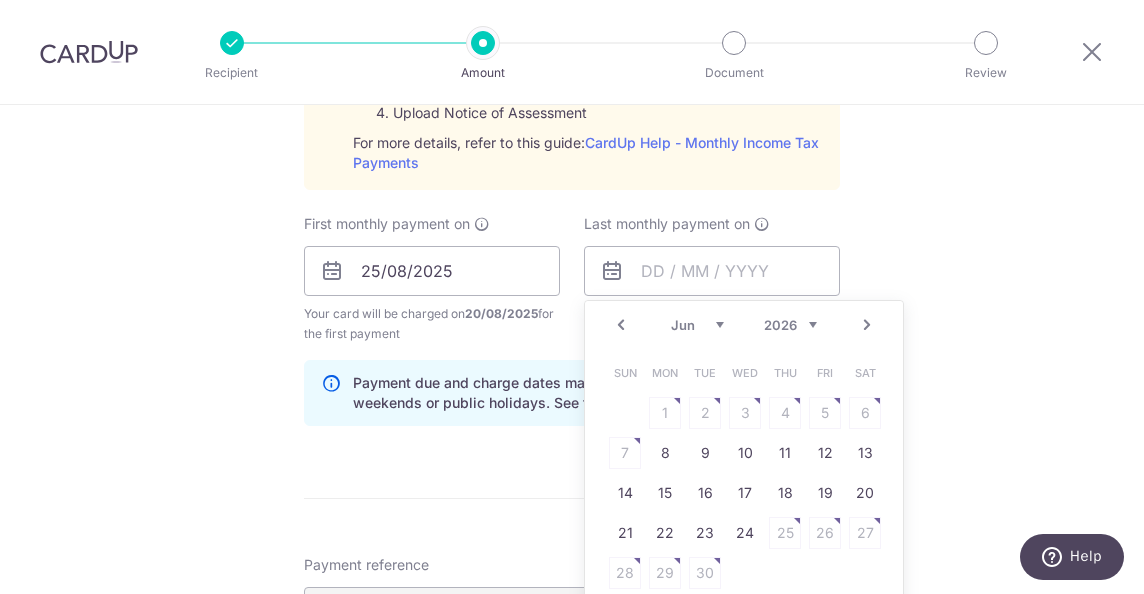 click on "Prev" at bounding box center (621, 325) 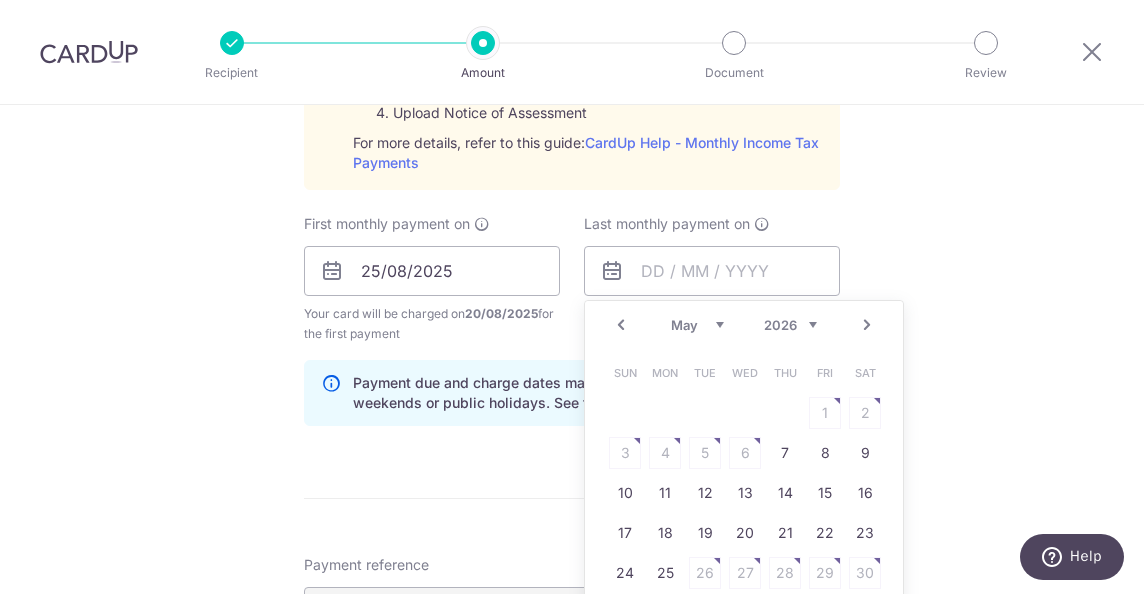 click on "Prev" at bounding box center [621, 325] 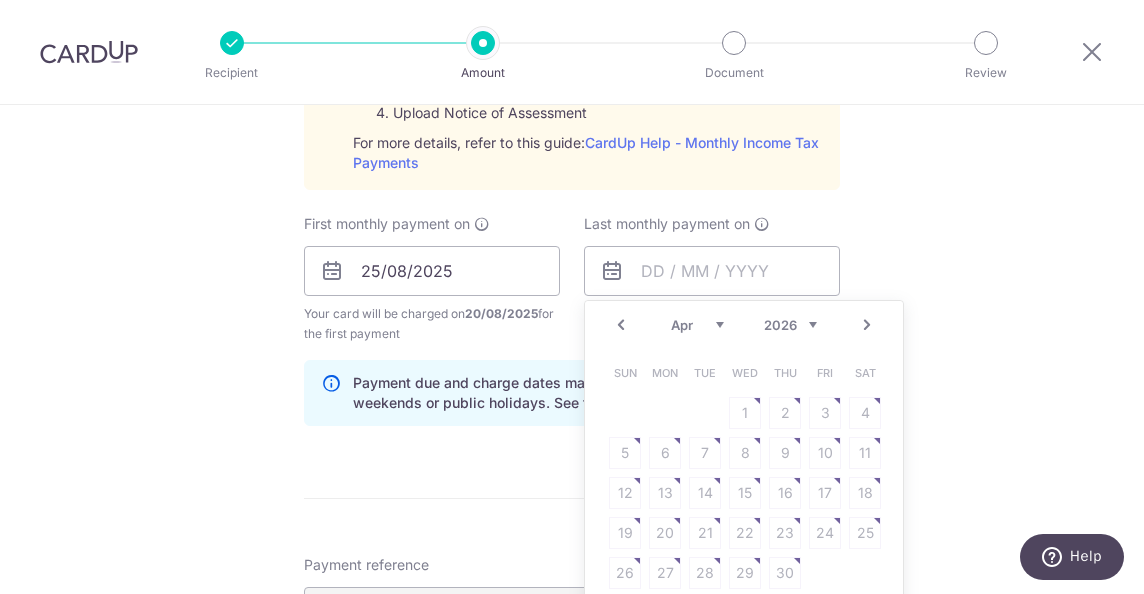 click on "Prev" at bounding box center (621, 325) 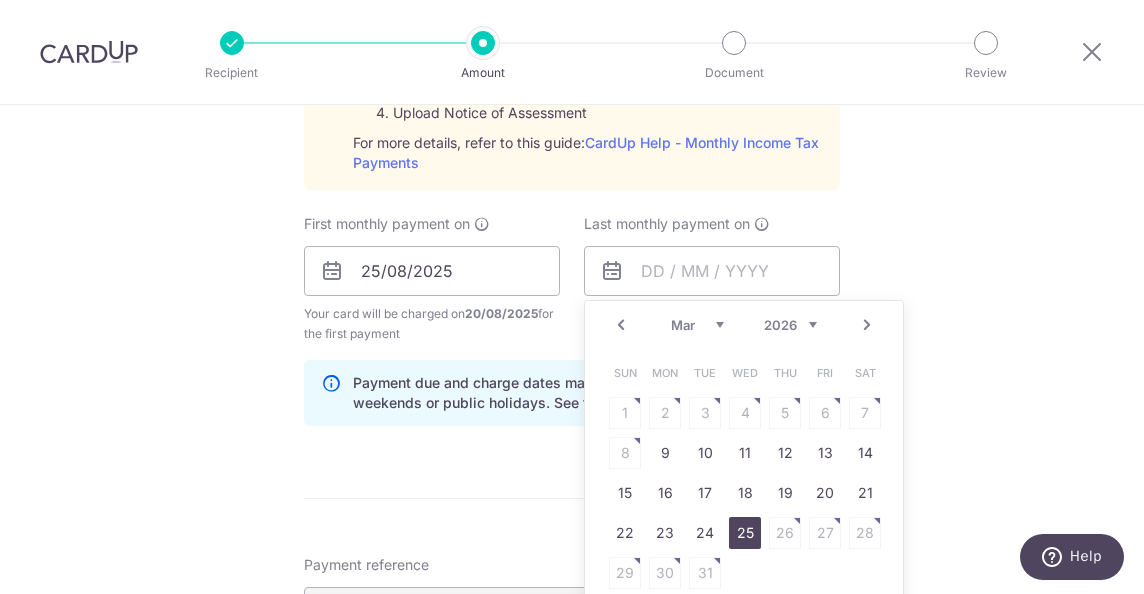 click on "25" at bounding box center (745, 533) 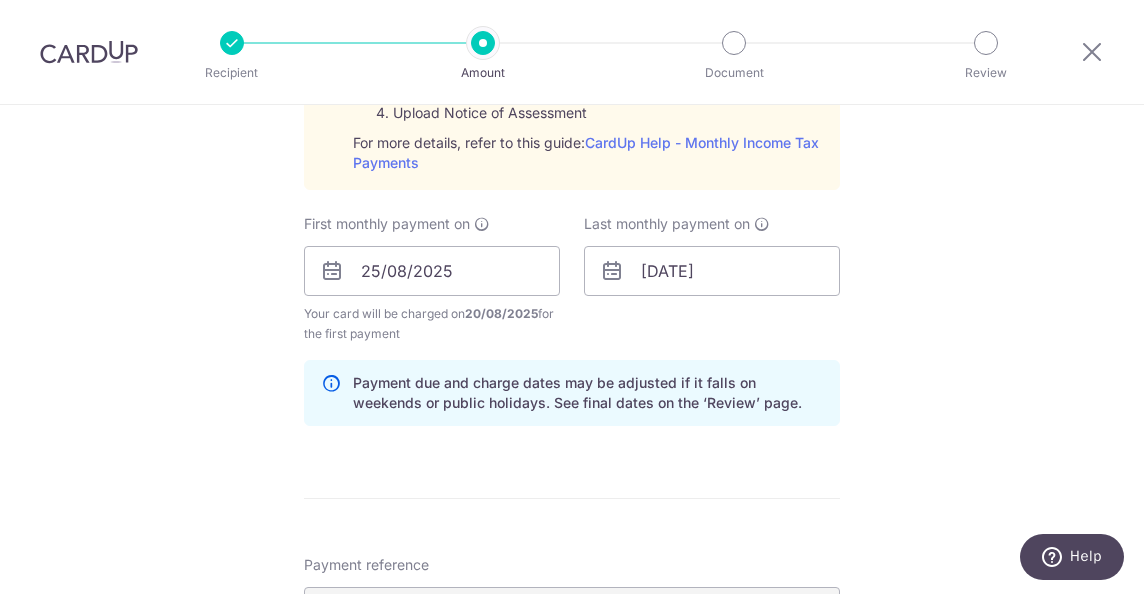 scroll, scrollTop: 1495, scrollLeft: 0, axis: vertical 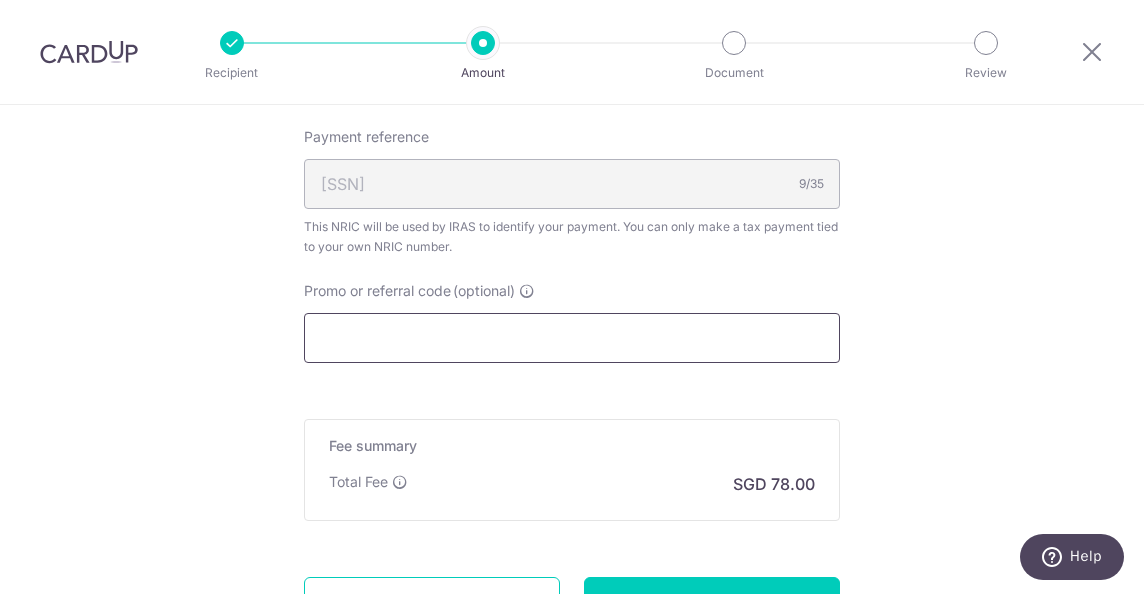 click on "Promo or referral code
(optional)" at bounding box center [572, 338] 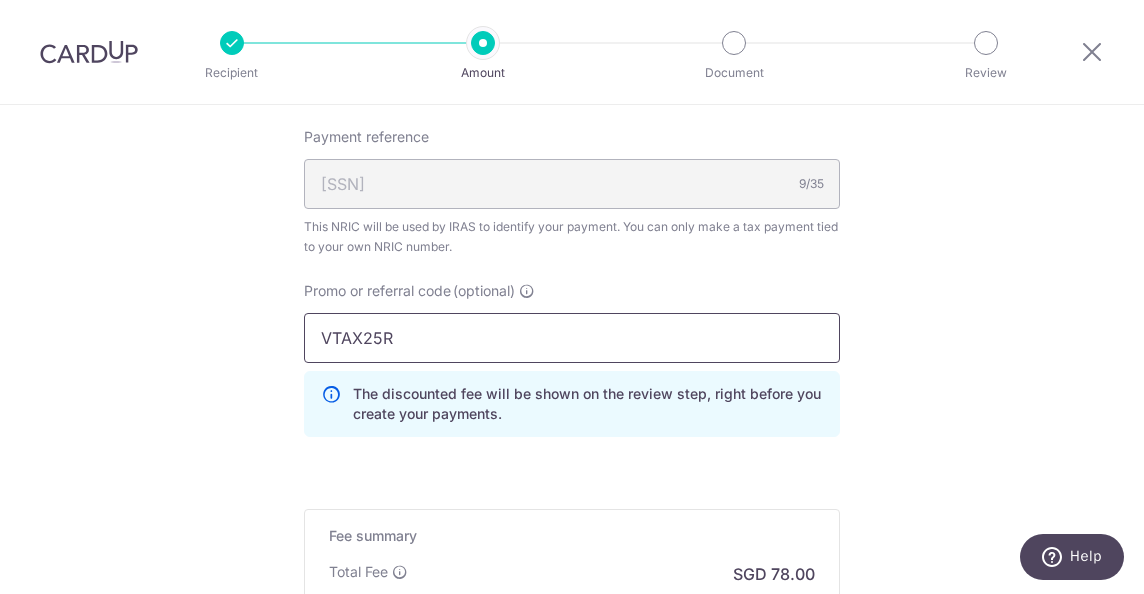 type on "VTAX25R" 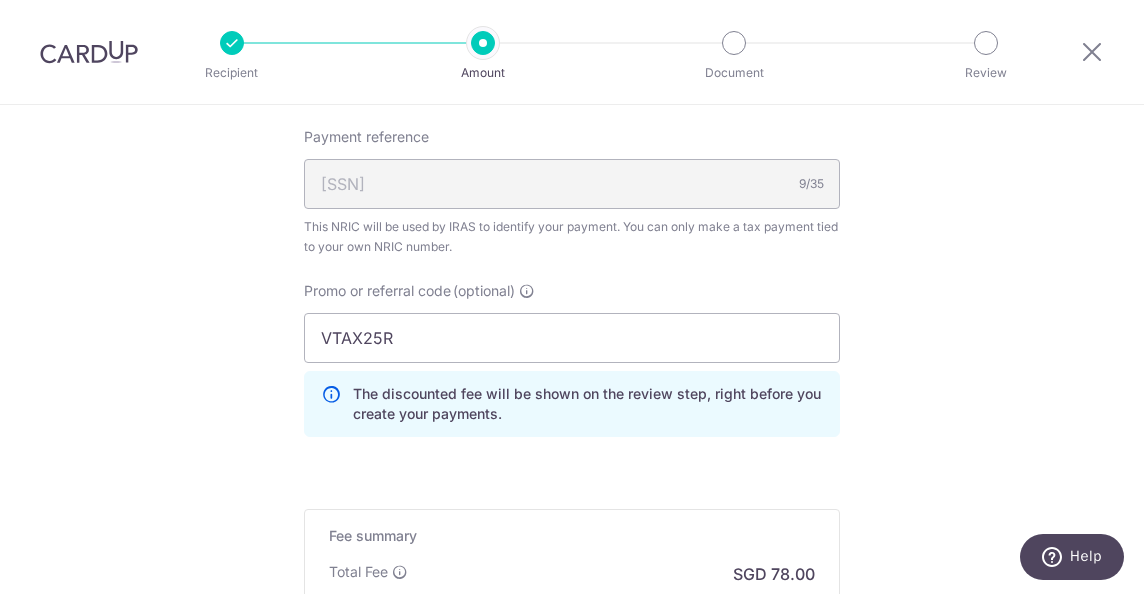 click on "Tell us more about your payment
Enter one-time or monthly payment amount
SGD
3,000.00
3000.00
The  total tax payment amounts scheduled  should not exceed the outstanding balance in your latest Statement of Account.
Select Card
**** 8081
Add credit card
Your Cards
**** 9014
**** 8323
**** 4003
**** 8081
Secure 256-bit SSL" at bounding box center [572, -262] 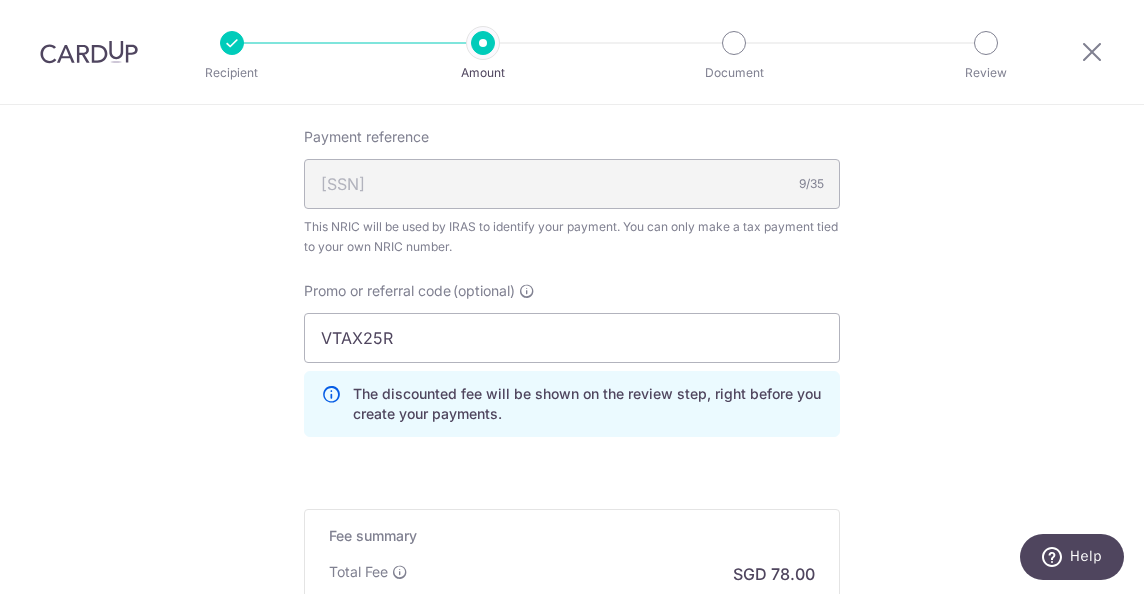 scroll, scrollTop: 1764, scrollLeft: 0, axis: vertical 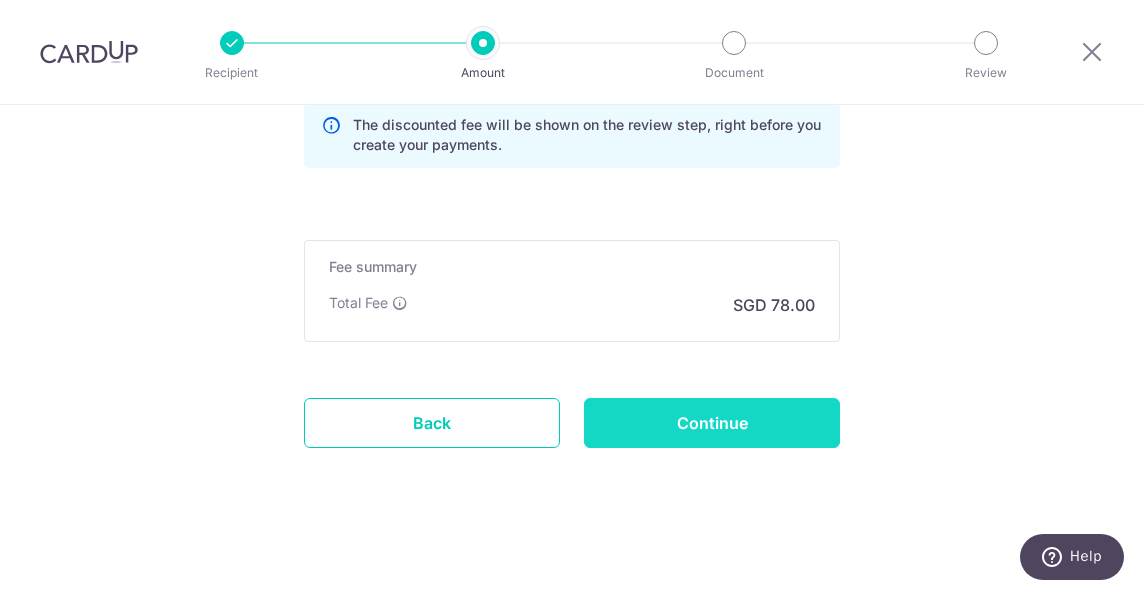 click on "Continue" at bounding box center (712, 423) 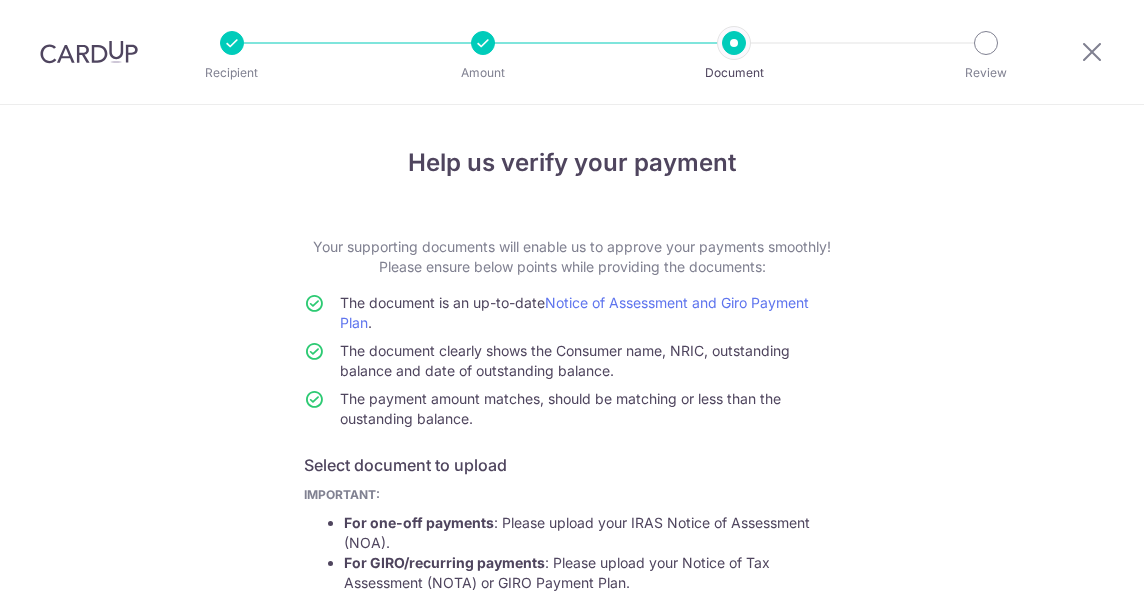 scroll, scrollTop: 0, scrollLeft: 0, axis: both 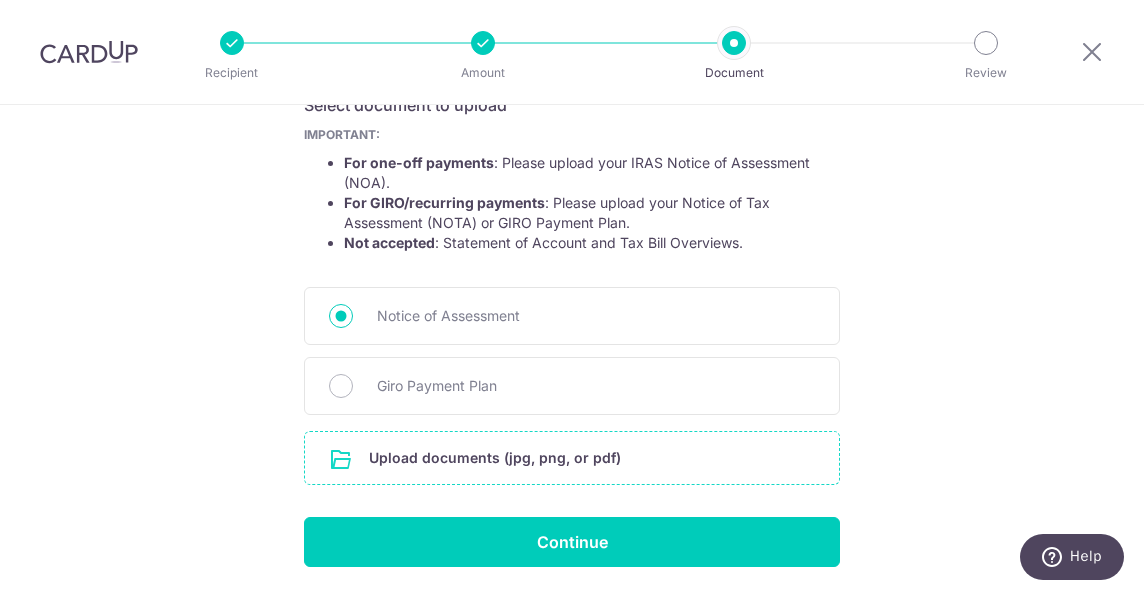 click at bounding box center [572, 458] 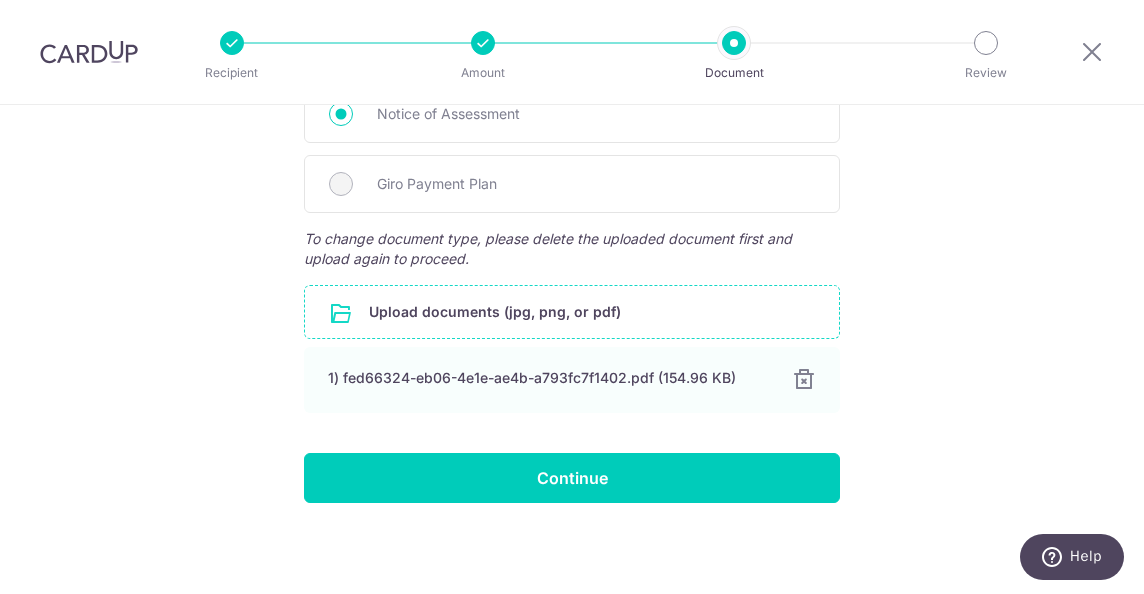 scroll, scrollTop: 563, scrollLeft: 0, axis: vertical 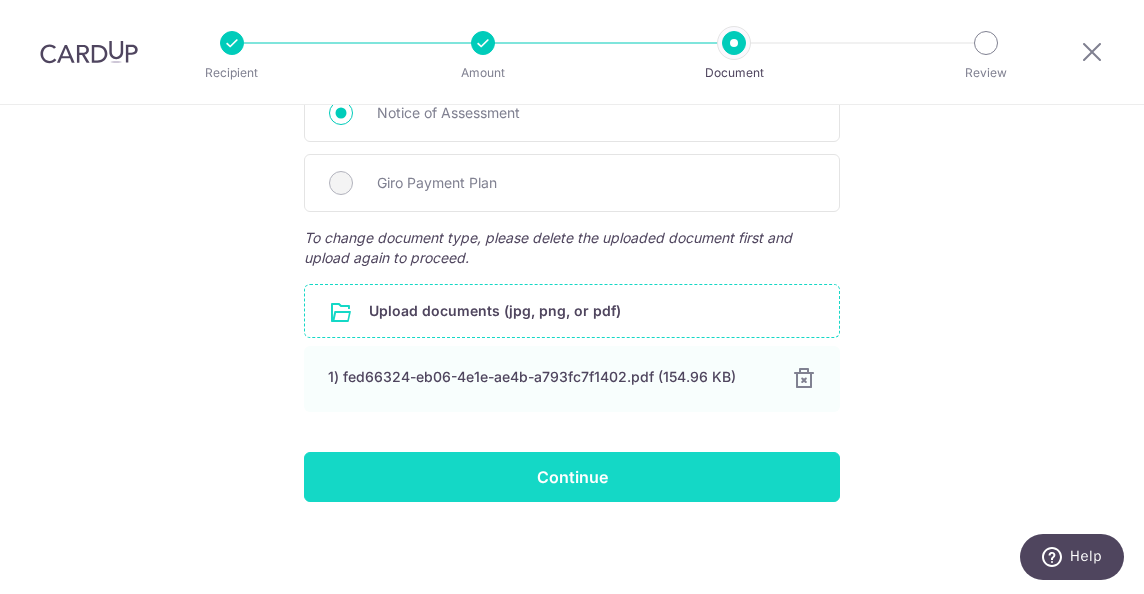 click on "Continue" at bounding box center (572, 477) 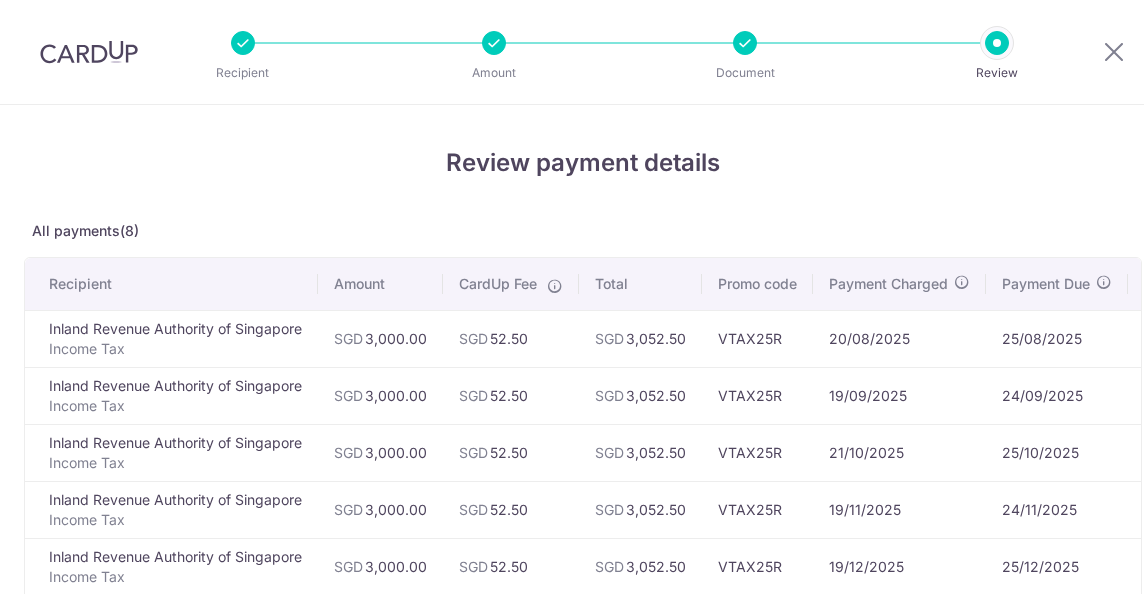 scroll, scrollTop: 0, scrollLeft: 0, axis: both 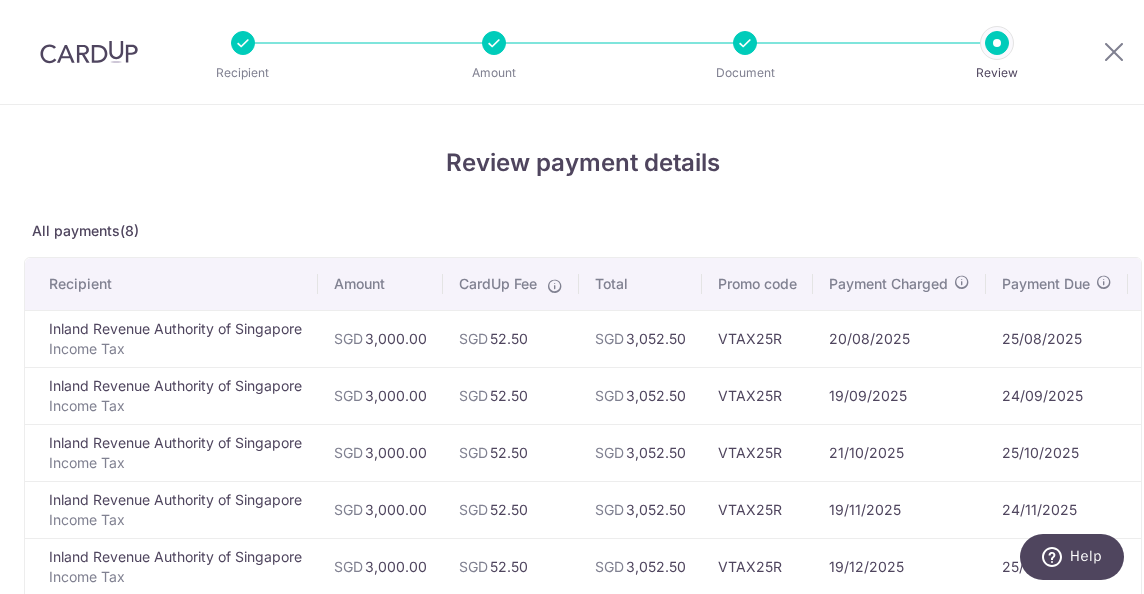 click on "24/11/2025" at bounding box center [1057, 509] 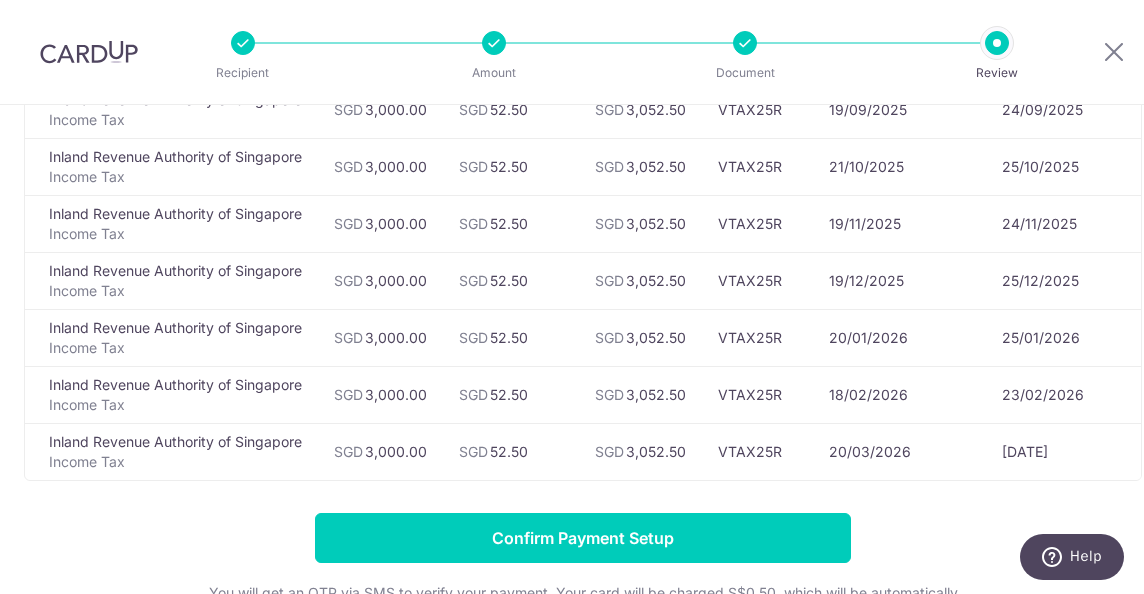scroll, scrollTop: 320, scrollLeft: 0, axis: vertical 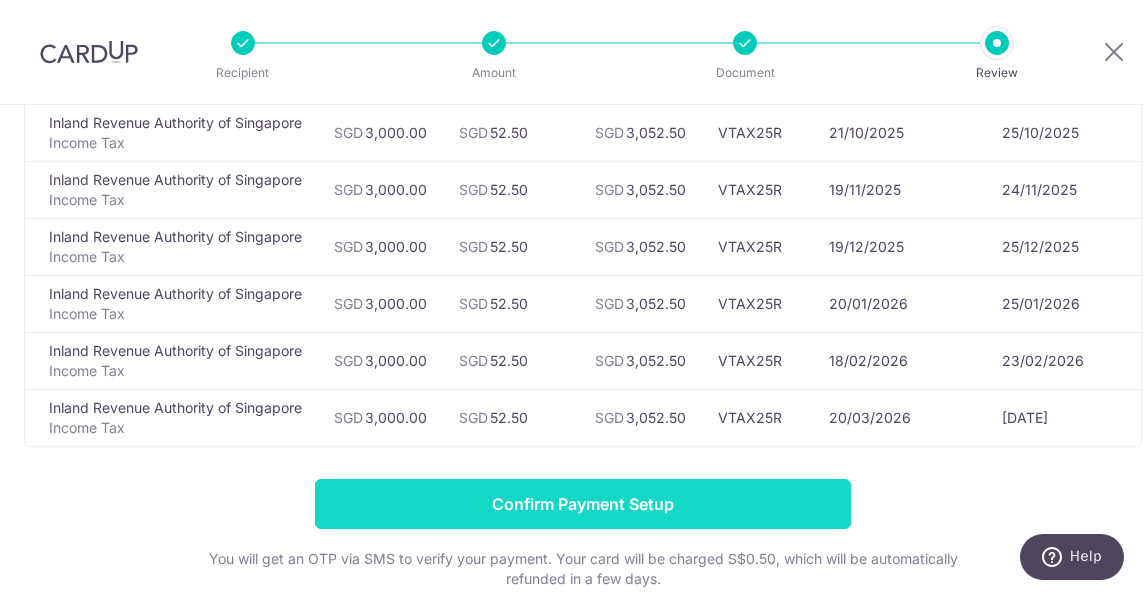 click on "Confirm Payment Setup" at bounding box center [583, 504] 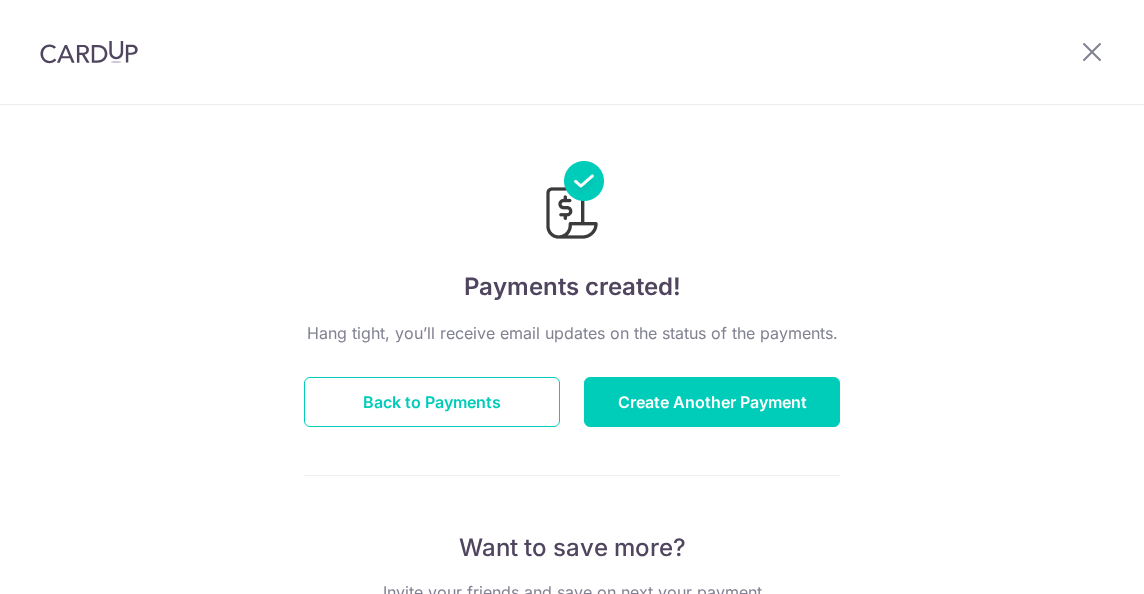 scroll, scrollTop: 0, scrollLeft: 0, axis: both 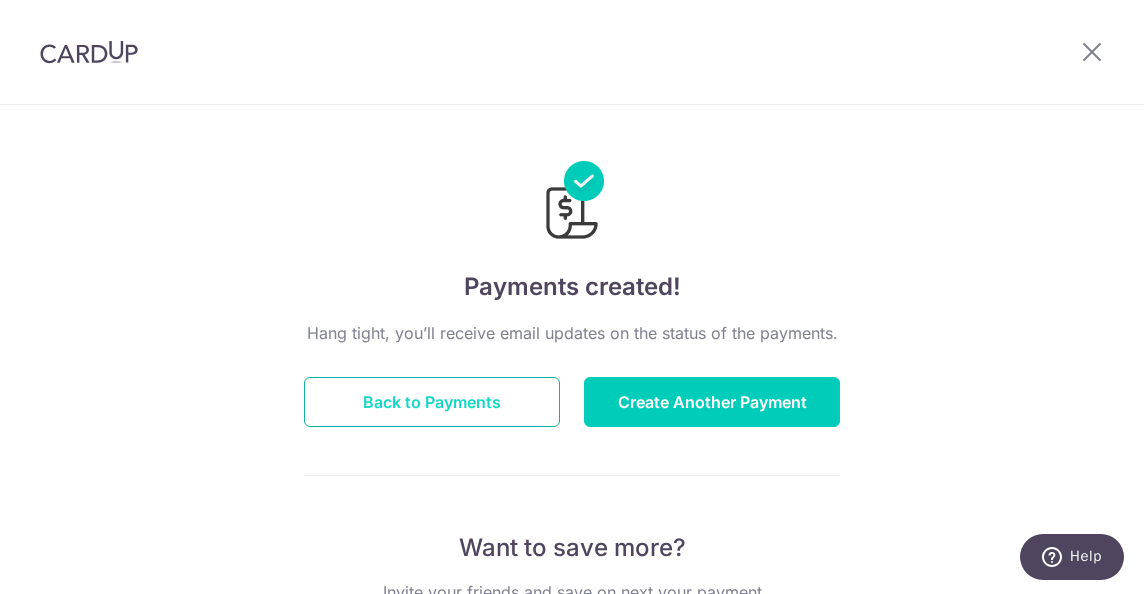 click on "Back to Payments" at bounding box center [432, 402] 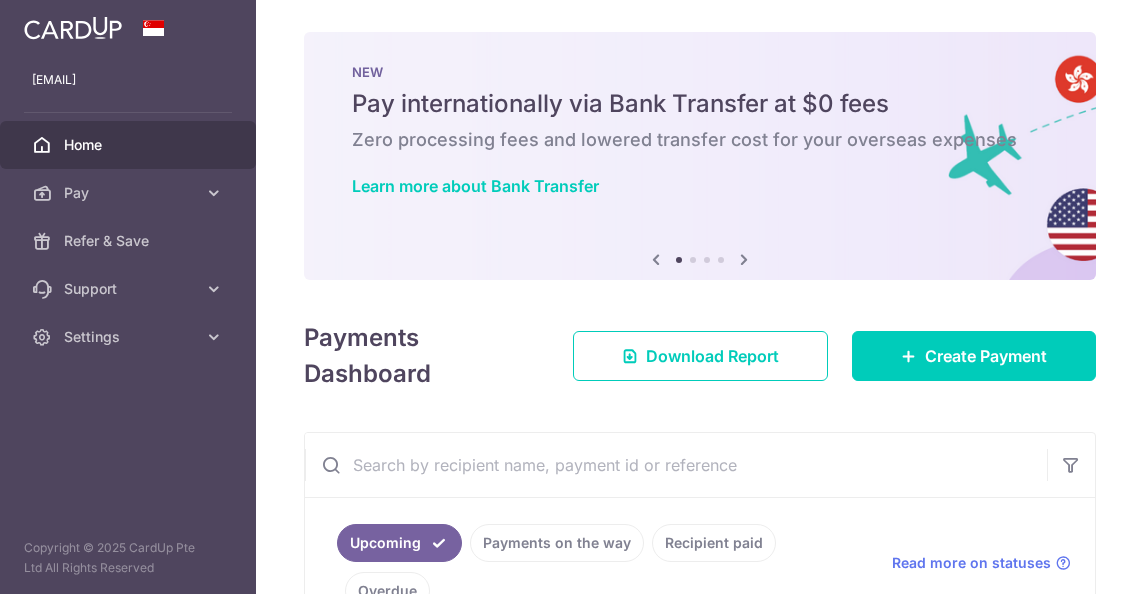 scroll, scrollTop: 0, scrollLeft: 0, axis: both 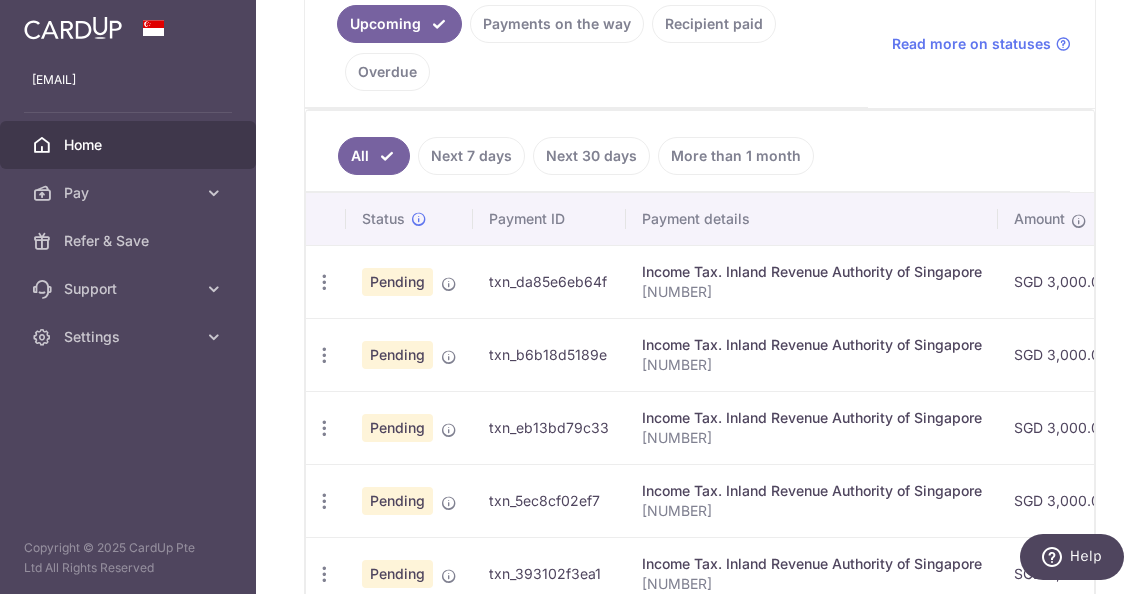 click on "Upcoming
Payments on the way
Recipient paid
Overdue" at bounding box center (586, 43) 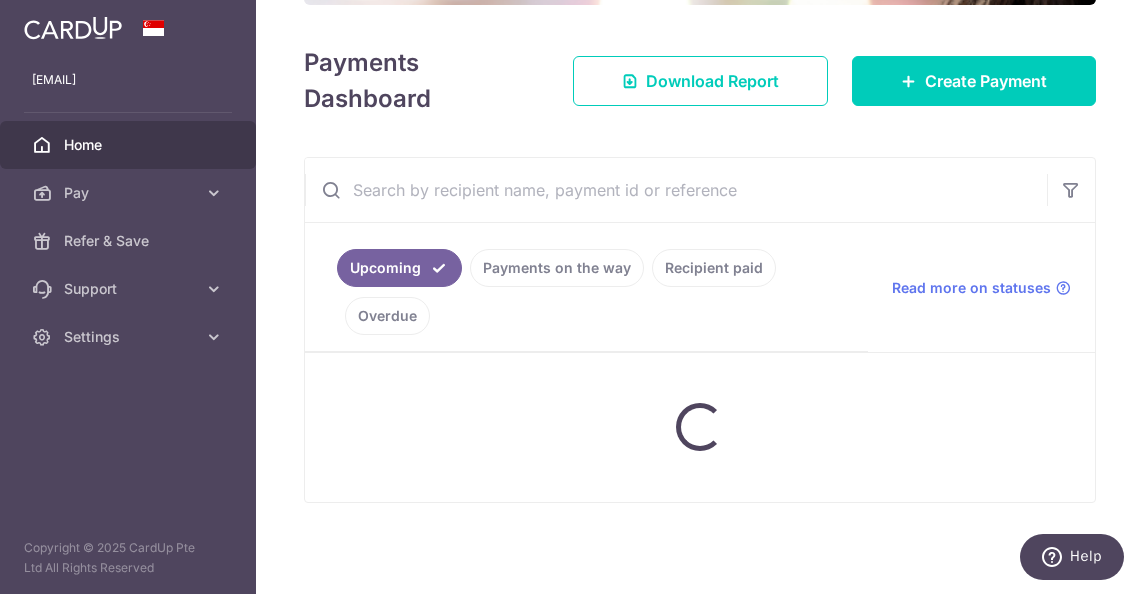 scroll, scrollTop: 347, scrollLeft: 0, axis: vertical 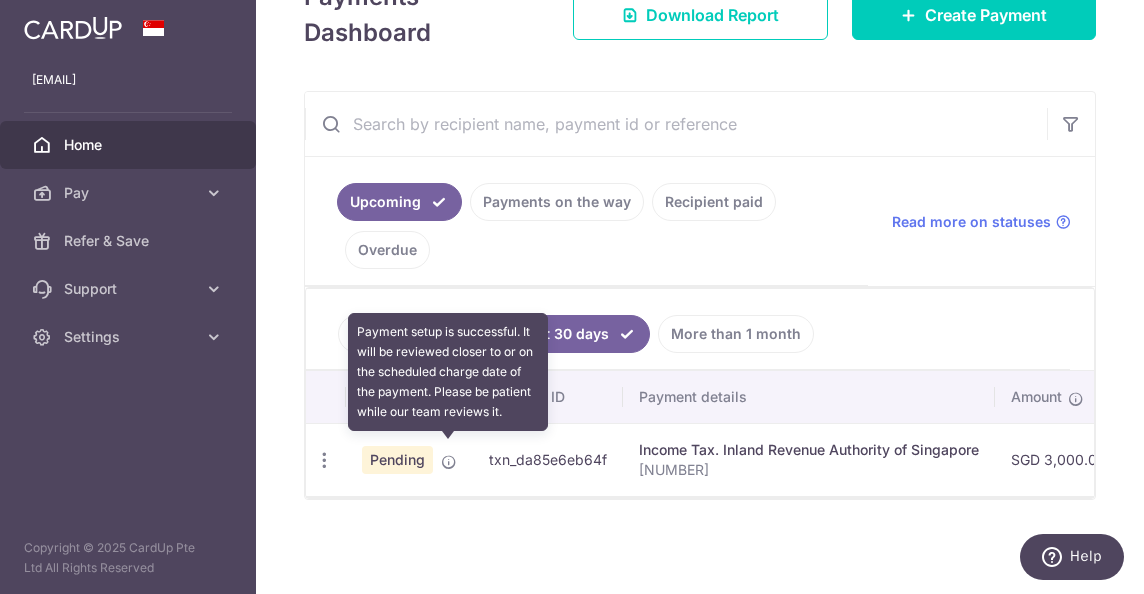 click at bounding box center (449, 462) 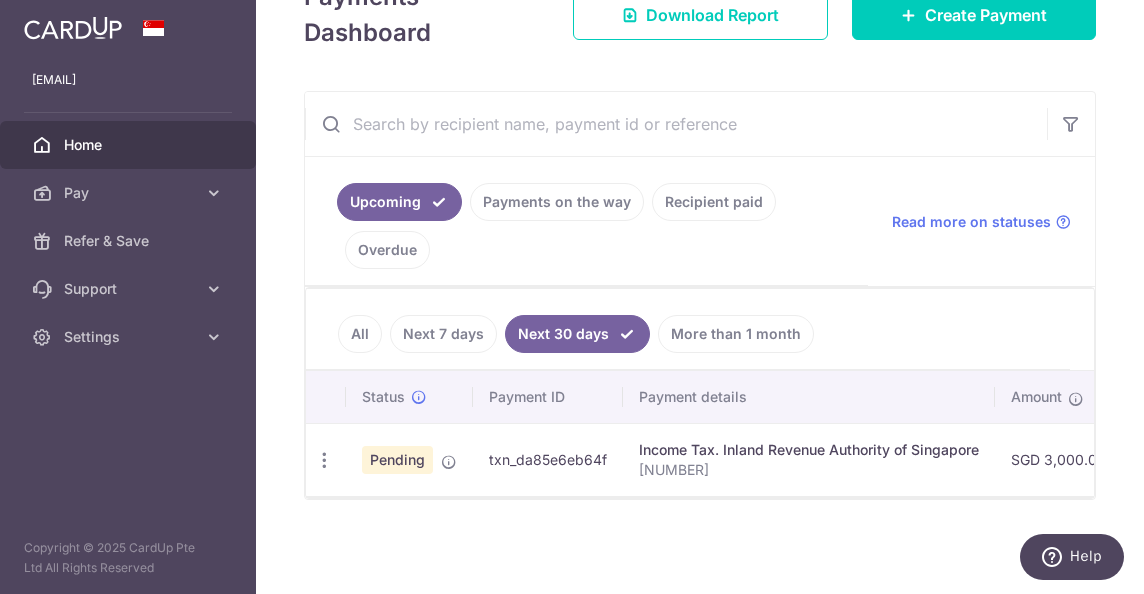 scroll, scrollTop: 0, scrollLeft: 681, axis: horizontal 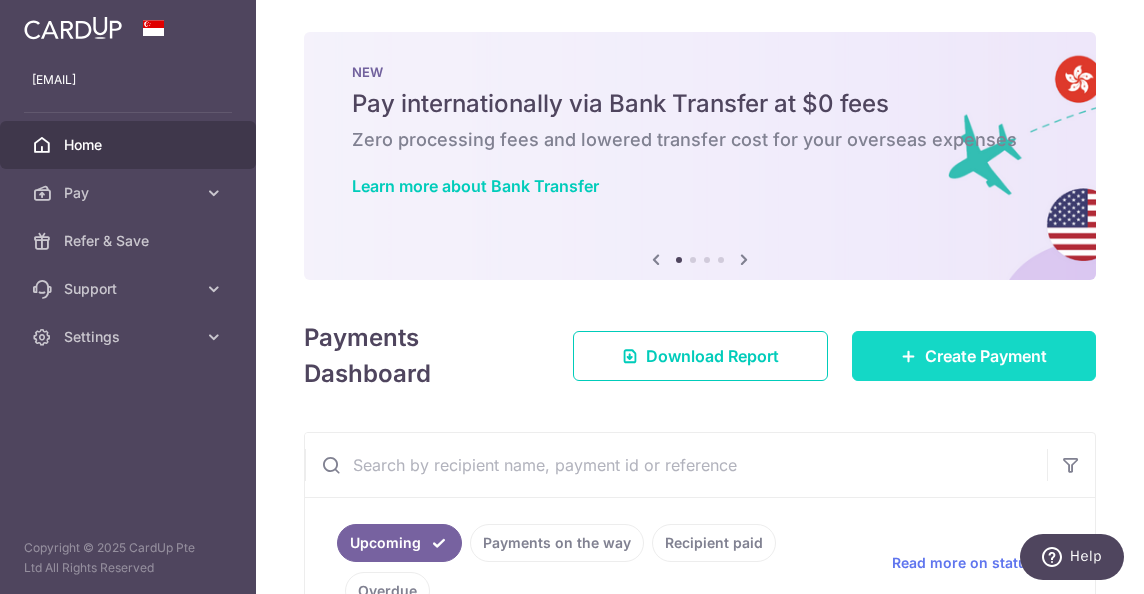 click on "Create Payment" at bounding box center [986, 356] 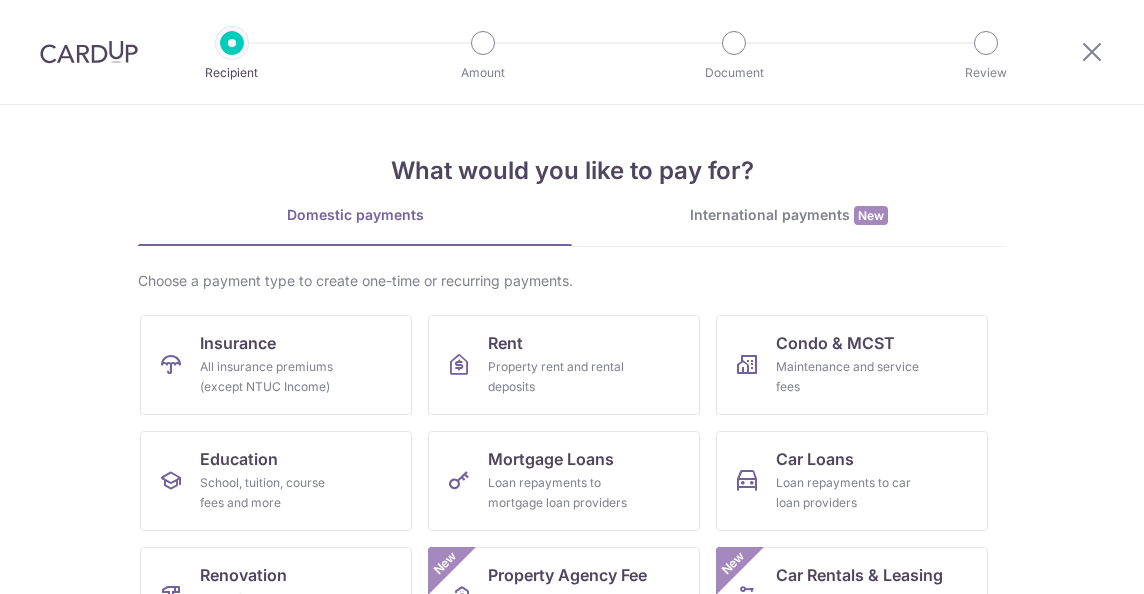 scroll, scrollTop: 0, scrollLeft: 0, axis: both 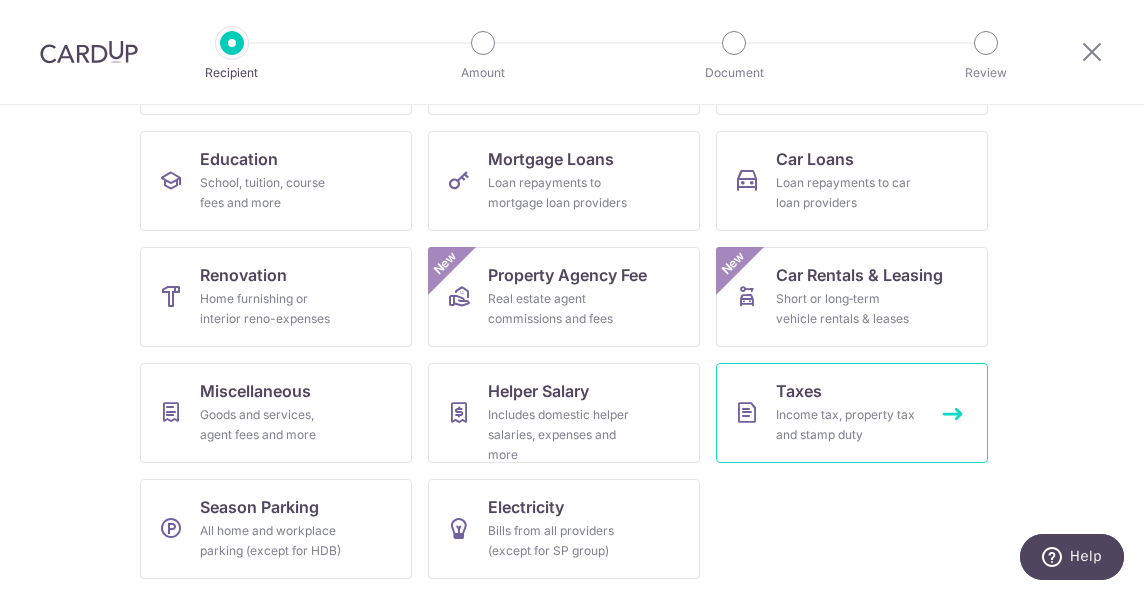 click on "Taxes Income tax, property tax and stamp duty" at bounding box center [852, 413] 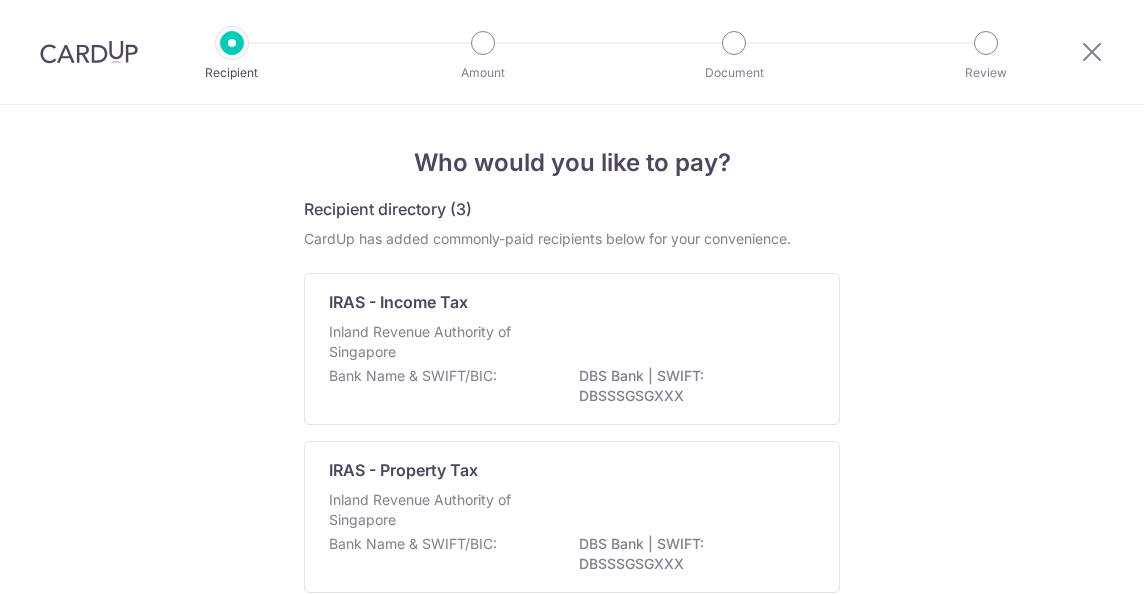 scroll, scrollTop: 0, scrollLeft: 0, axis: both 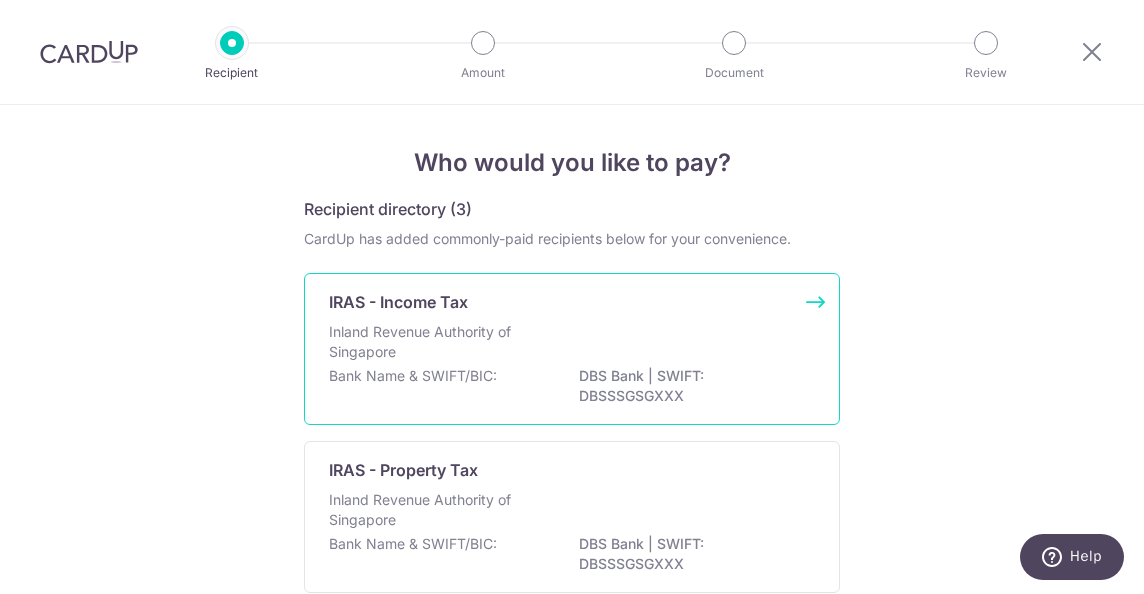 click on "Inland Revenue Authority of Singapore" at bounding box center (572, 344) 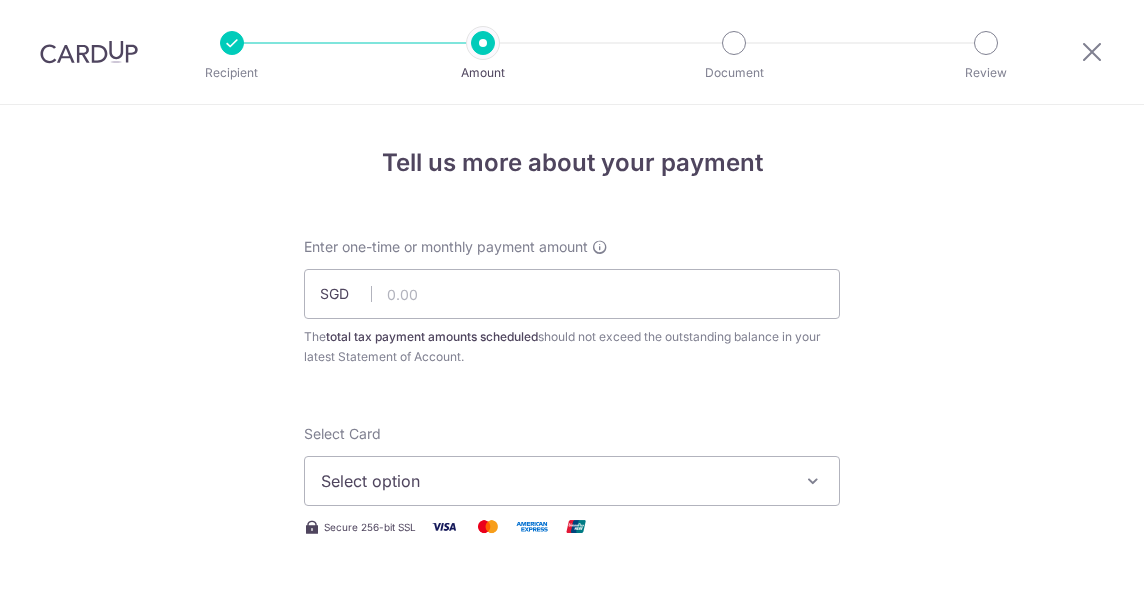 scroll, scrollTop: 0, scrollLeft: 0, axis: both 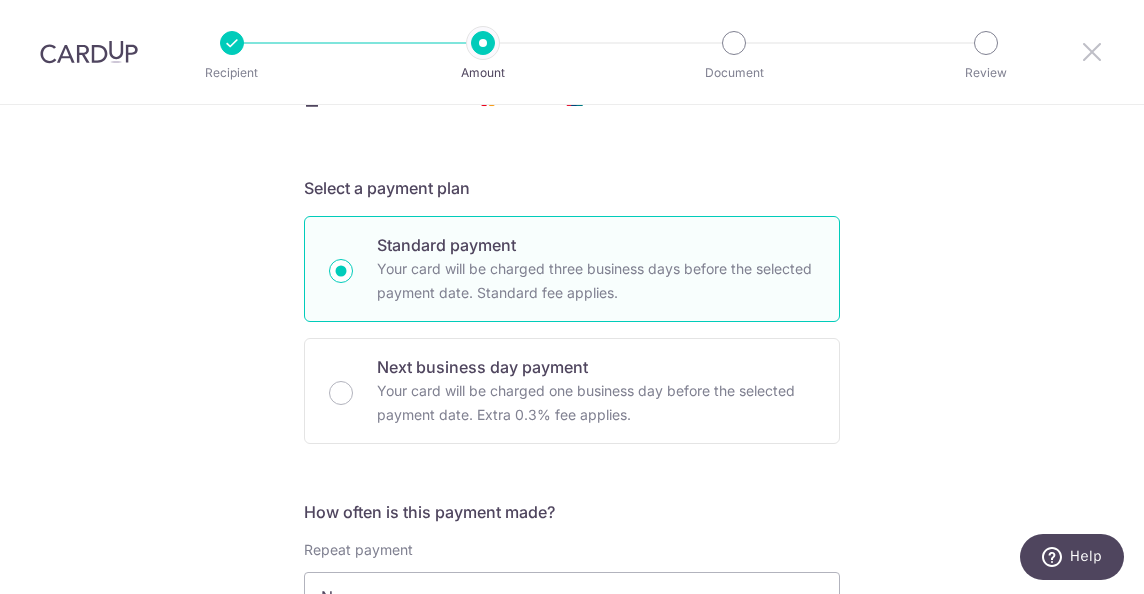 click at bounding box center (1092, 51) 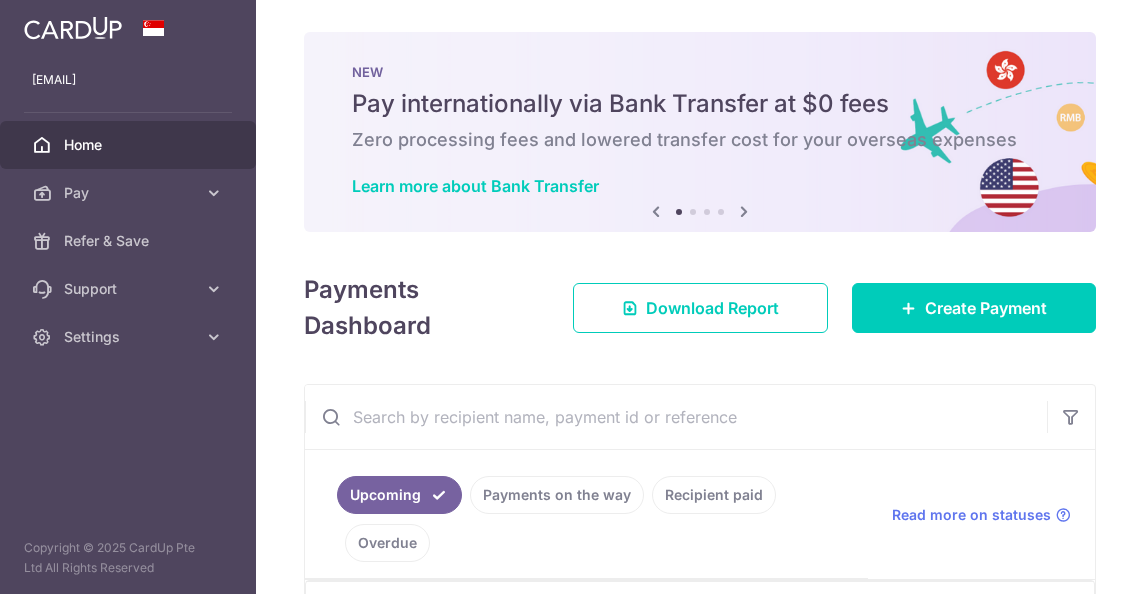 scroll, scrollTop: 519, scrollLeft: 0, axis: vertical 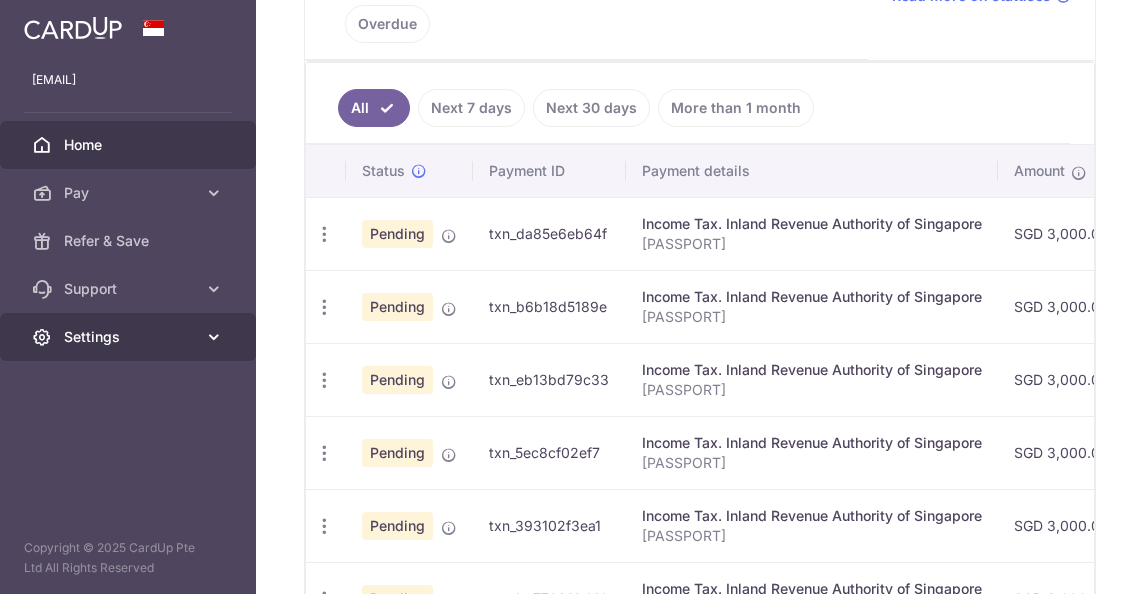 click on "Settings" at bounding box center [128, 337] 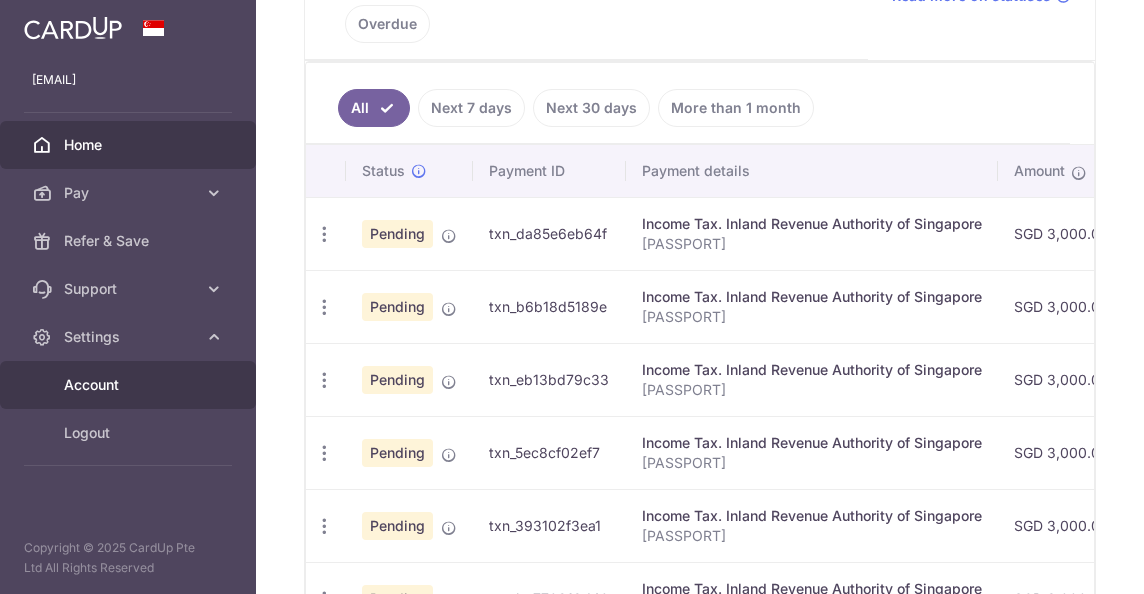 click on "Account" at bounding box center [130, 385] 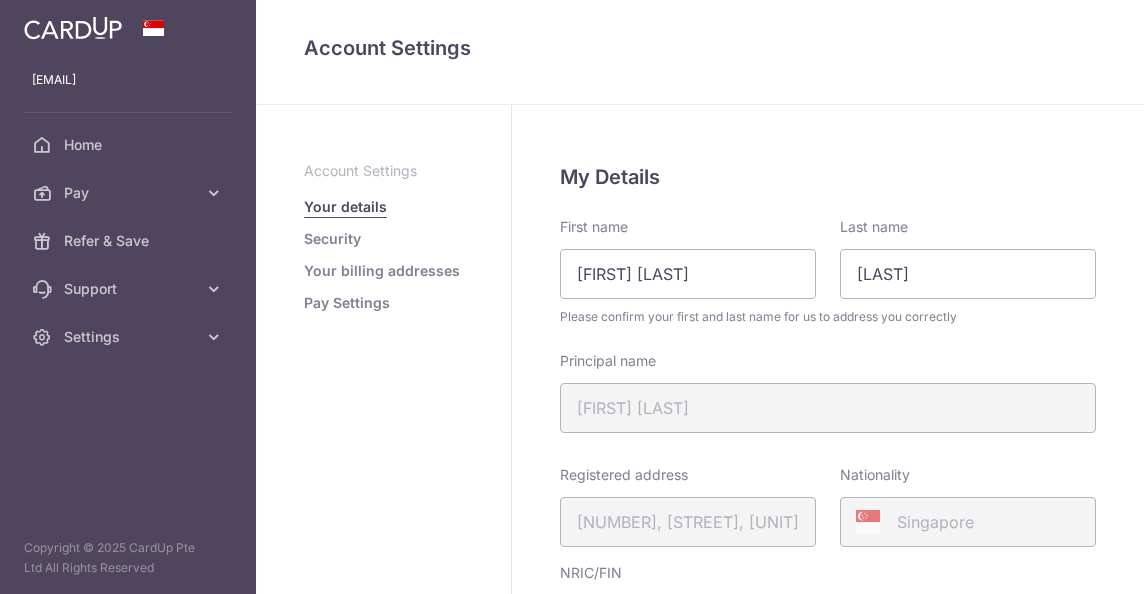 scroll, scrollTop: 427, scrollLeft: 0, axis: vertical 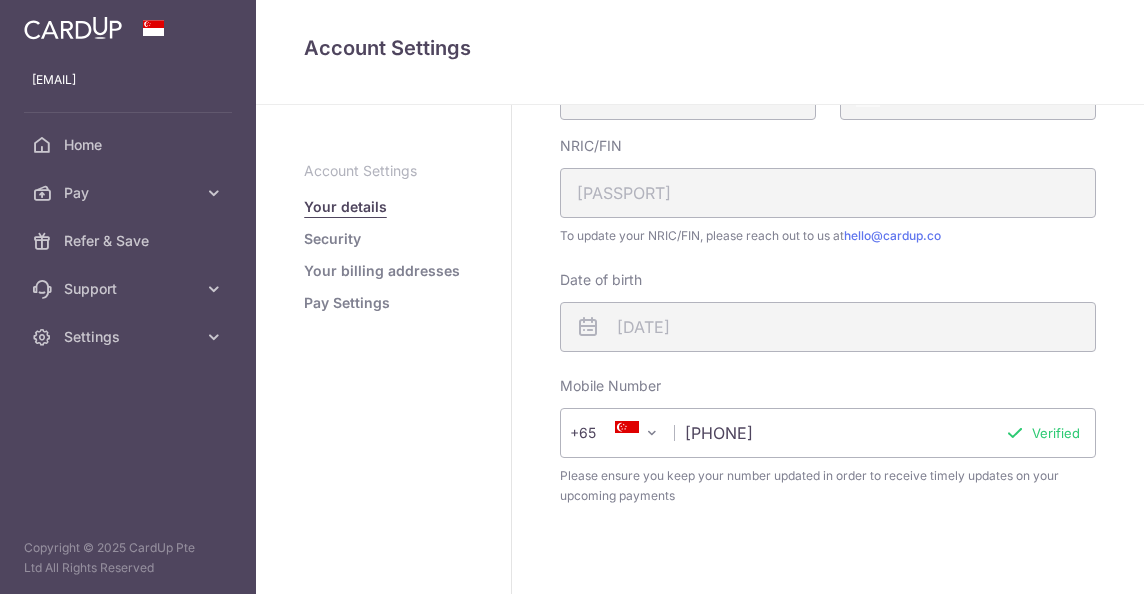 click on "Security" at bounding box center (332, 239) 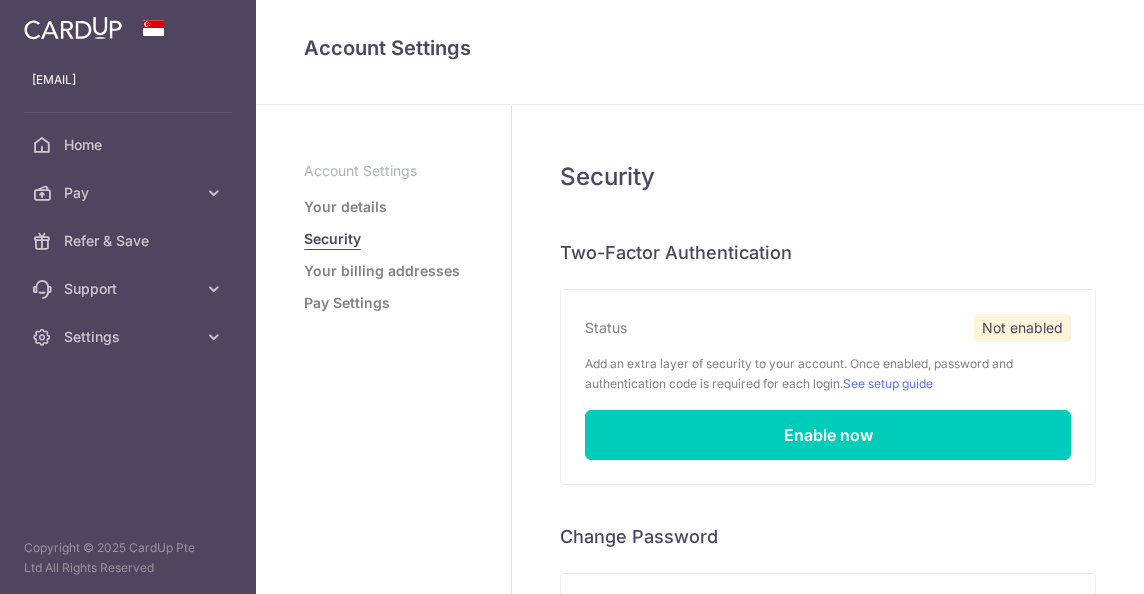 scroll, scrollTop: 427, scrollLeft: 0, axis: vertical 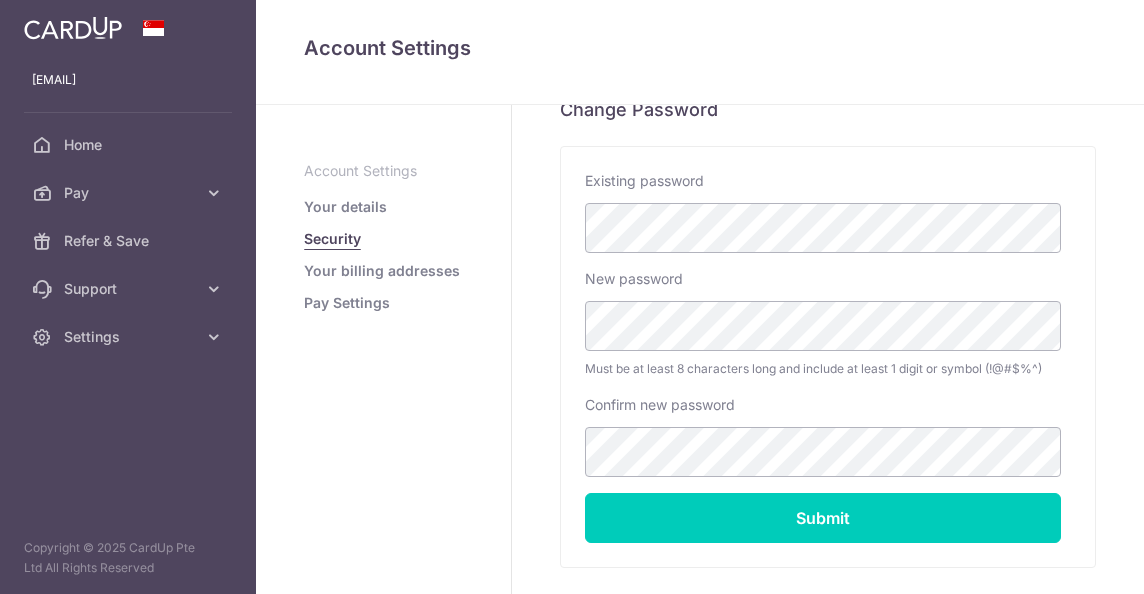 click on "Your billing addresses" at bounding box center (382, 271) 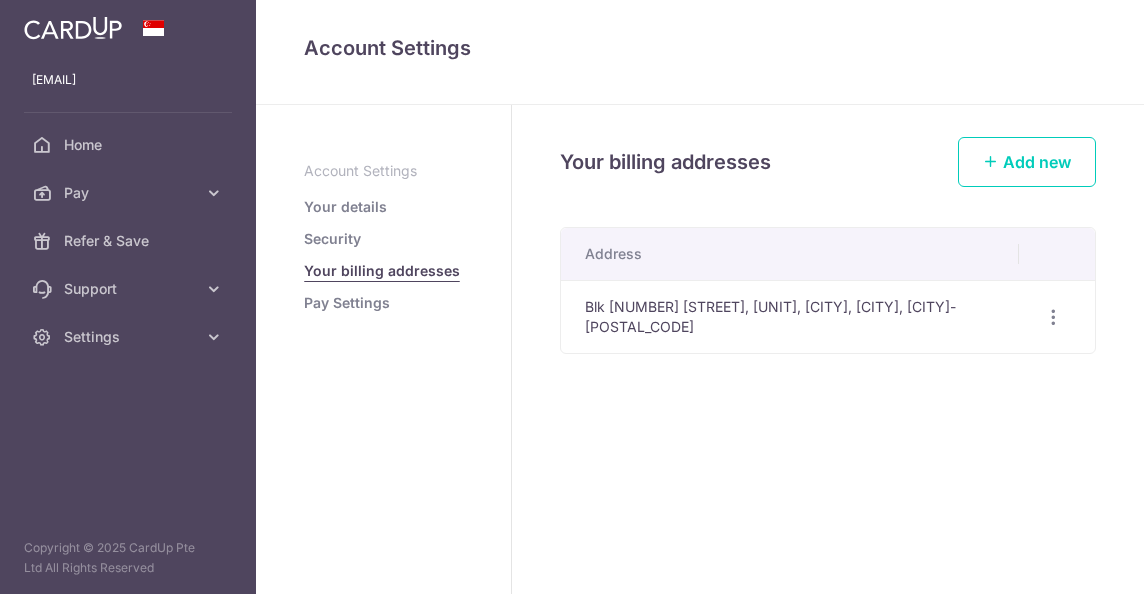 click on "Pay Settings" at bounding box center [347, 303] 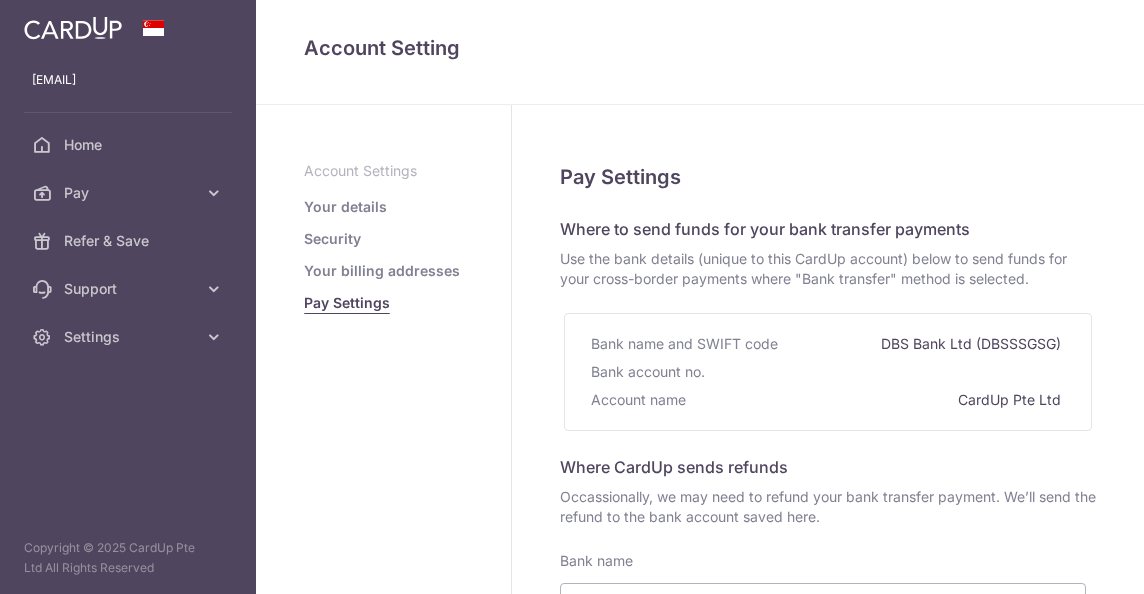 select 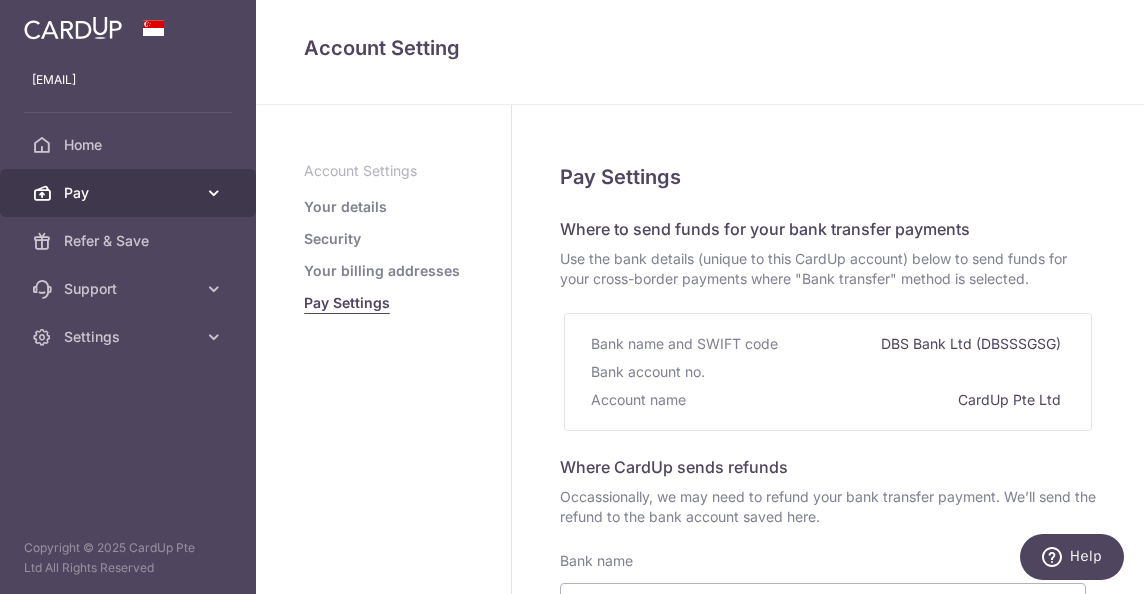 click on "Pay" at bounding box center (130, 193) 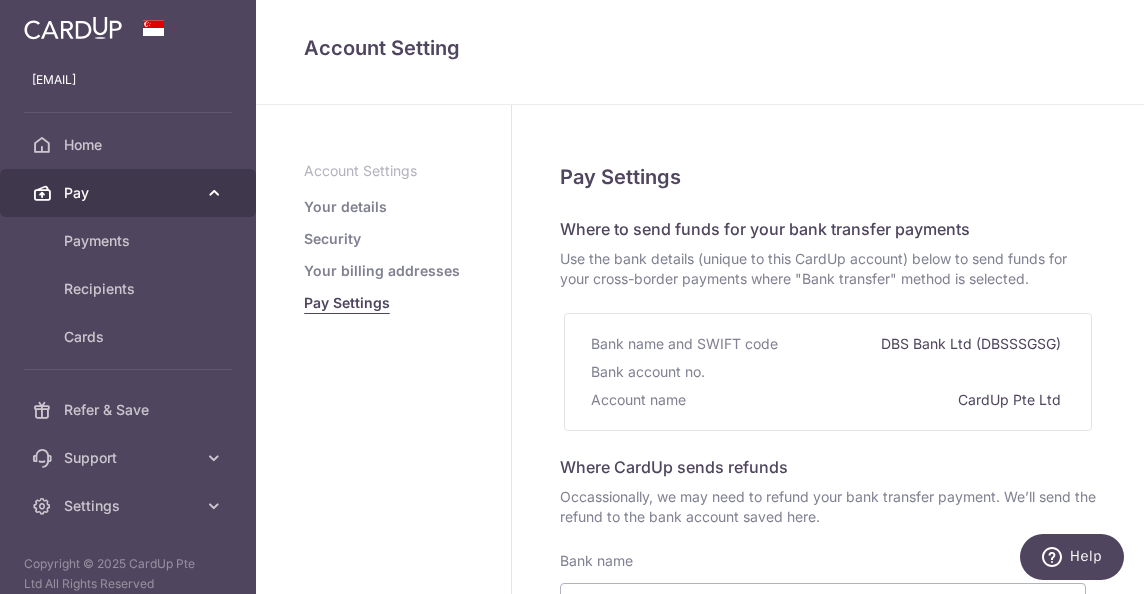 click on "Pay" at bounding box center [130, 193] 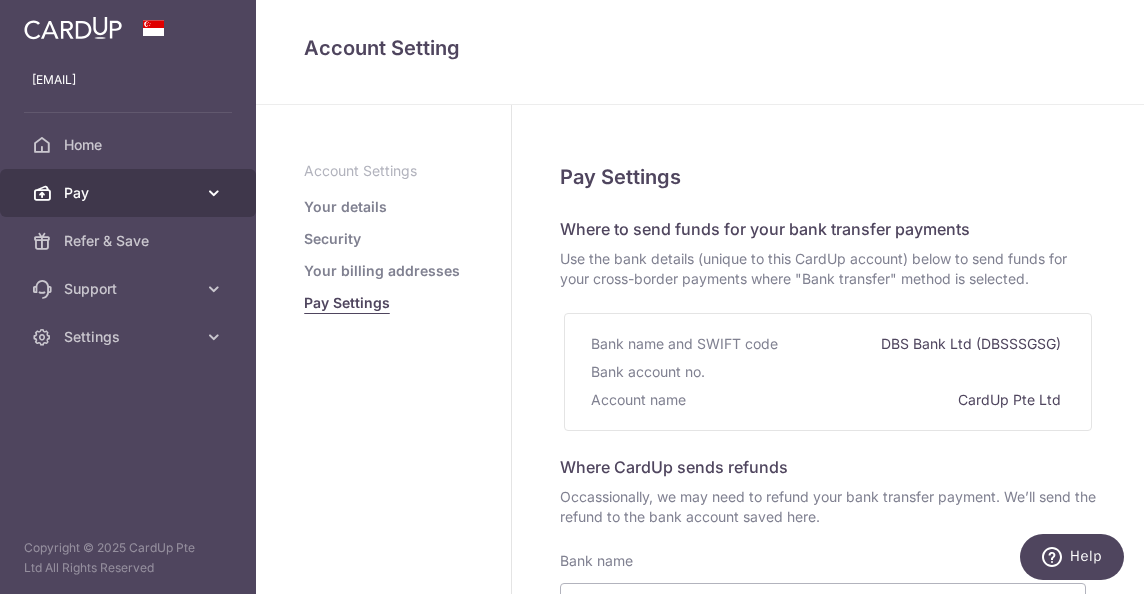 click on "Pay" at bounding box center [128, 193] 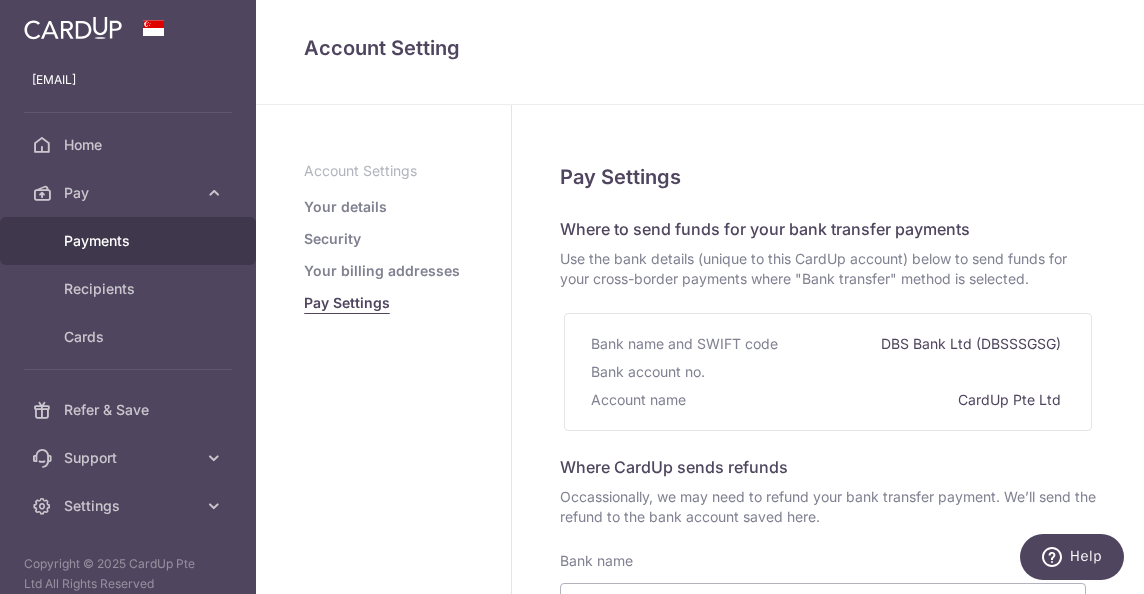 click on "Payments" at bounding box center (130, 241) 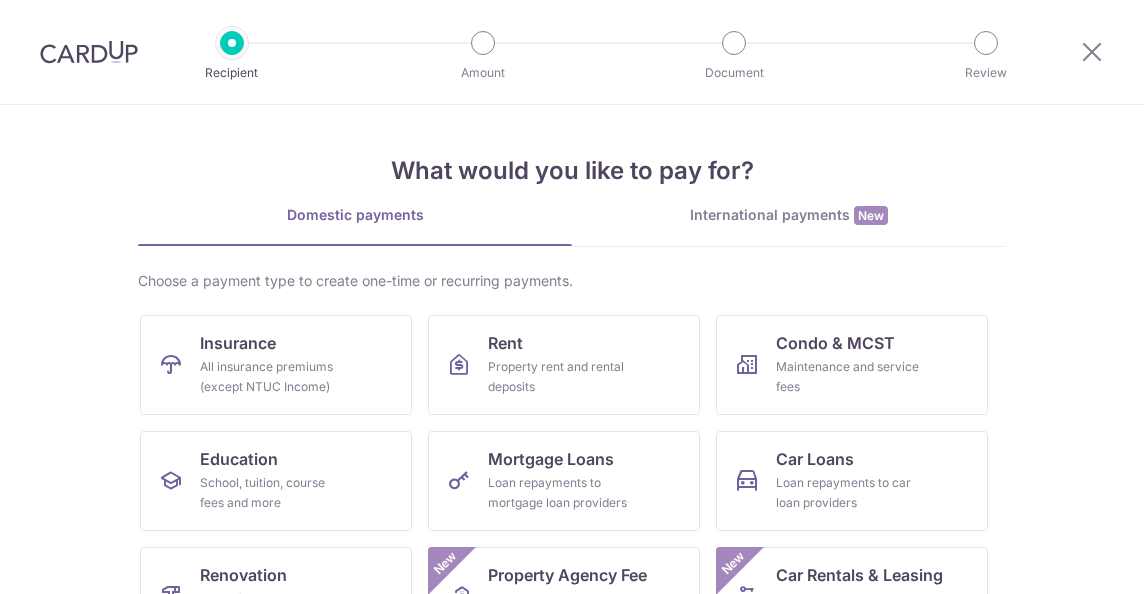 scroll, scrollTop: 0, scrollLeft: 0, axis: both 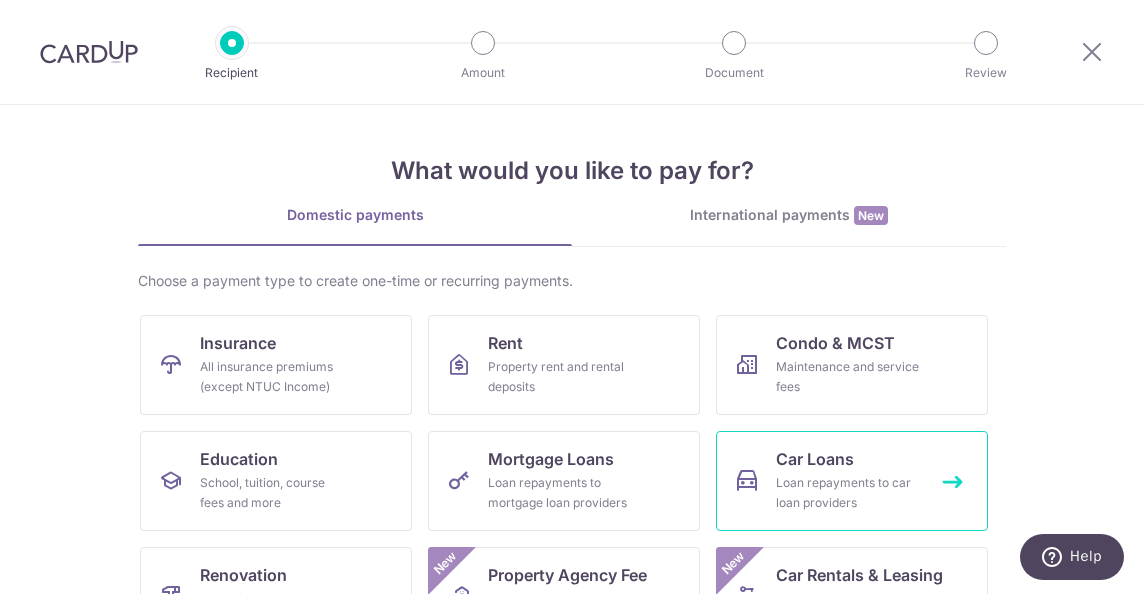 click on "Car Loans Loan repayments to car loan providers" at bounding box center (852, 481) 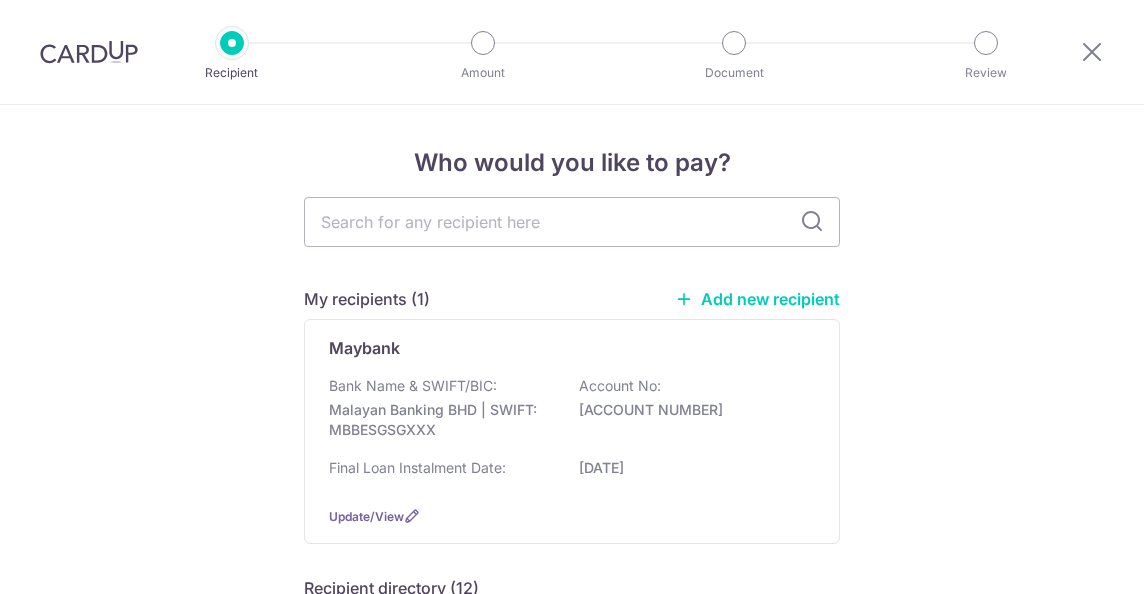 scroll, scrollTop: 0, scrollLeft: 0, axis: both 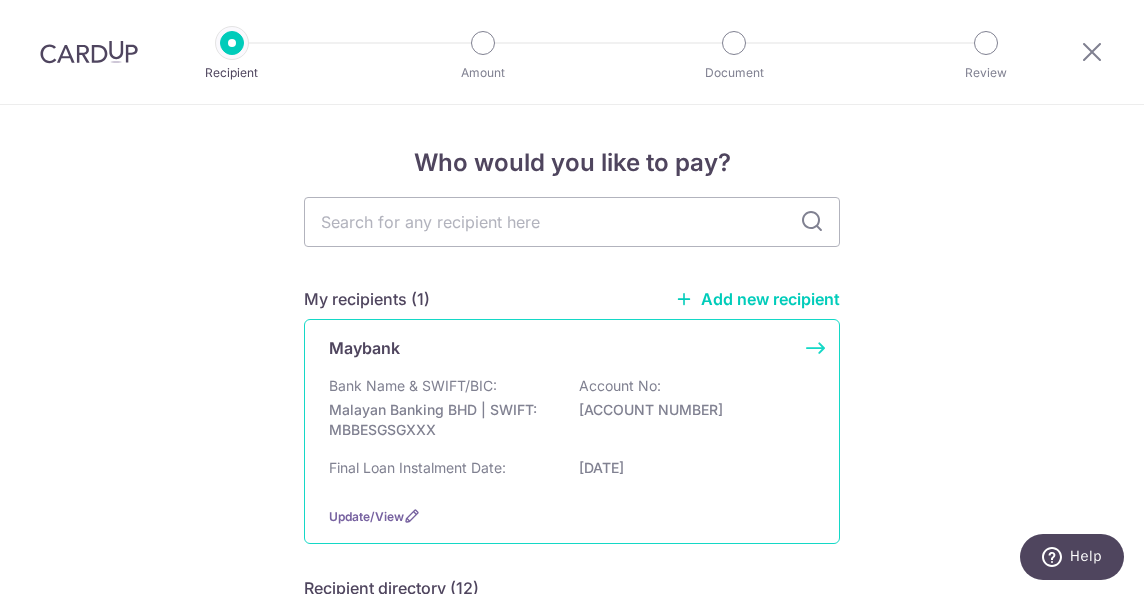 click on "Bank Name & SWIFT/BIC:
[BANK NAME] | SWIFT:[SWIFT]
Account No:
[ACCOUNT NUMBER]" at bounding box center [572, 413] 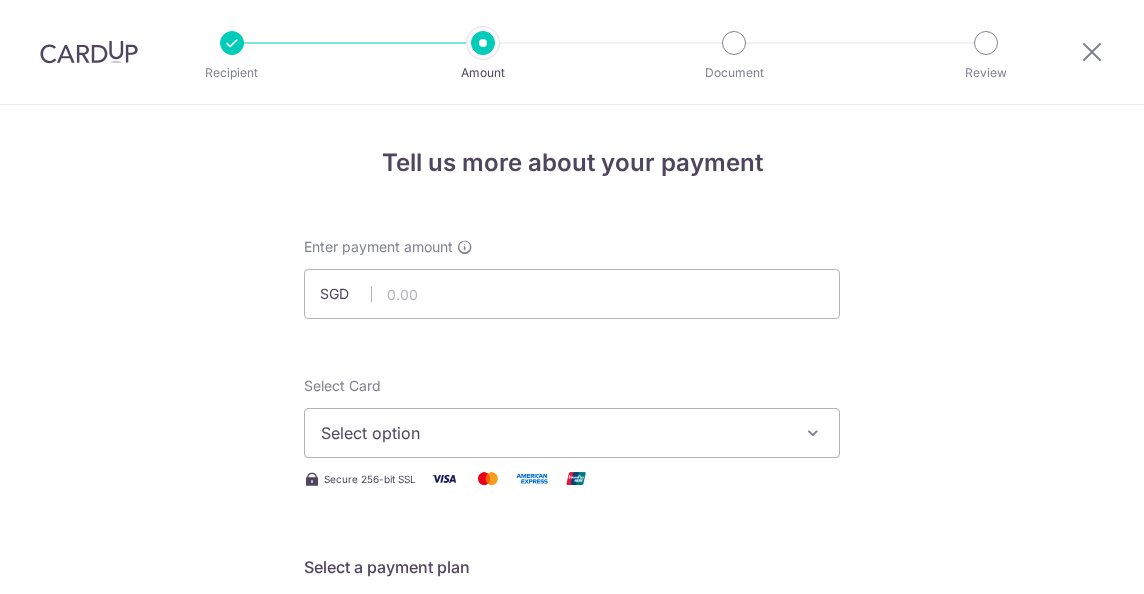 scroll, scrollTop: 0, scrollLeft: 0, axis: both 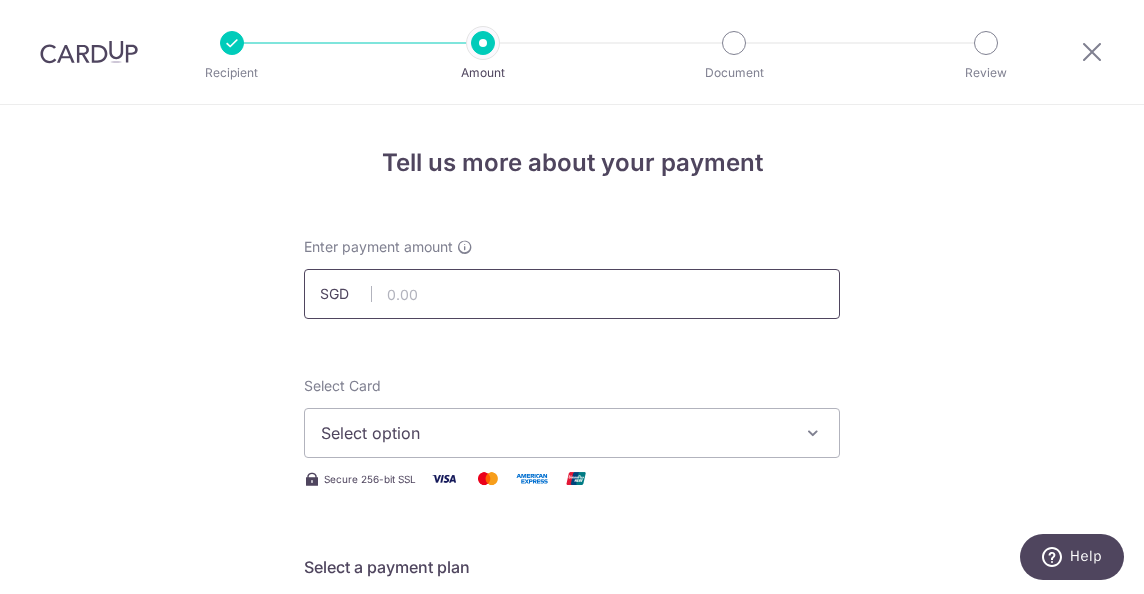 click at bounding box center [572, 294] 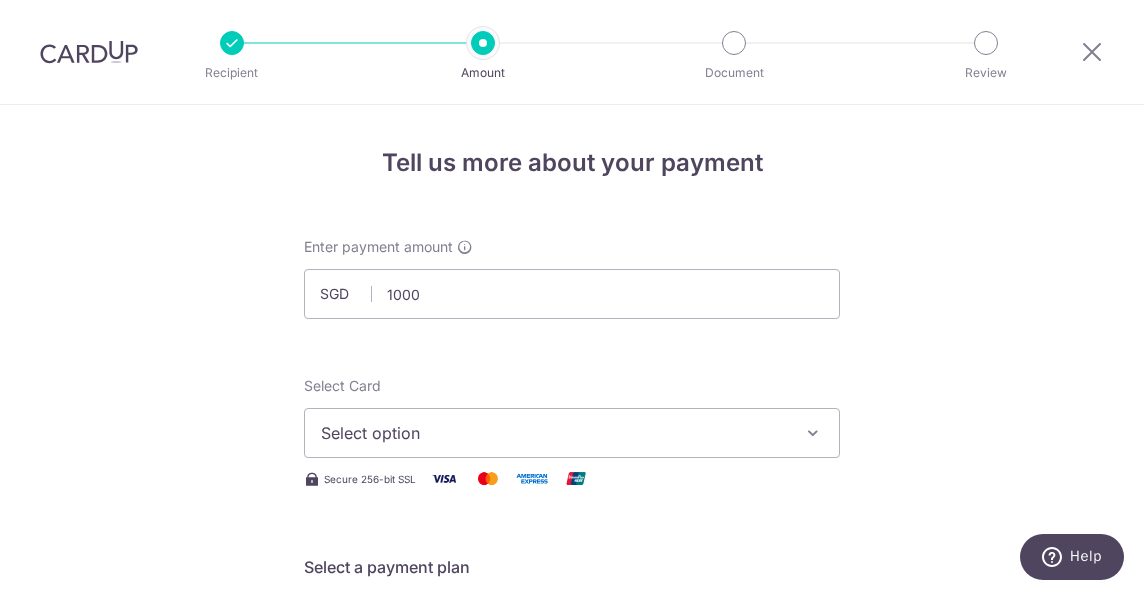 type on "1,000.00" 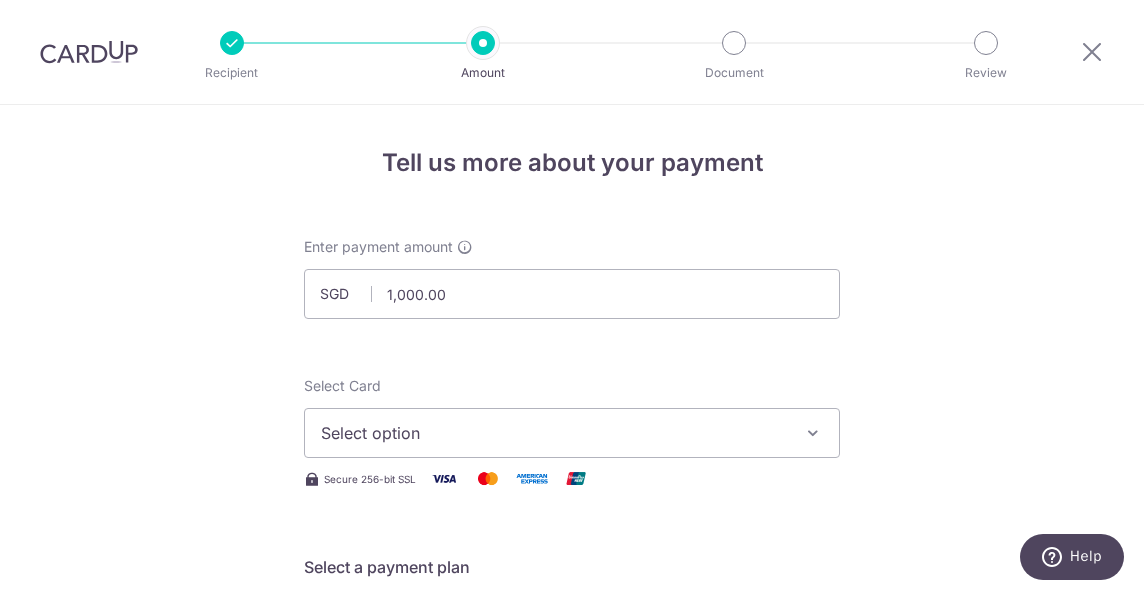 click on "Select Card
Select option
Add credit card
Your Cards
**** 9014
**** 8323
**** 4003
**** 8081" at bounding box center (572, 417) 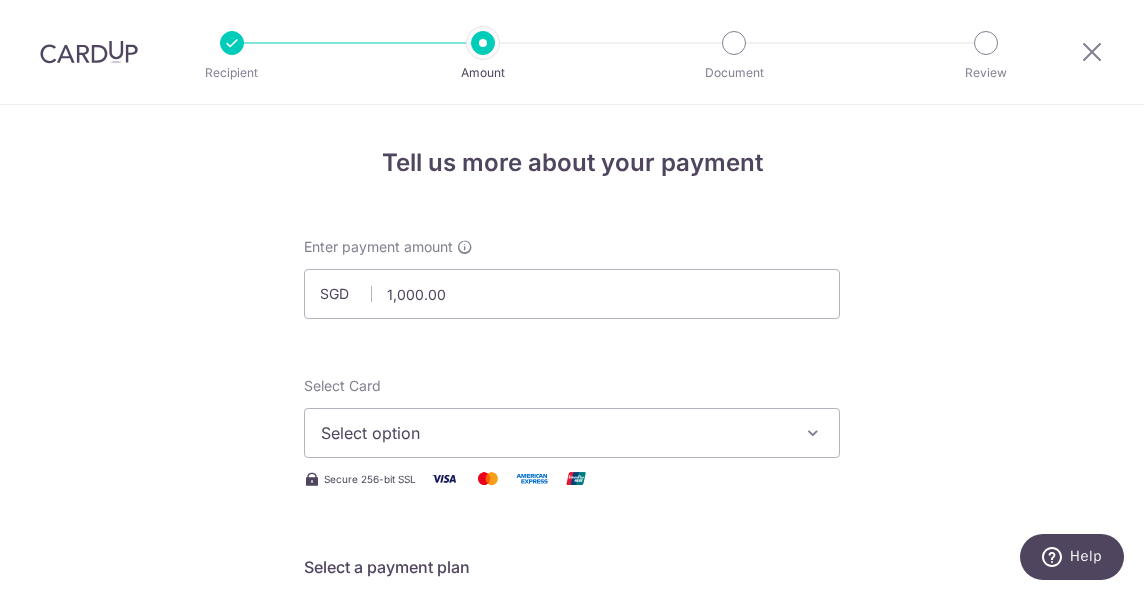 click on "Select option" at bounding box center [572, 433] 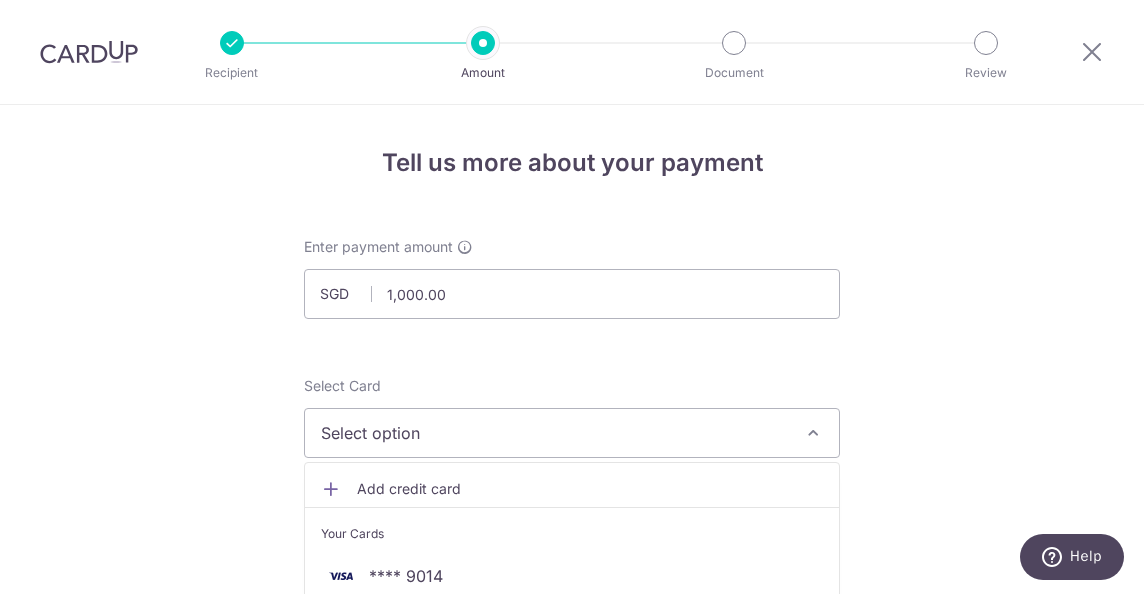scroll, scrollTop: 427, scrollLeft: 0, axis: vertical 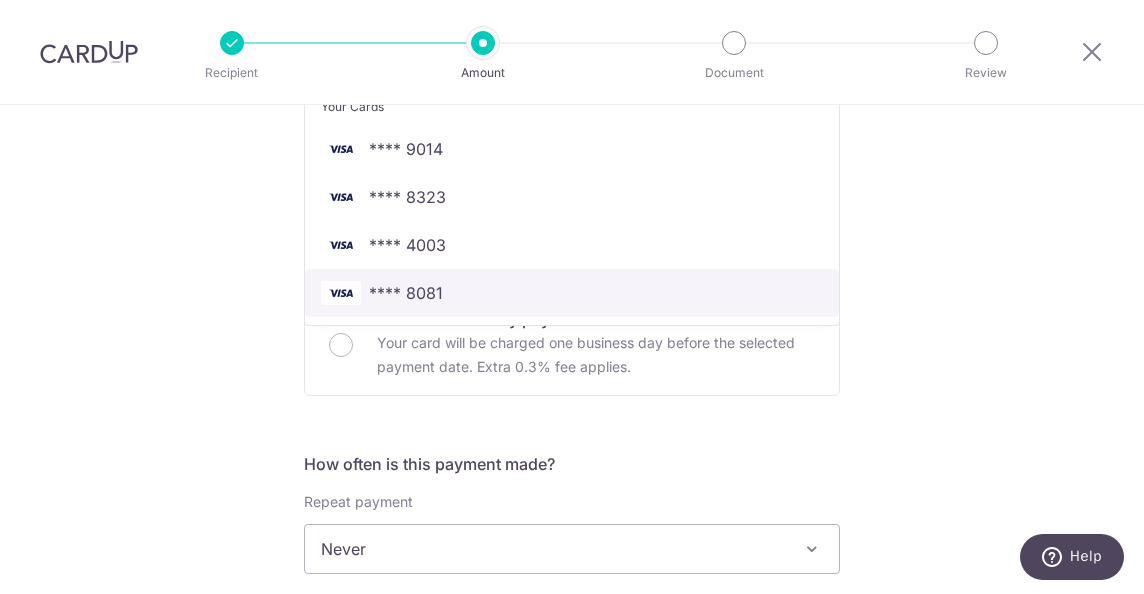 click on "**** 8081" at bounding box center [572, 293] 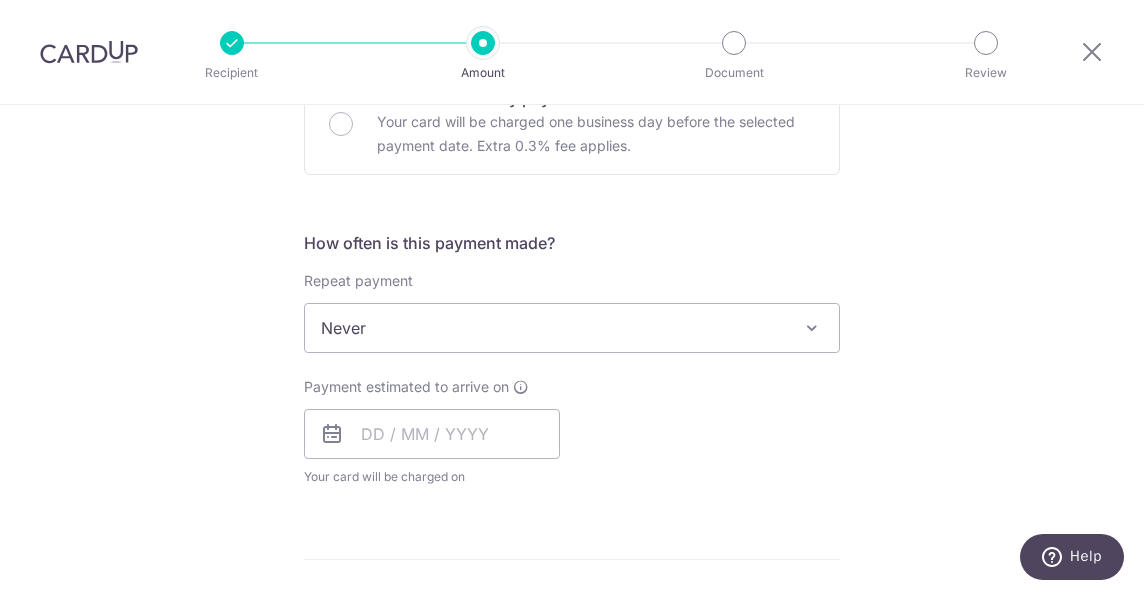 scroll, scrollTop: 667, scrollLeft: 0, axis: vertical 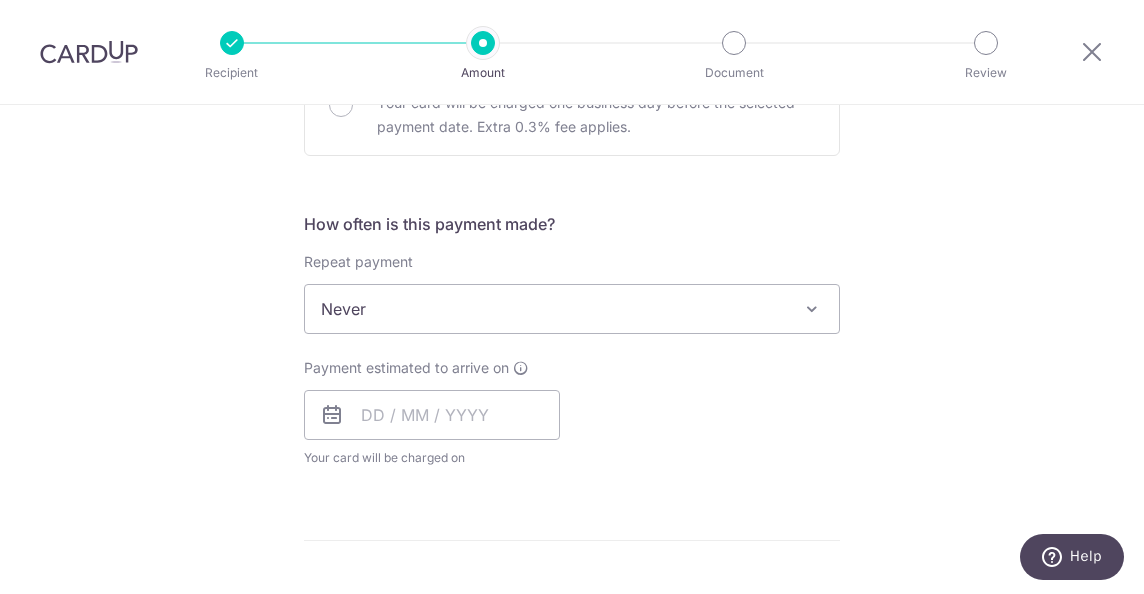 click at bounding box center (812, 309) 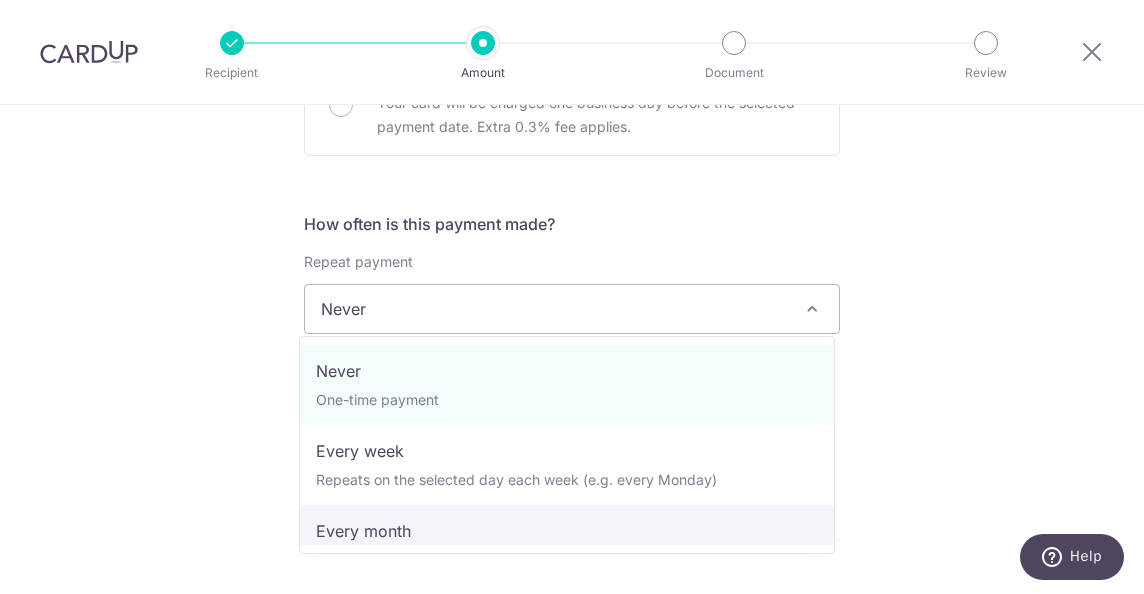 select on "3" 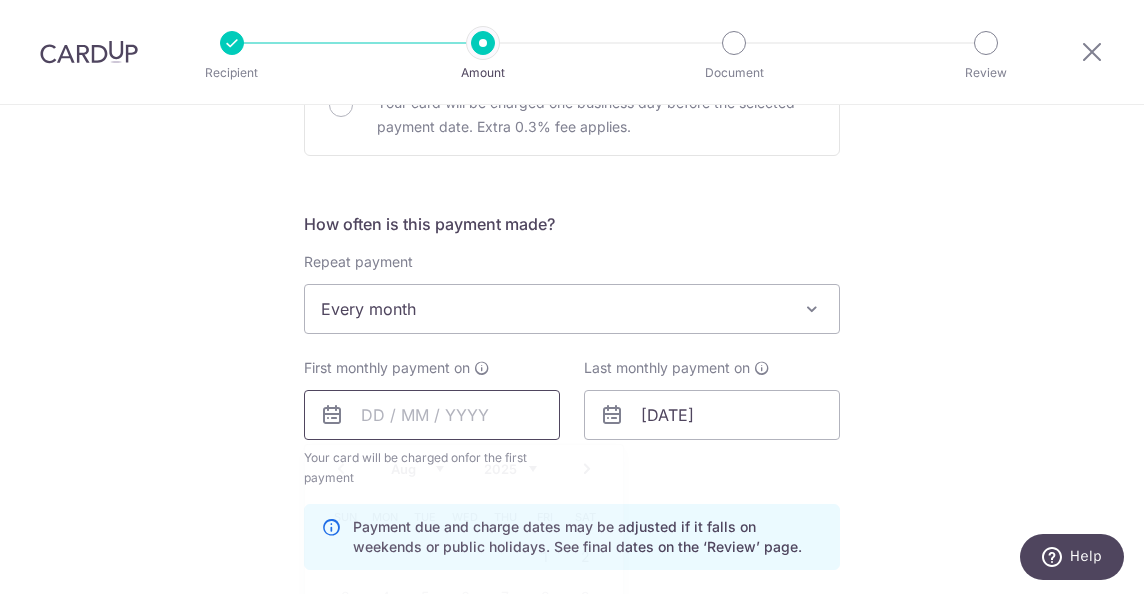 click at bounding box center [432, 415] 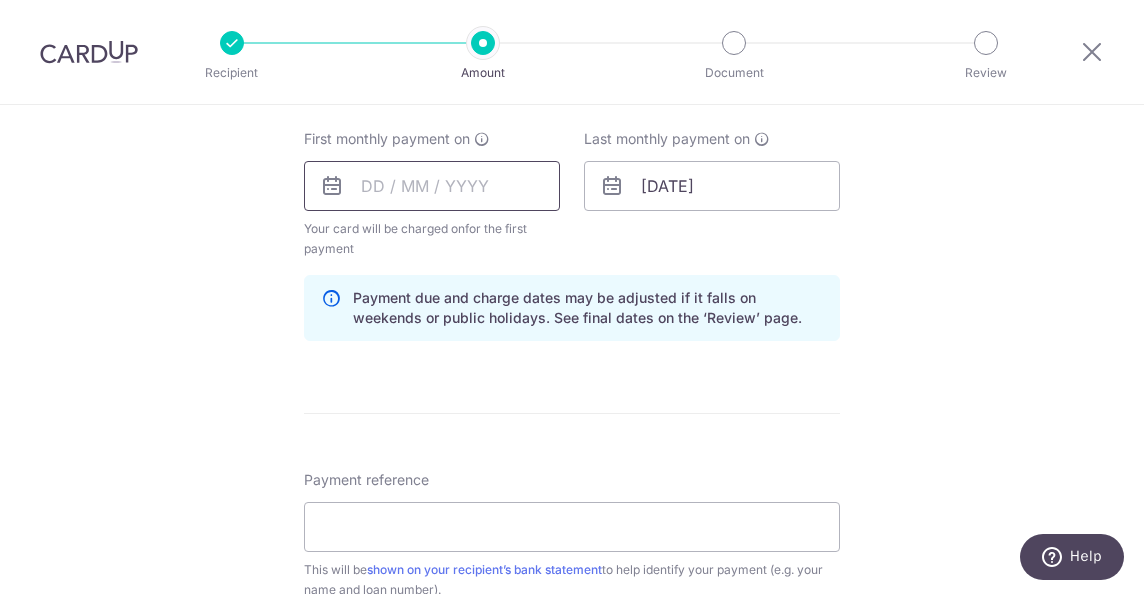 scroll, scrollTop: 907, scrollLeft: 0, axis: vertical 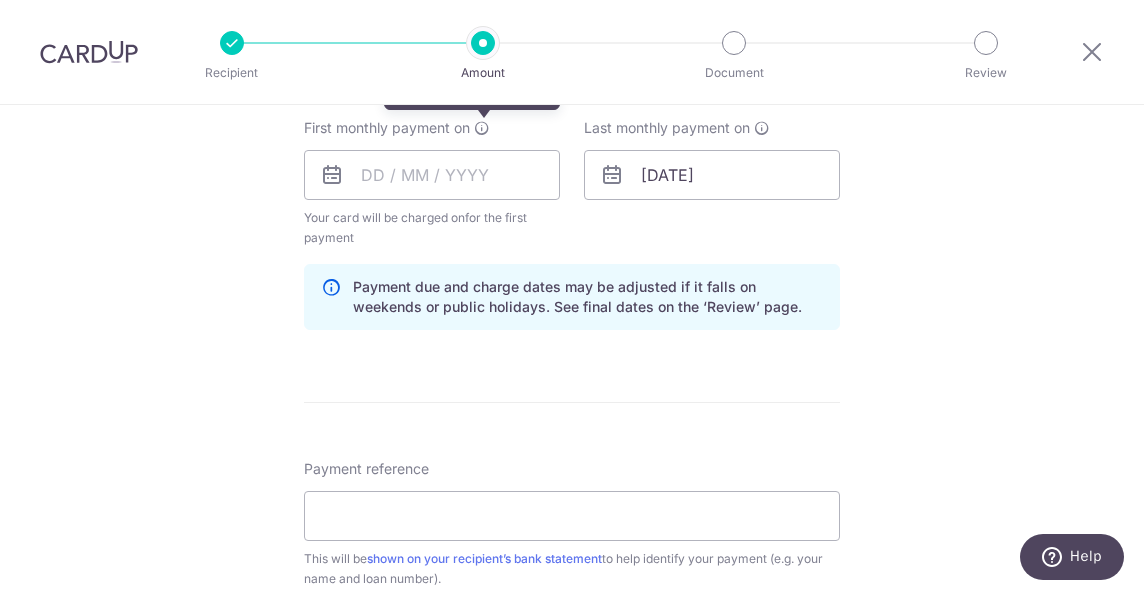 click at bounding box center [482, 128] 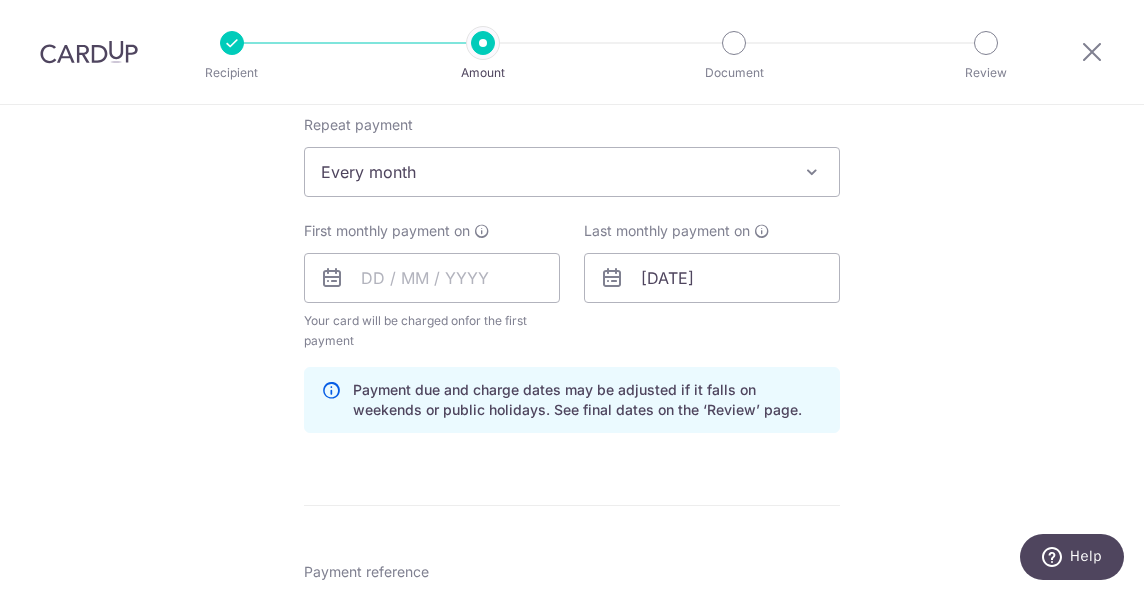 scroll, scrollTop: 787, scrollLeft: 0, axis: vertical 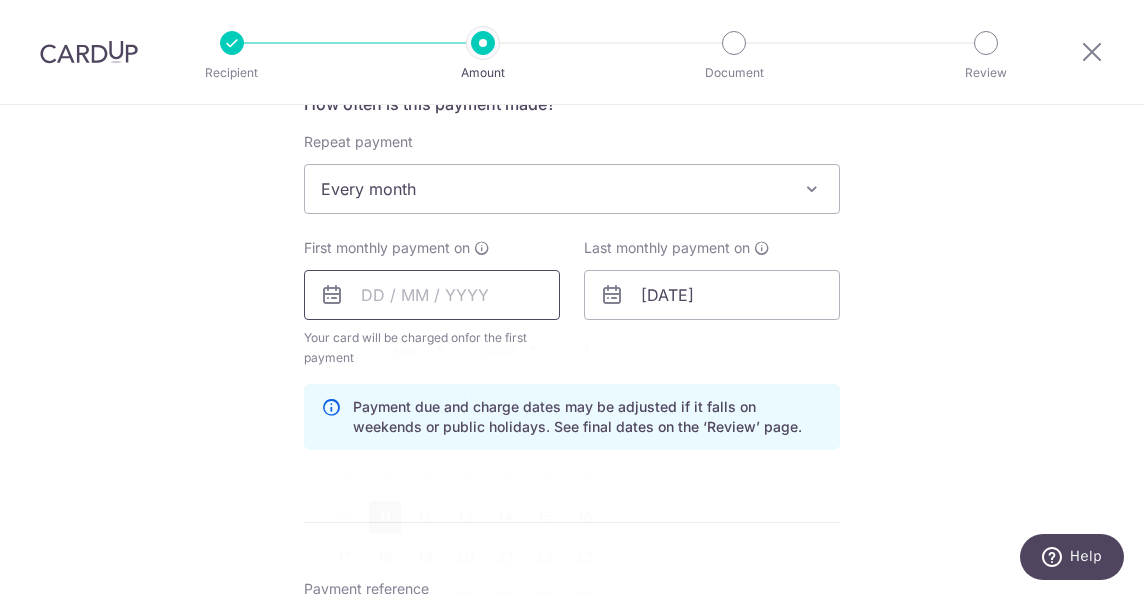click at bounding box center [432, 295] 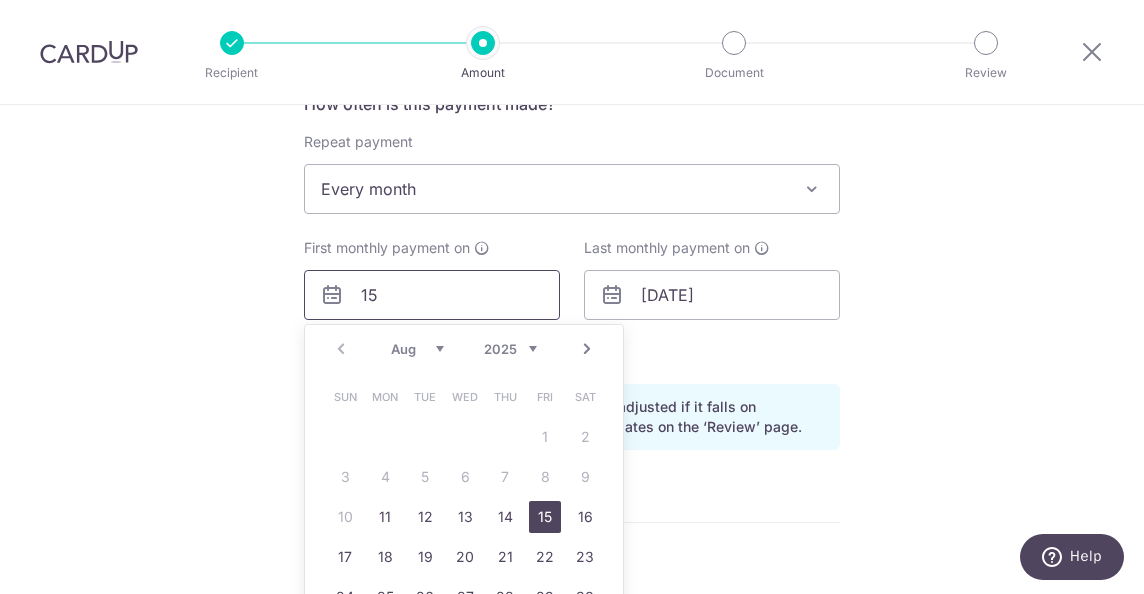 type on "15" 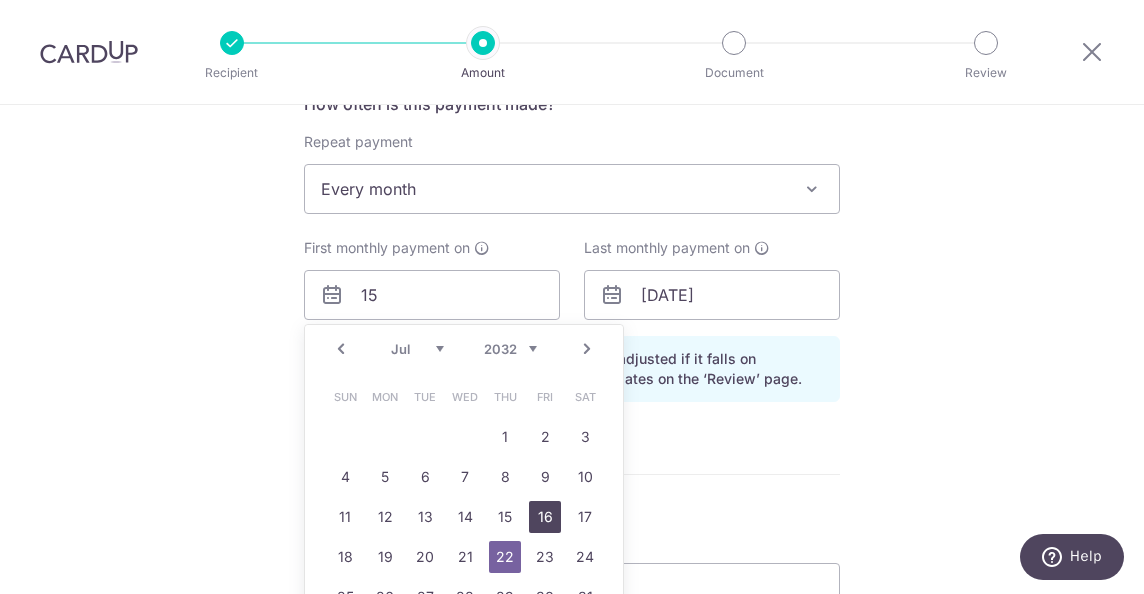 click on "16" at bounding box center (545, 517) 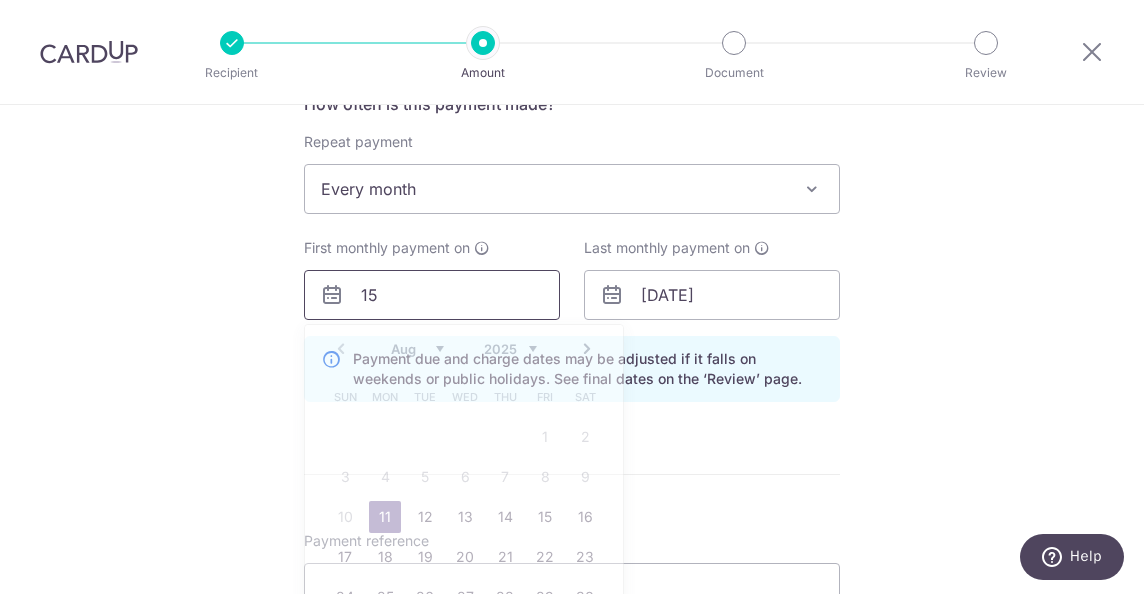 click on "15" at bounding box center (432, 295) 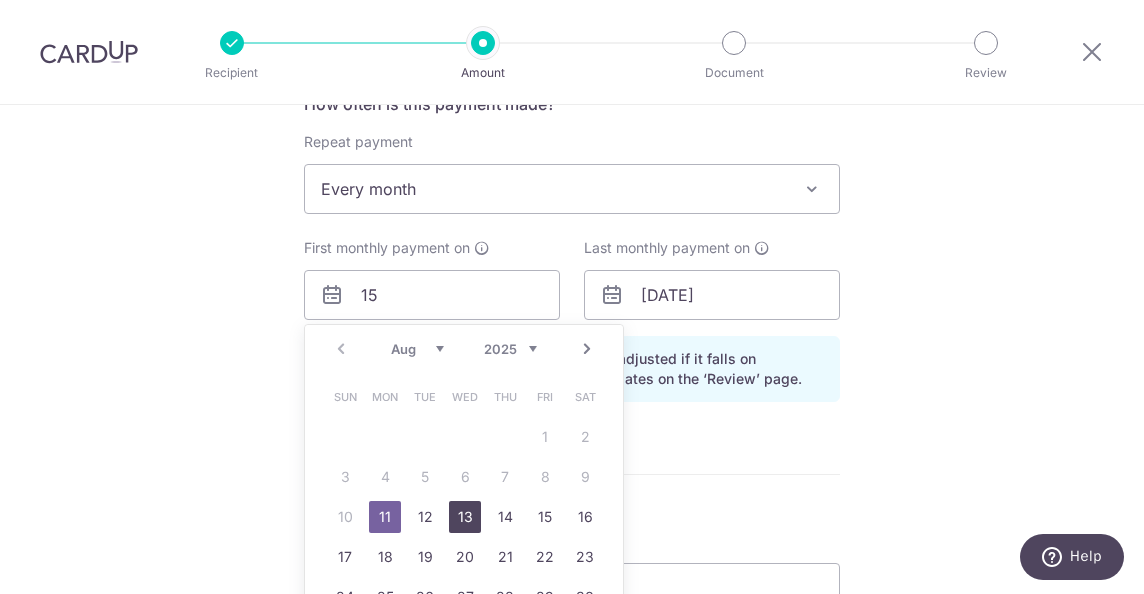 click on "13" at bounding box center [465, 517] 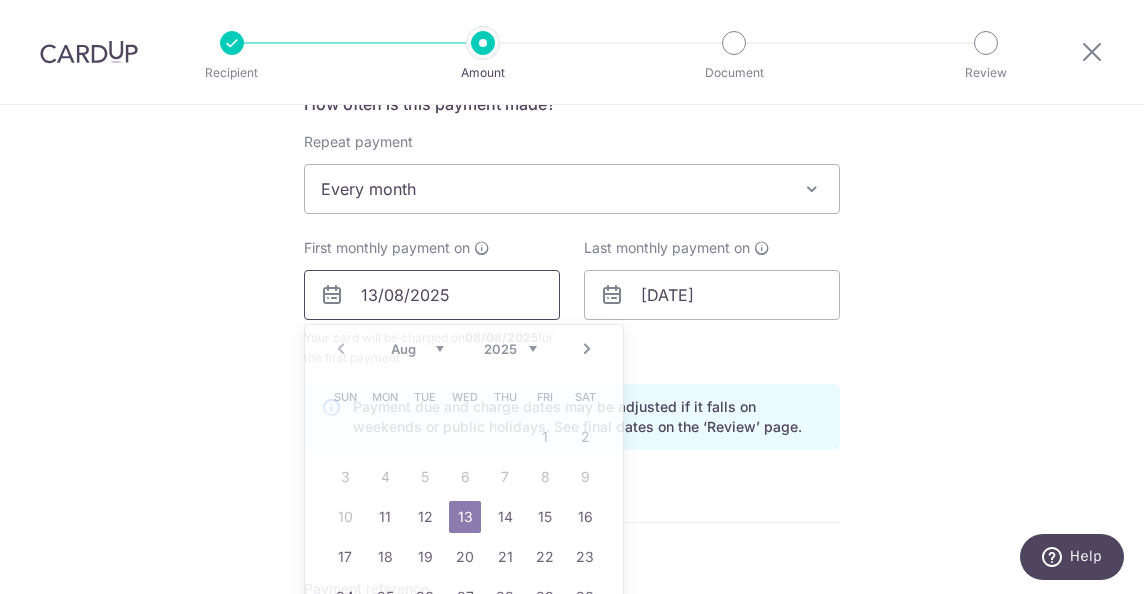click on "13/08/2025" at bounding box center (432, 295) 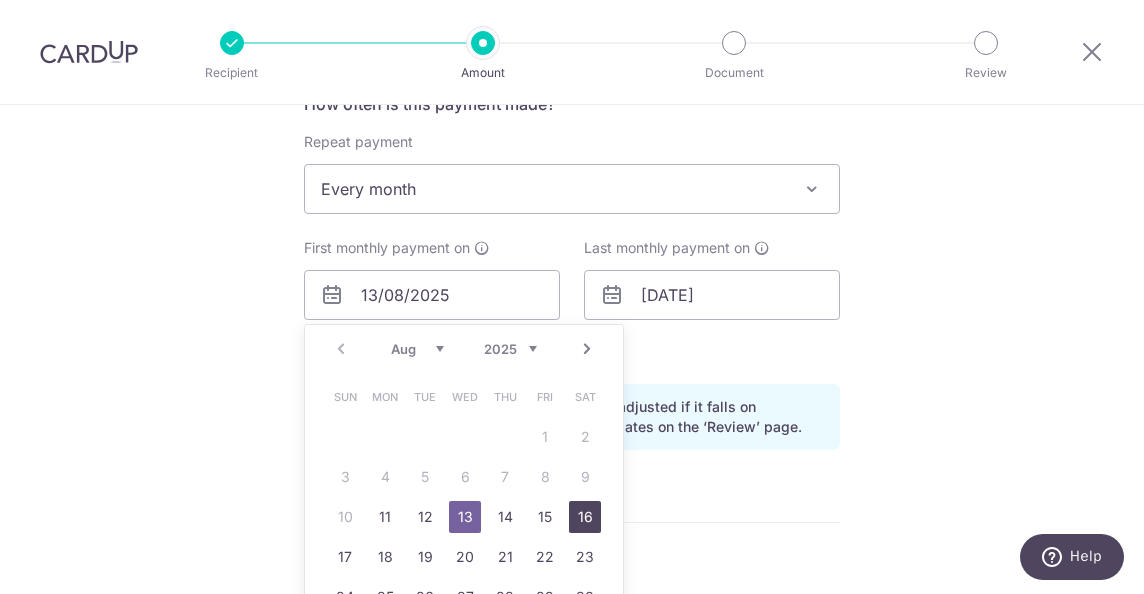 click on "16" at bounding box center (585, 517) 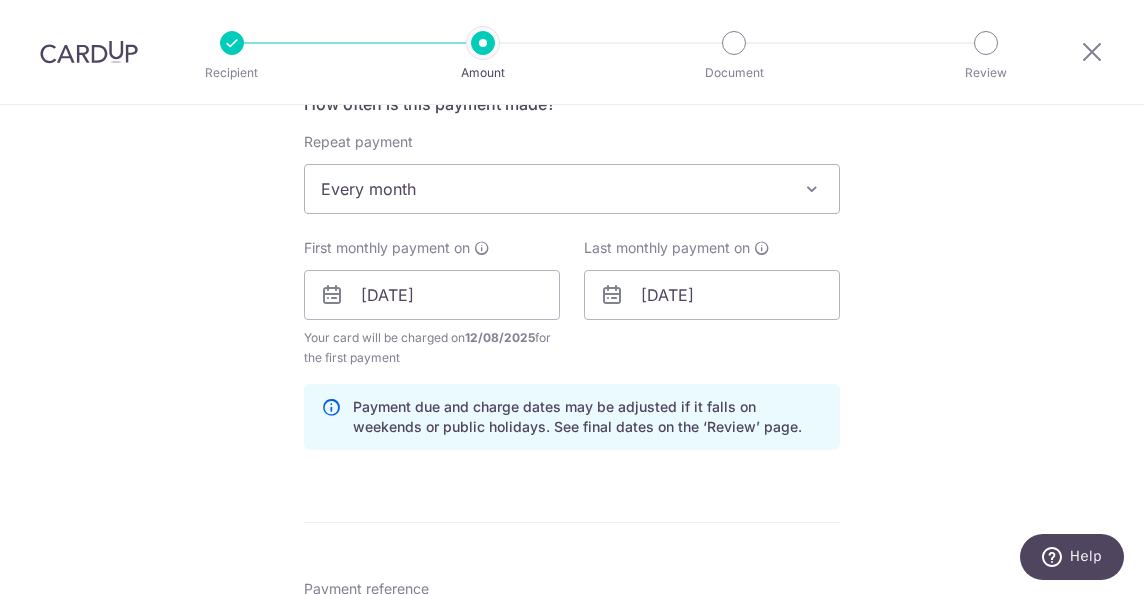 scroll, scrollTop: 1215, scrollLeft: 0, axis: vertical 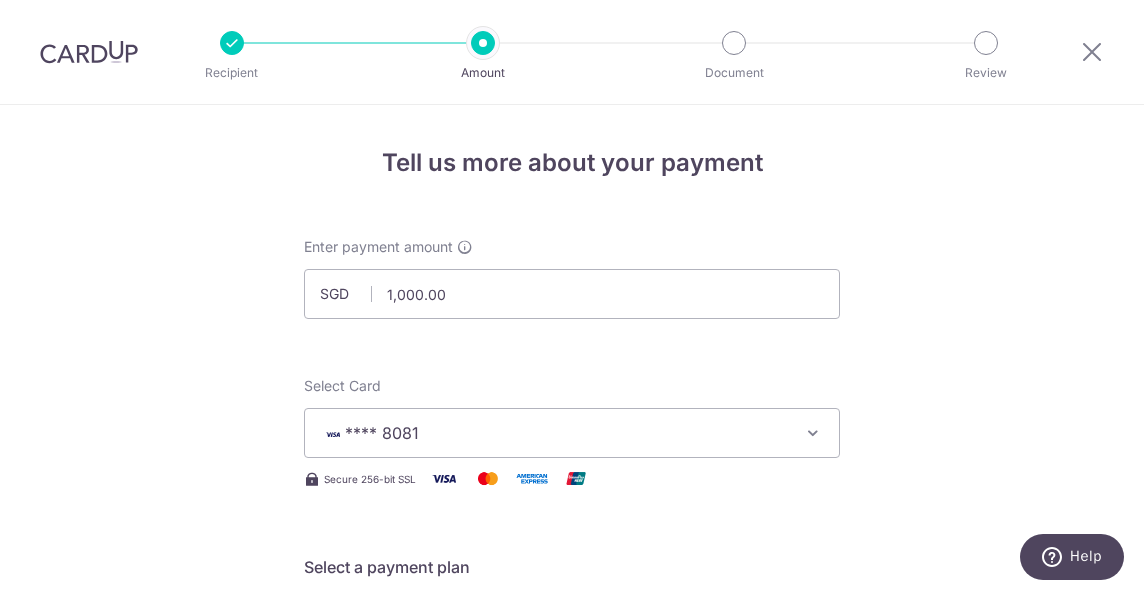 click at bounding box center (232, 43) 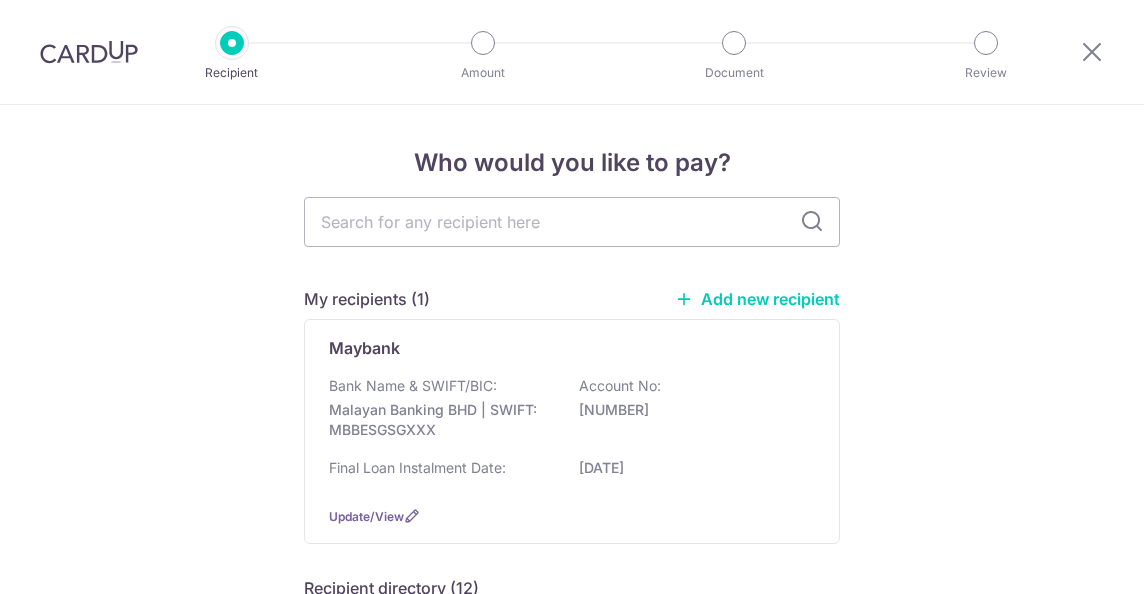 scroll, scrollTop: 0, scrollLeft: 0, axis: both 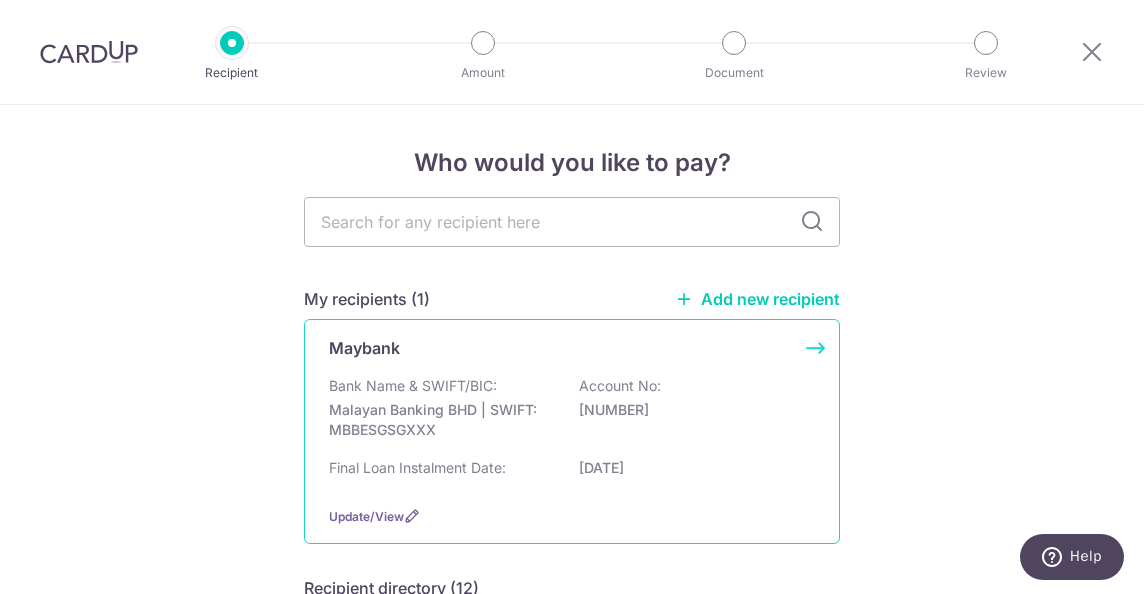 click on "Maybank
Bank Name & SWIFT/BIC:
Malayan Banking BHD | SWIFT: [SWIFT]
Account No:
[NUMBER]
Final Loan Instalment Date:
[DATE]
Update/View" at bounding box center (572, 431) 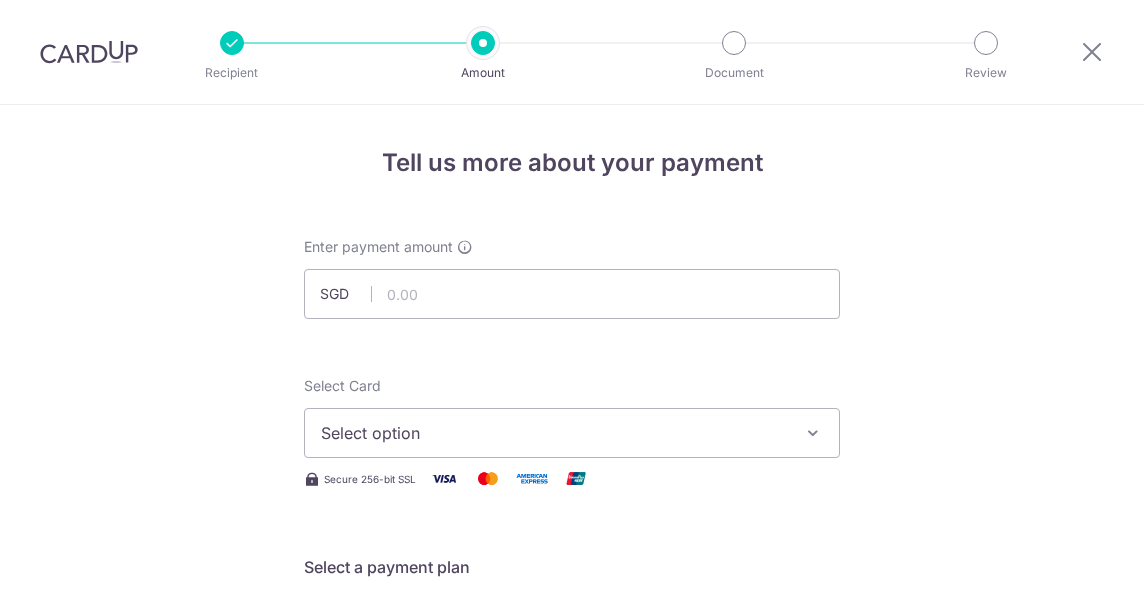 scroll, scrollTop: 0, scrollLeft: 0, axis: both 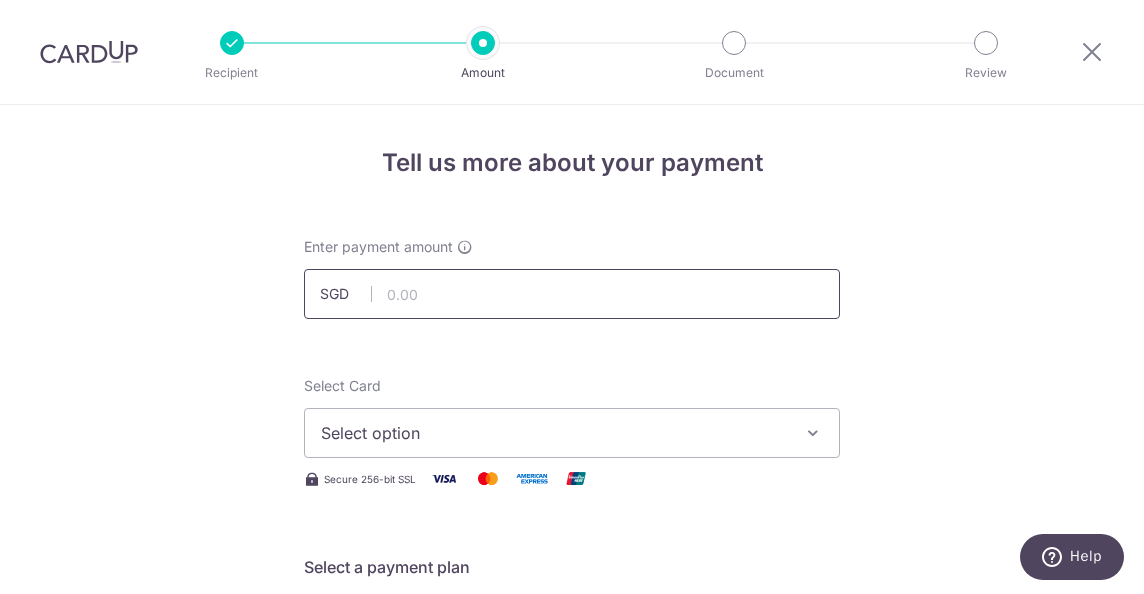 click at bounding box center (572, 294) 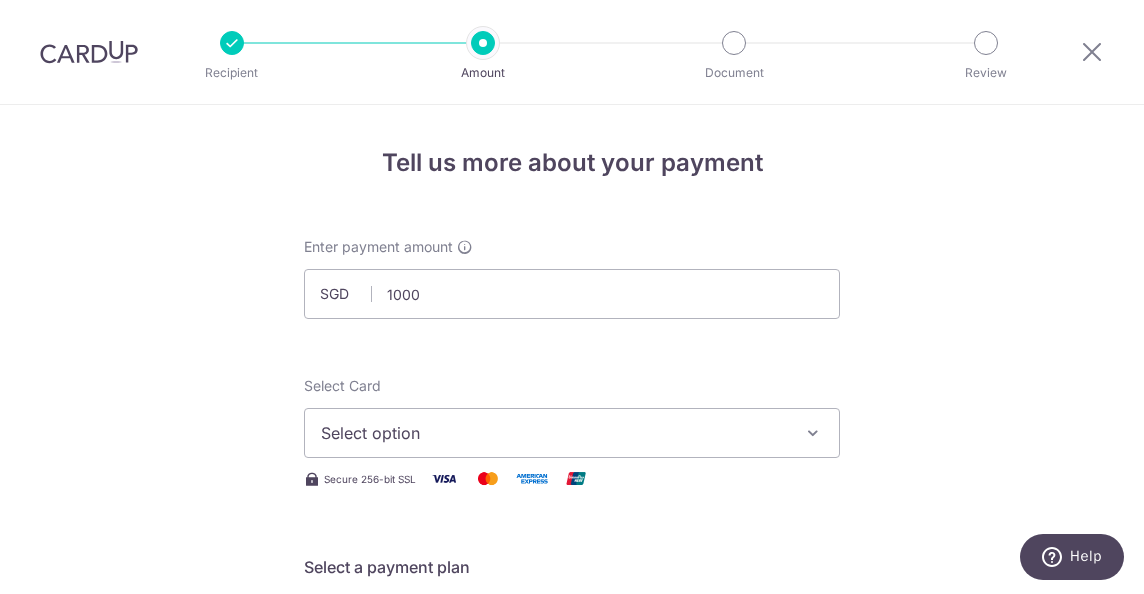 type on "1,000.00" 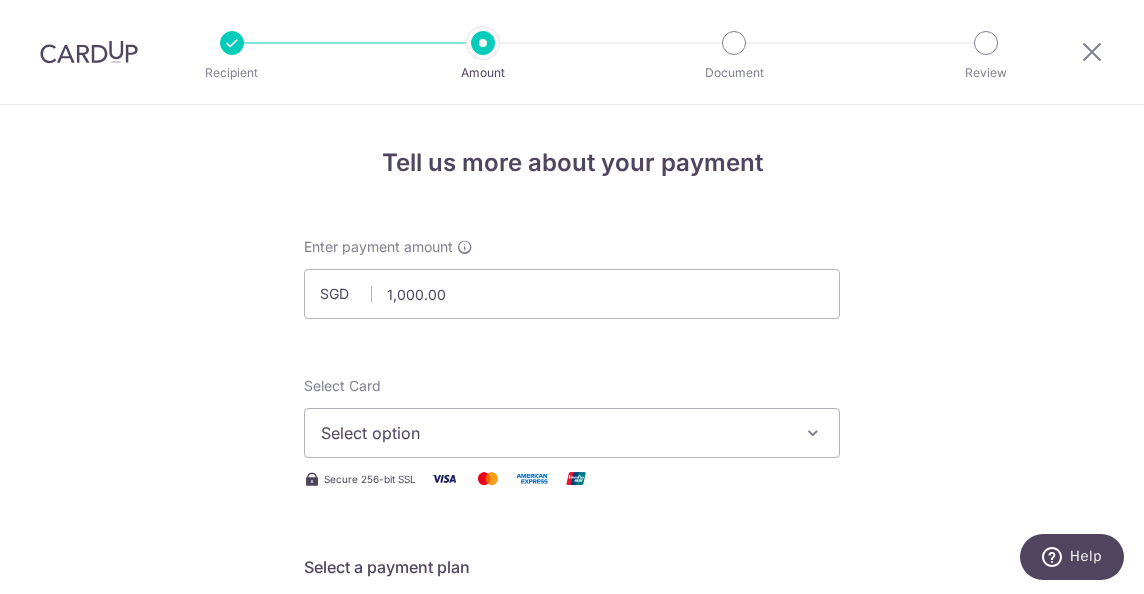 click on "Tell us more about your payment
Enter payment amount
SGD
1,000.00
1000.00
Select Card
Select option
Add credit card
Your Cards
**** 9014
**** 8323
**** 4003
**** 8081
Secure 256-bit SSL
Text
New card details" at bounding box center [572, 982] 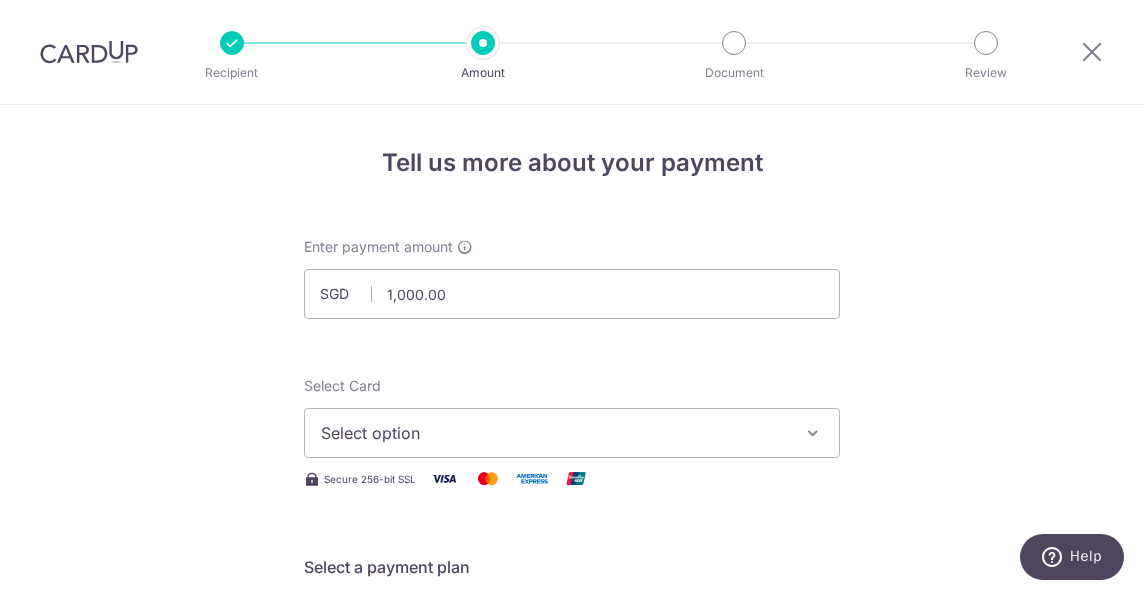 click on "Select option" at bounding box center (572, 433) 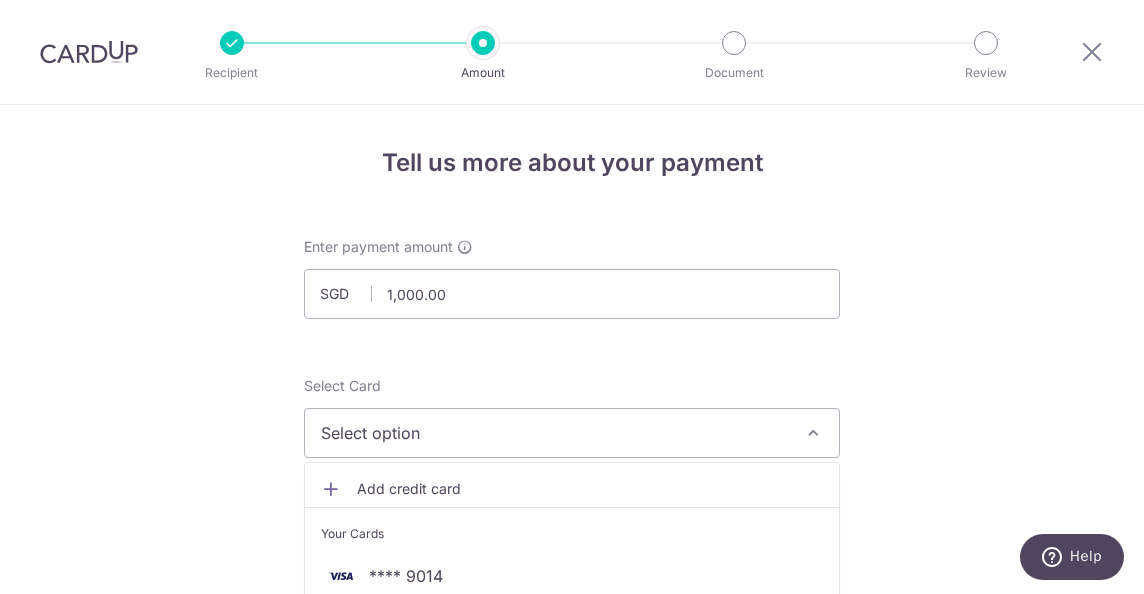 scroll, scrollTop: 427, scrollLeft: 0, axis: vertical 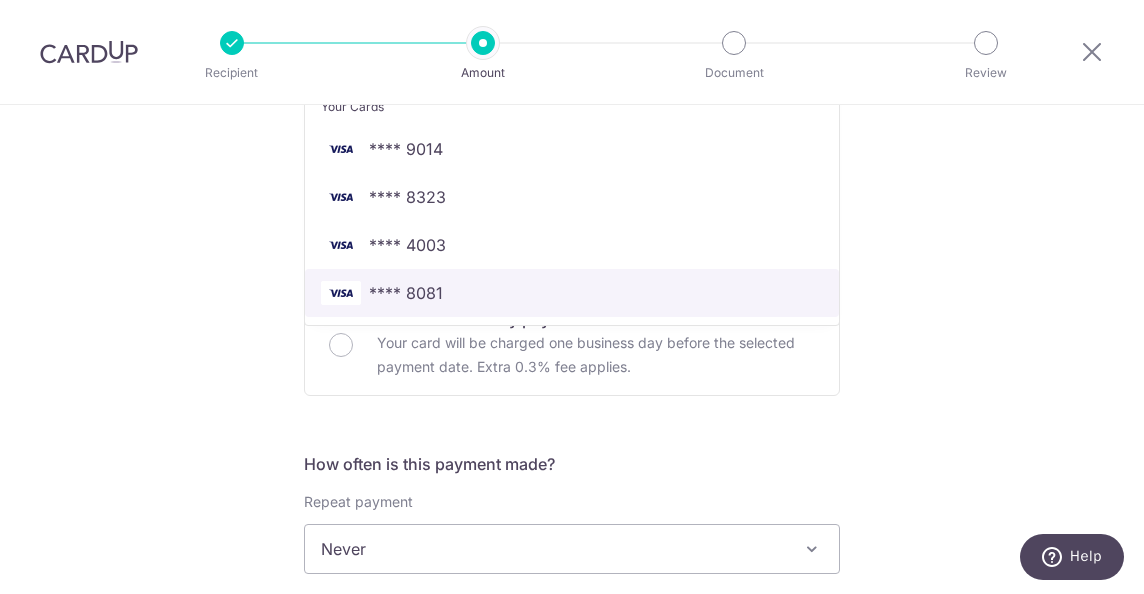 click on "**** 8081" at bounding box center (572, 293) 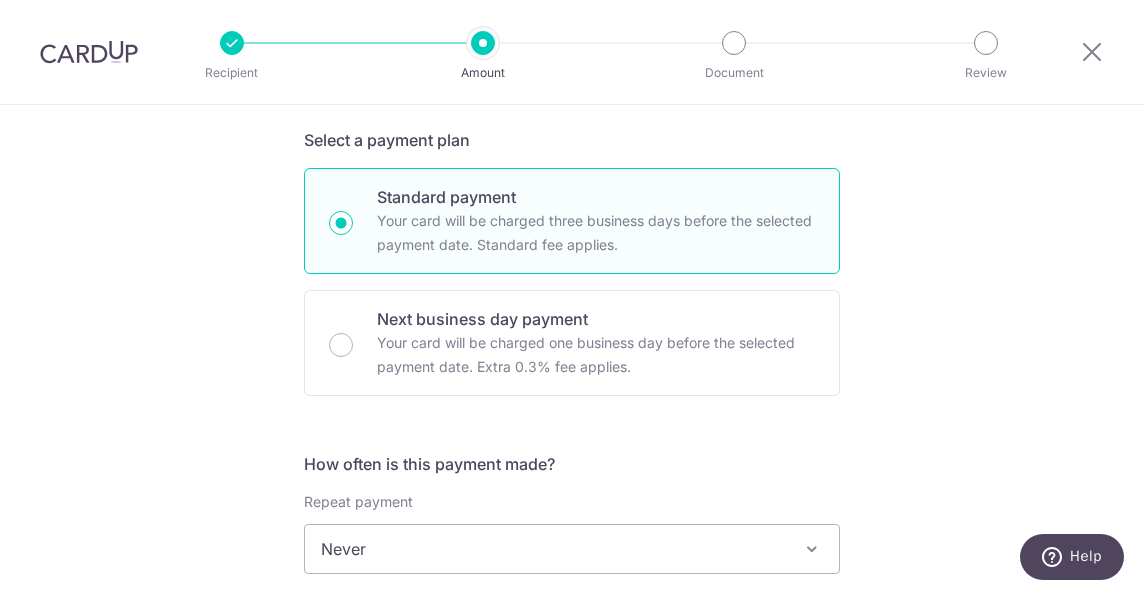 scroll, scrollTop: 855, scrollLeft: 0, axis: vertical 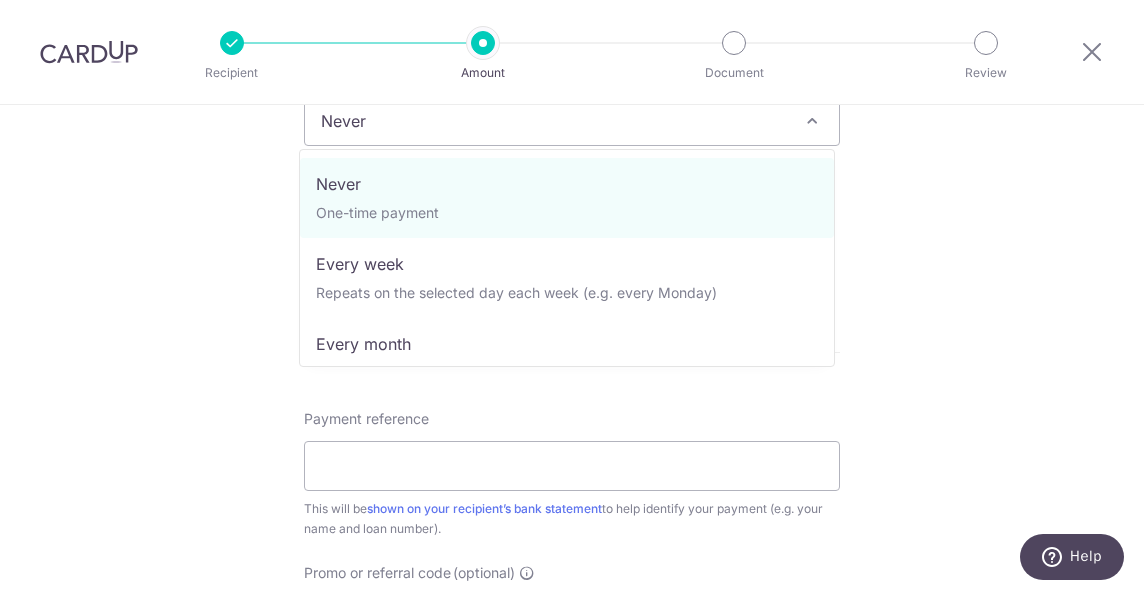 click at bounding box center (812, 121) 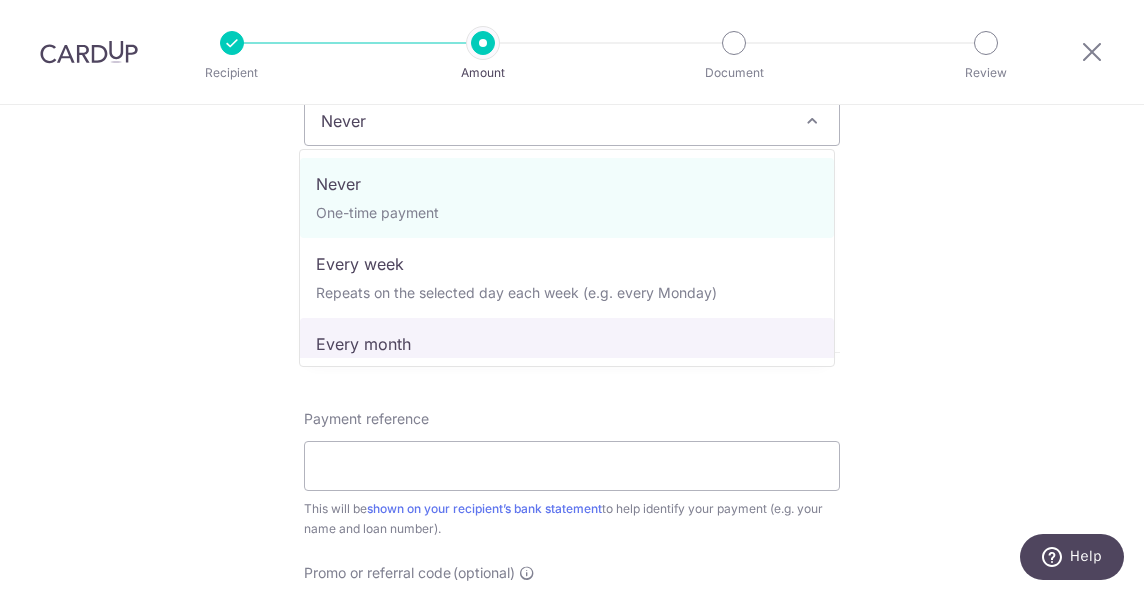 select on "3" 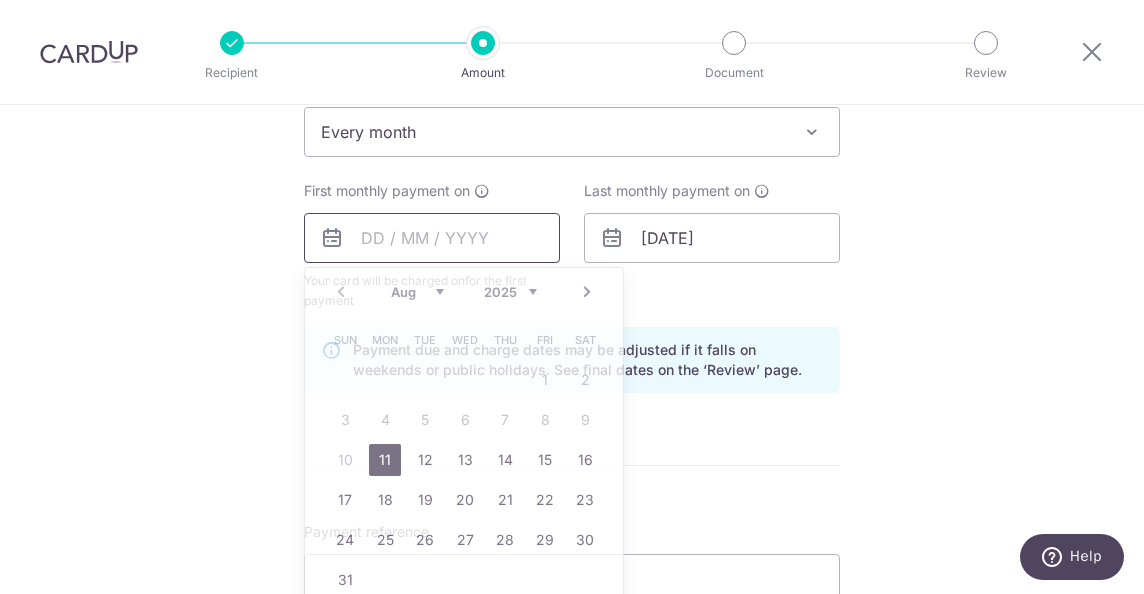 click at bounding box center (432, 238) 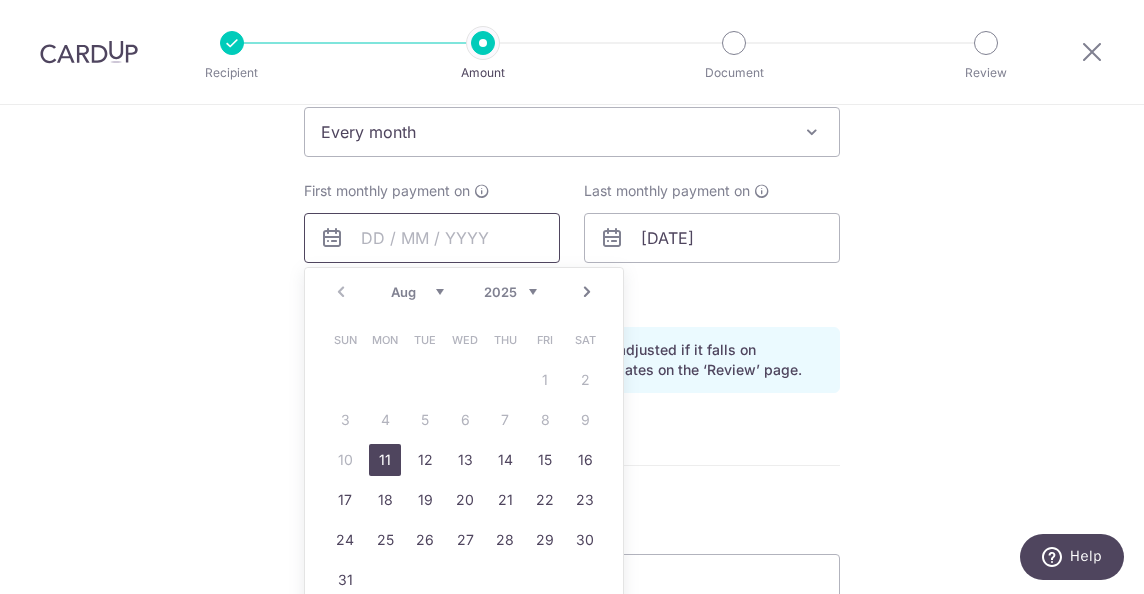 type on "[DATE]" 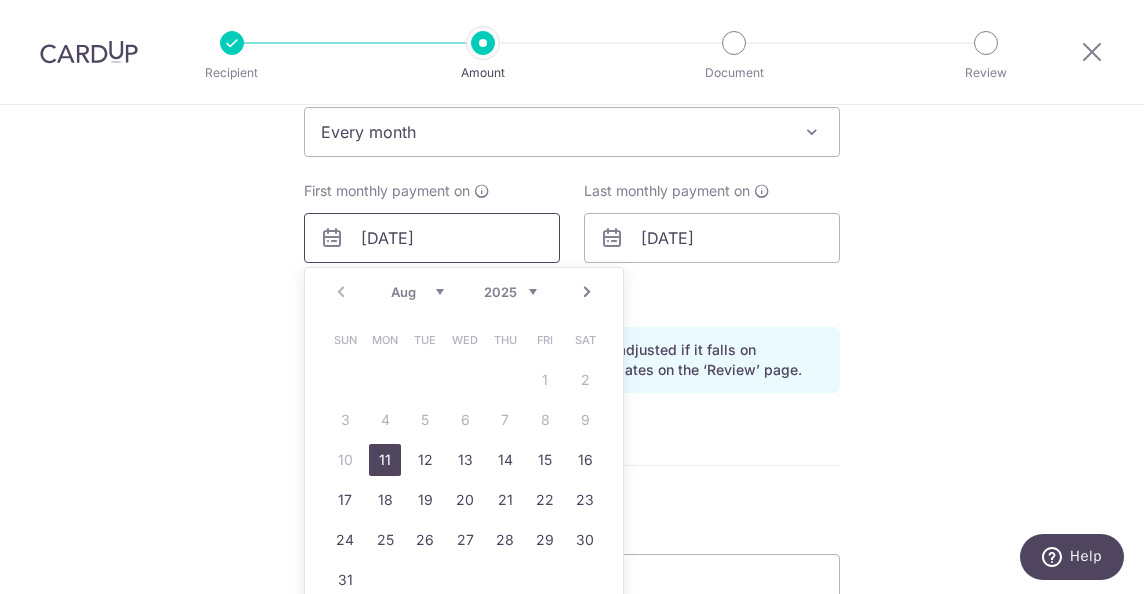 type on "VTAX25R" 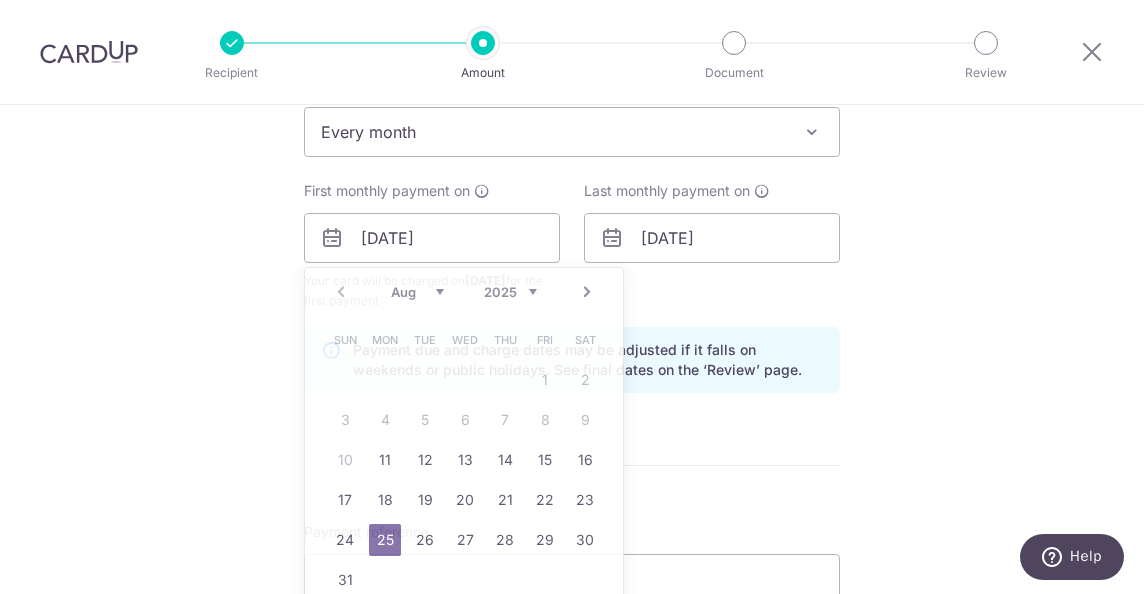 click on "Tell us more about your payment
Enter payment amount
SGD
1,000.00
1000.00
Select Card
**** 8081
Add credit card
Your Cards
**** 9014
**** 8323
**** 4003
**** 8081
Secure 256-bit SSL
Text
New card details" at bounding box center (572, 261) 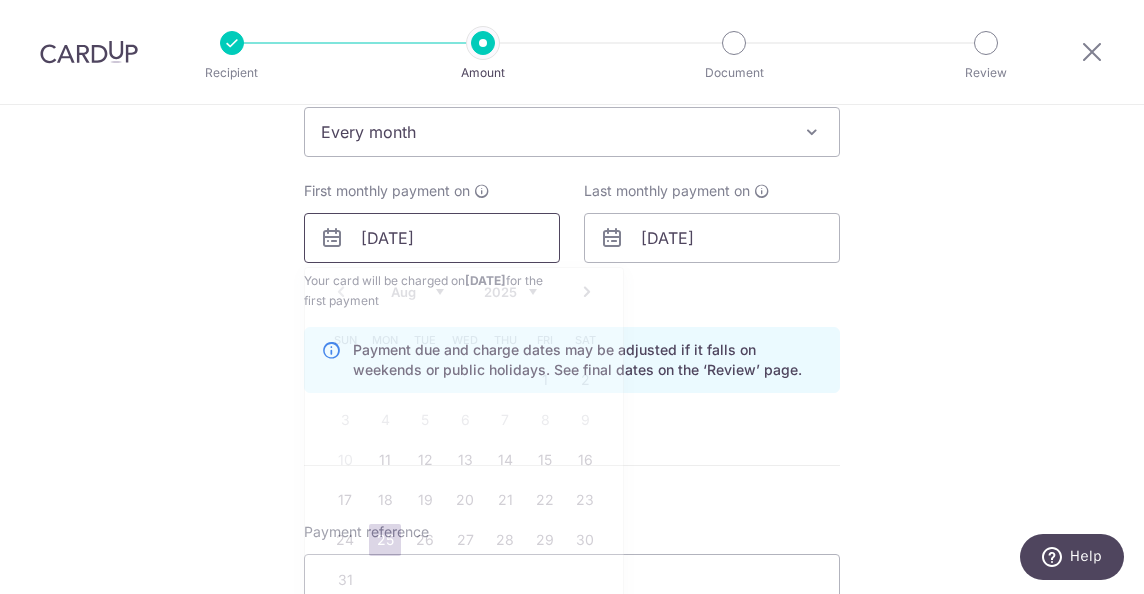 click on "[DATE]" at bounding box center [432, 238] 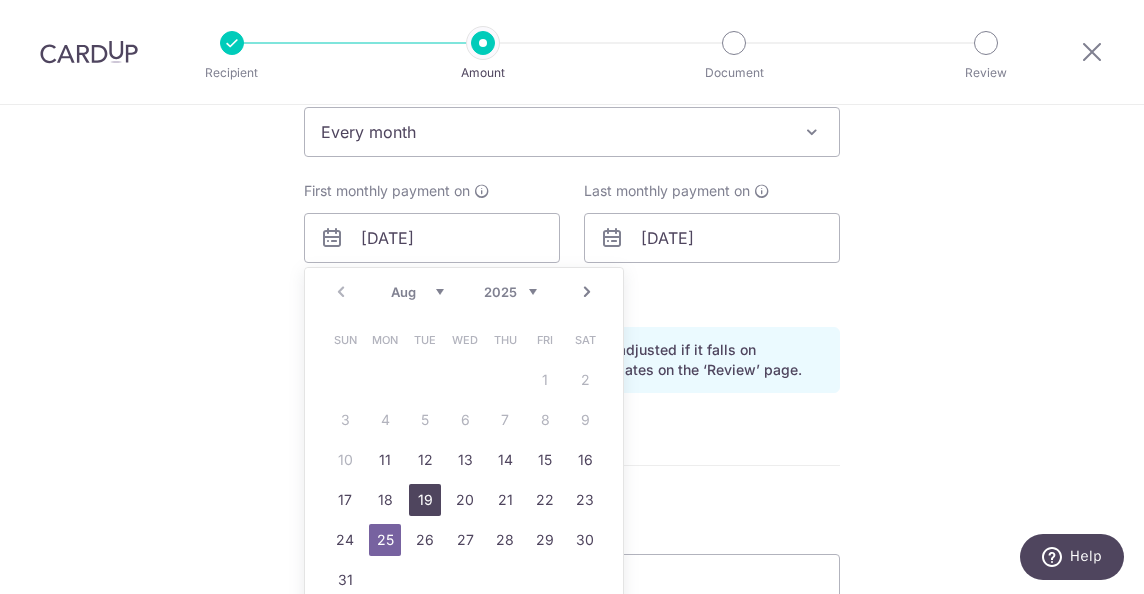 click on "19" at bounding box center [425, 500] 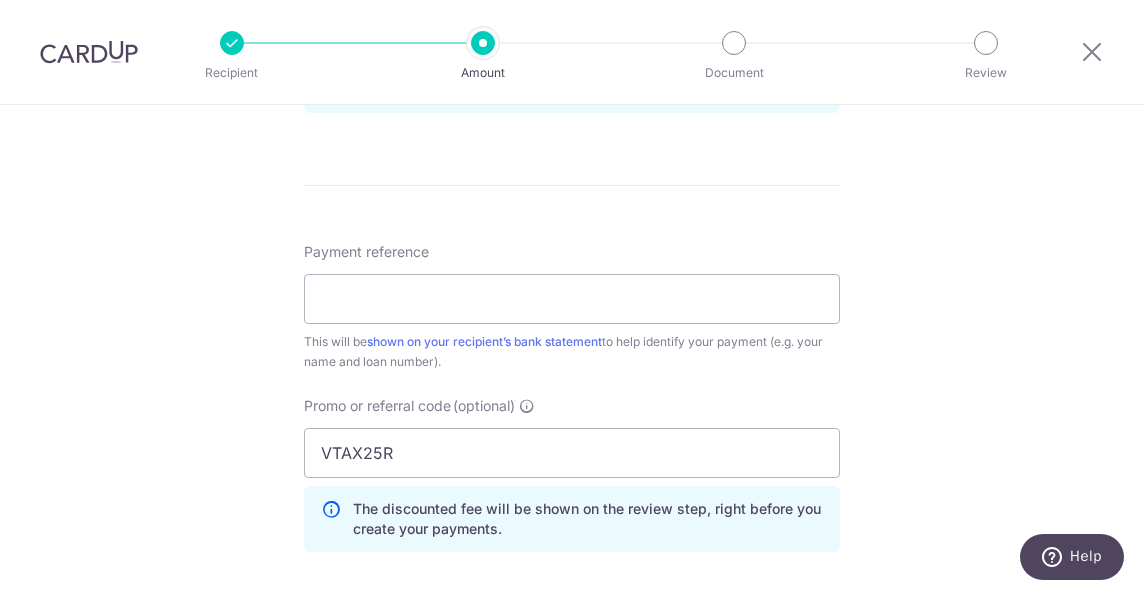 scroll, scrollTop: 1164, scrollLeft: 0, axis: vertical 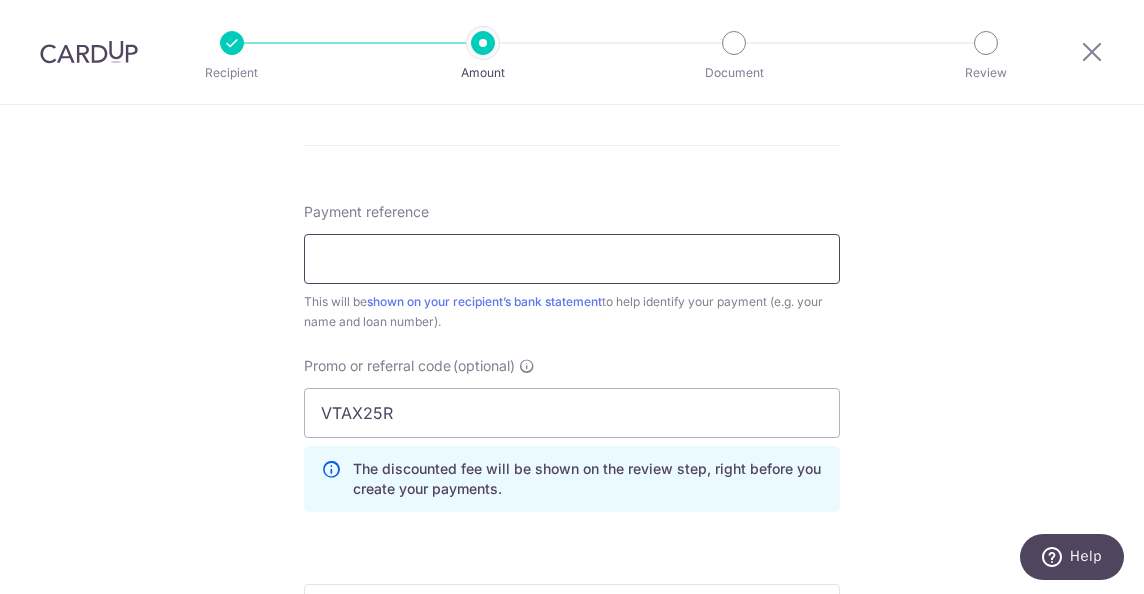 click on "Payment reference" at bounding box center [572, 259] 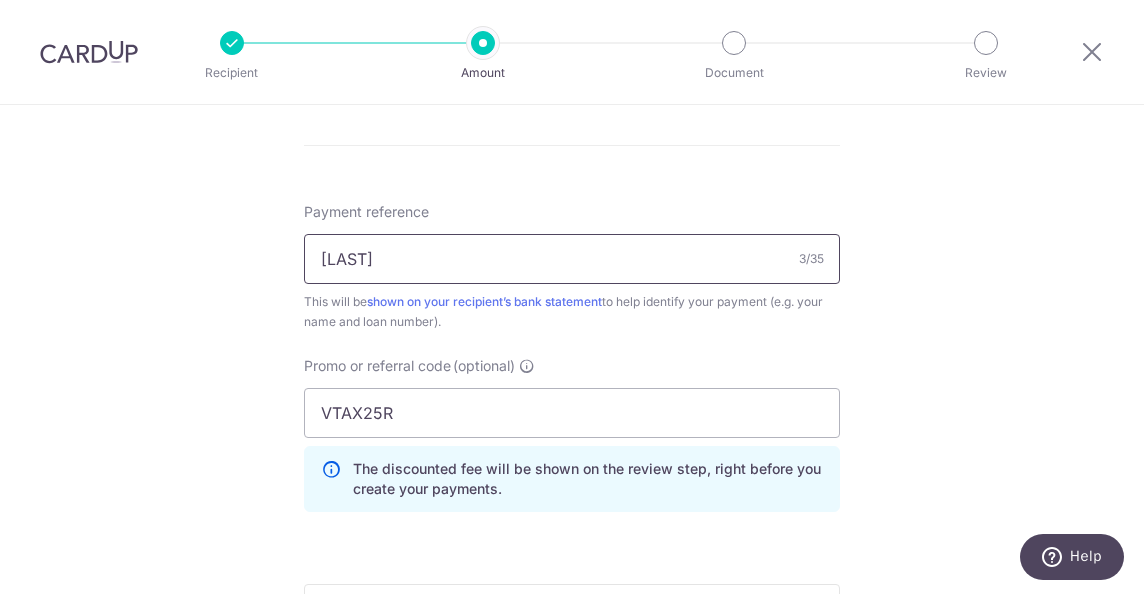 type on "l" 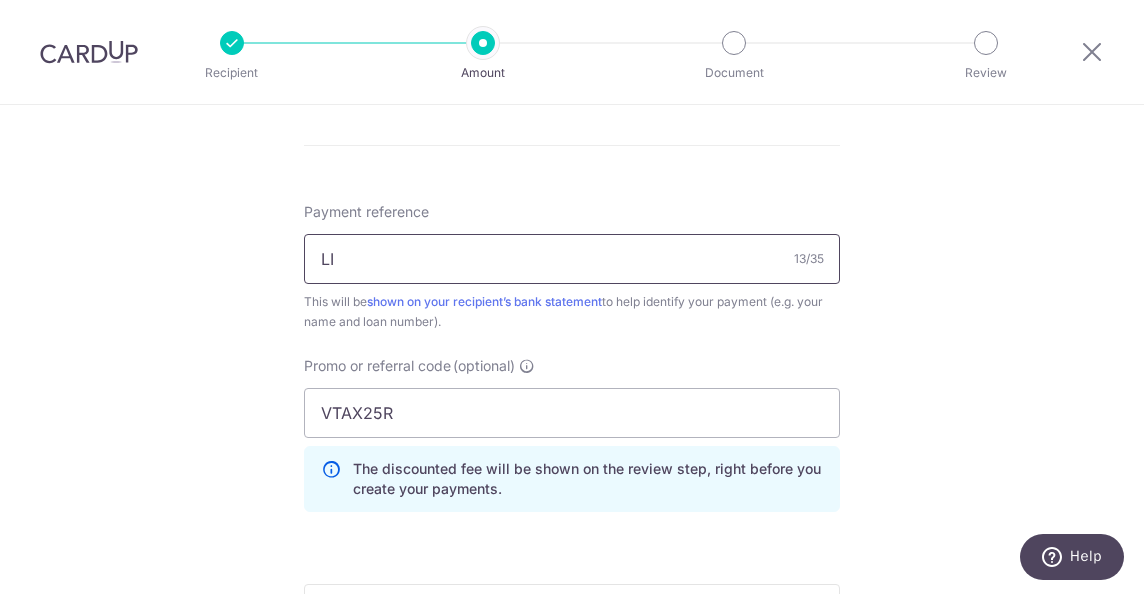 type on "L" 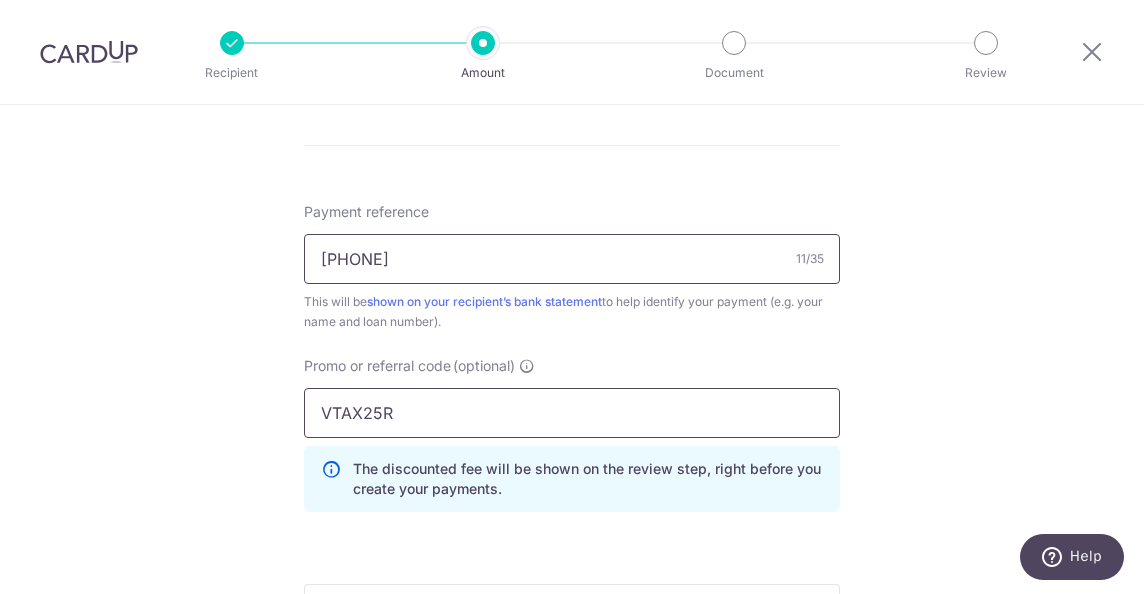 type on "[PHONE]" 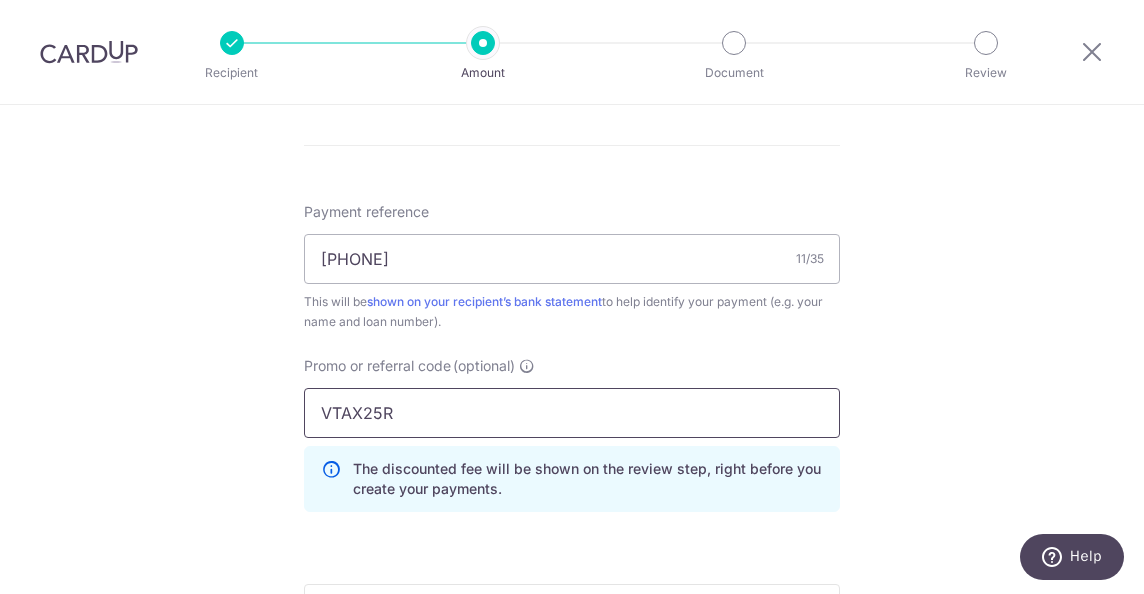 click on "VTAX25R" at bounding box center (572, 413) 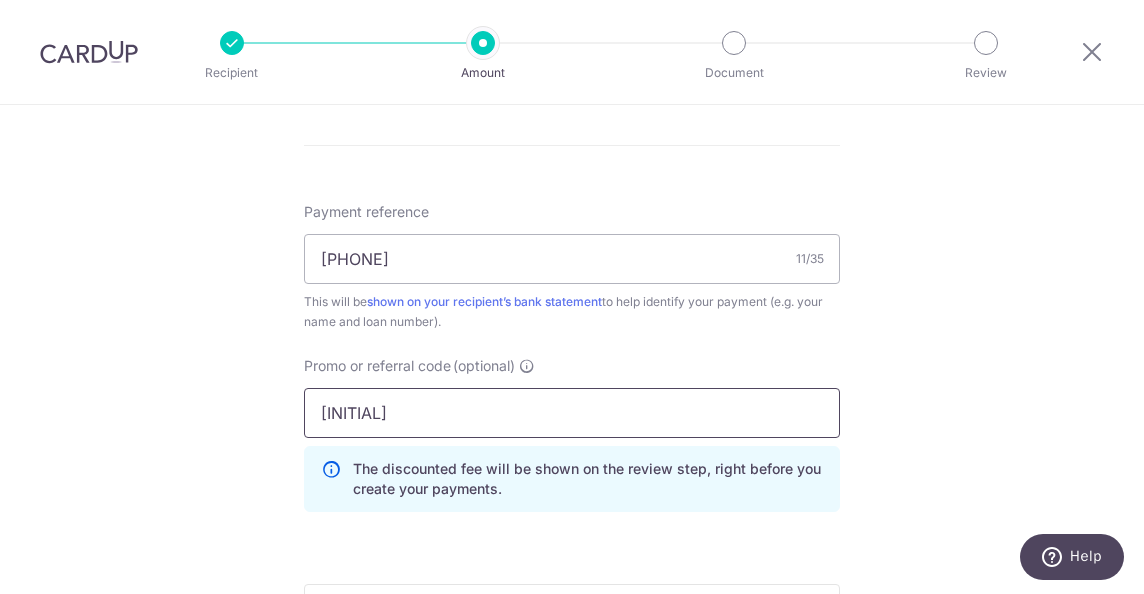 type on "V" 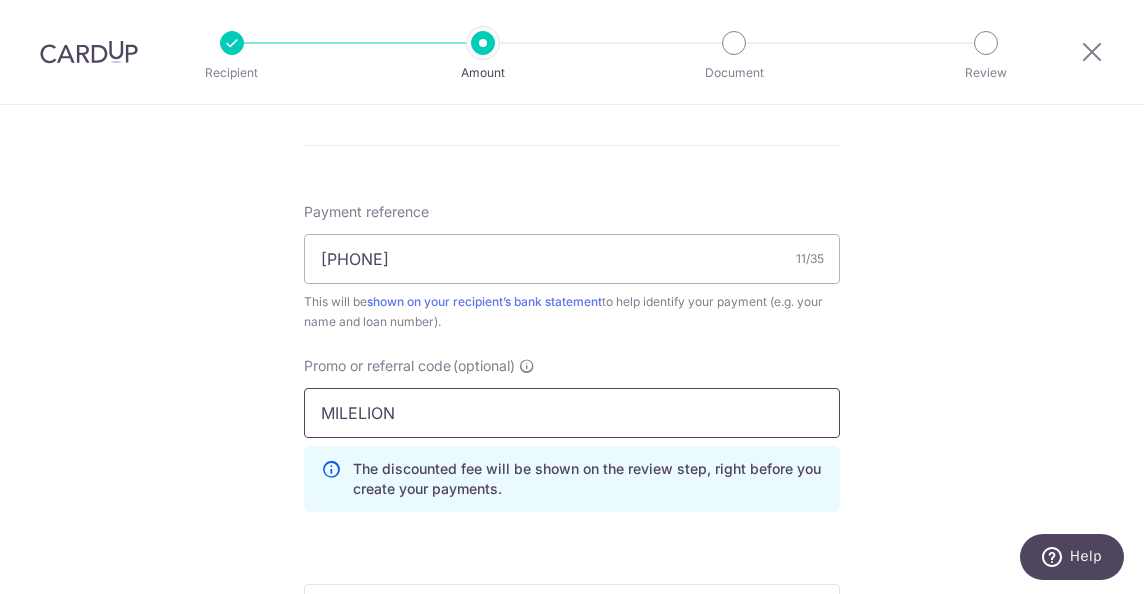 scroll, scrollTop: 1508, scrollLeft: 0, axis: vertical 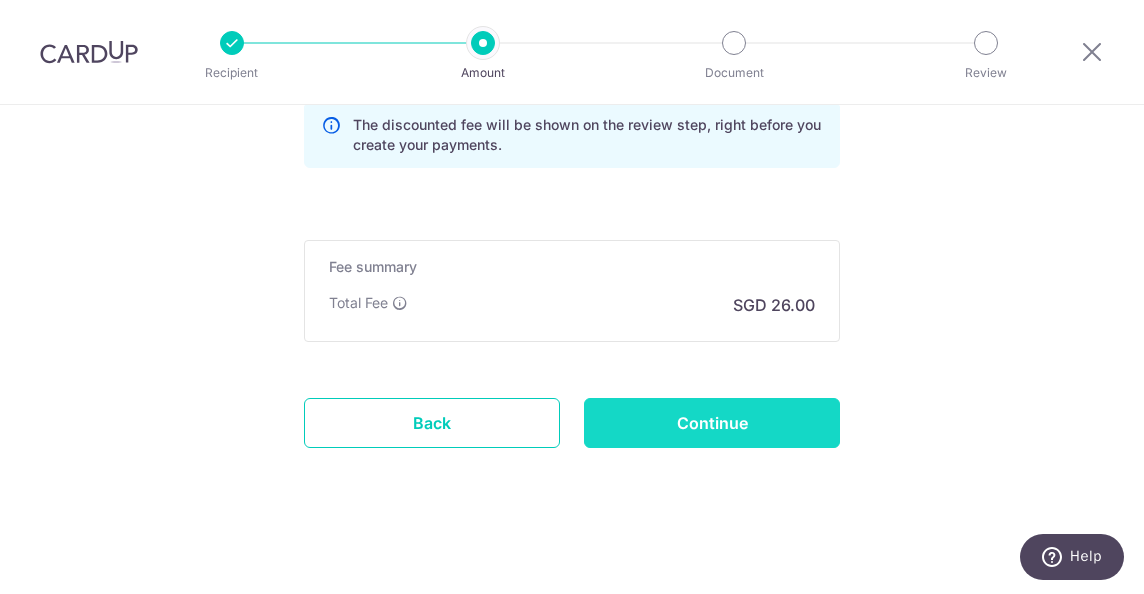 type on "MILELION" 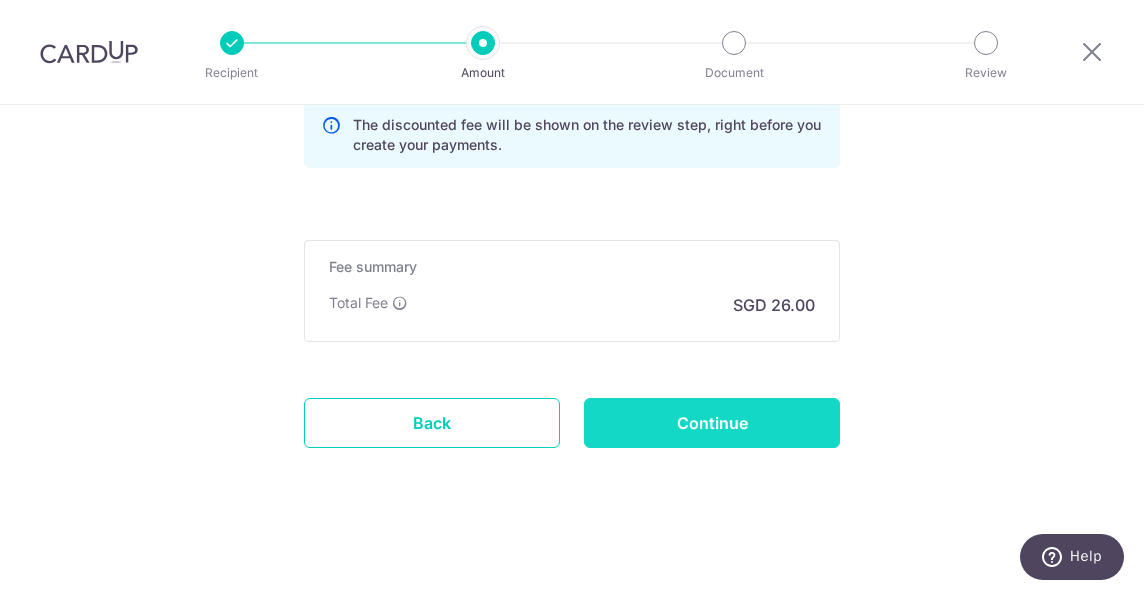 click on "Continue" at bounding box center (712, 423) 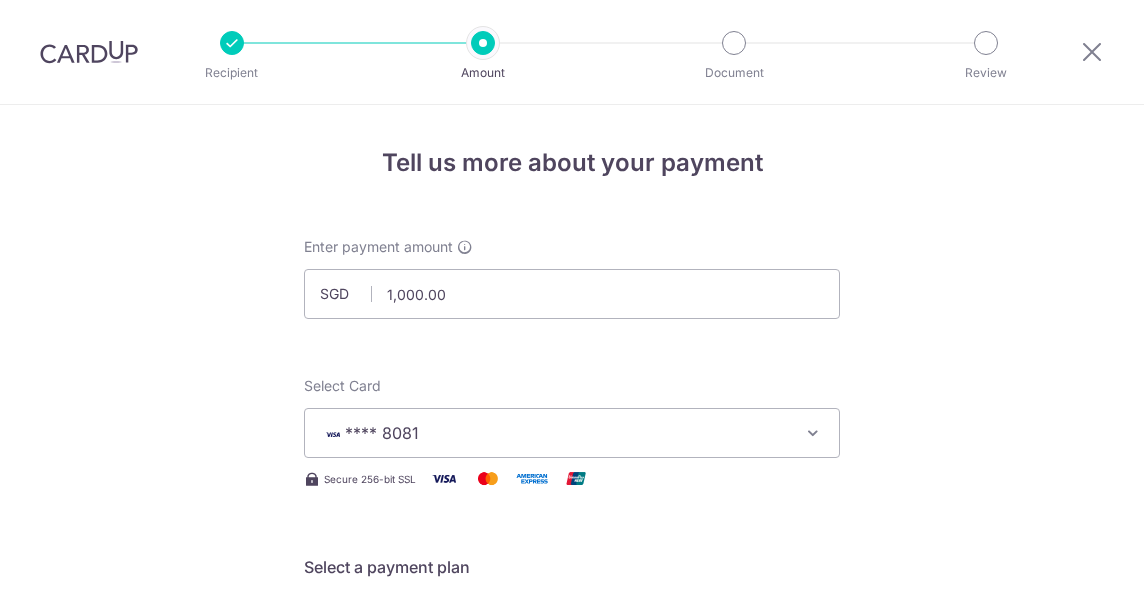scroll, scrollTop: 0, scrollLeft: 0, axis: both 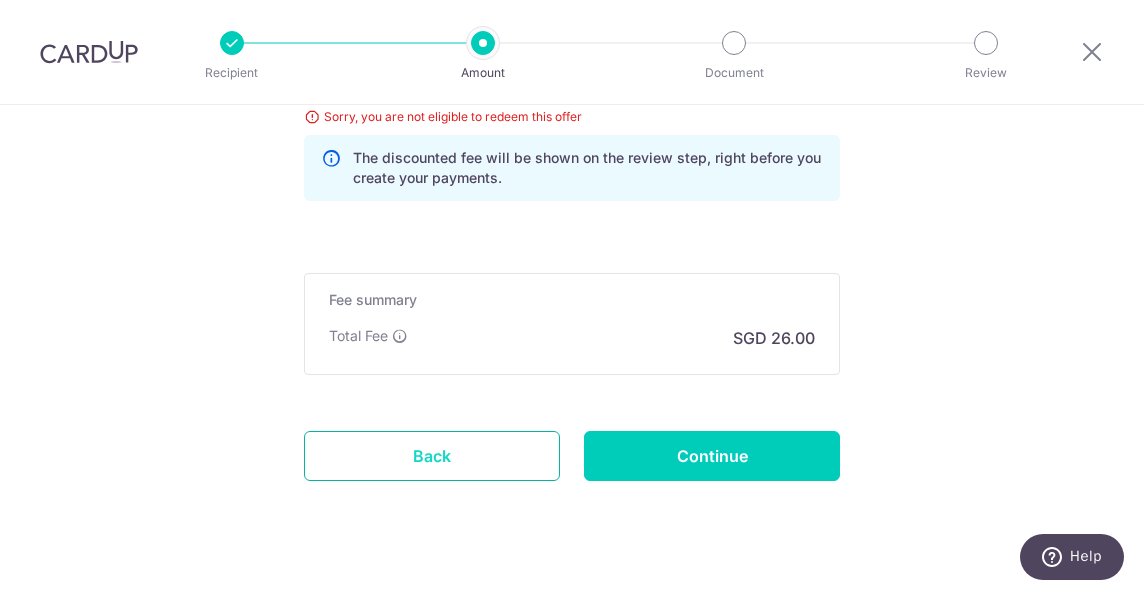 click on "Back" at bounding box center [432, 456] 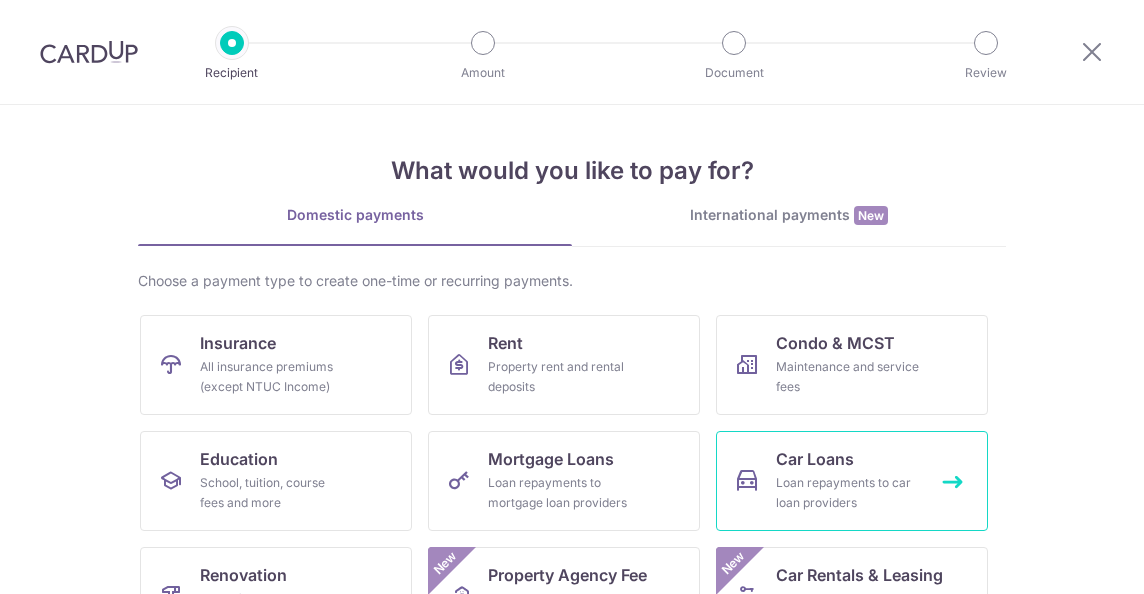 click on "Car Loans Loan repayments to car loan providers" at bounding box center (852, 481) 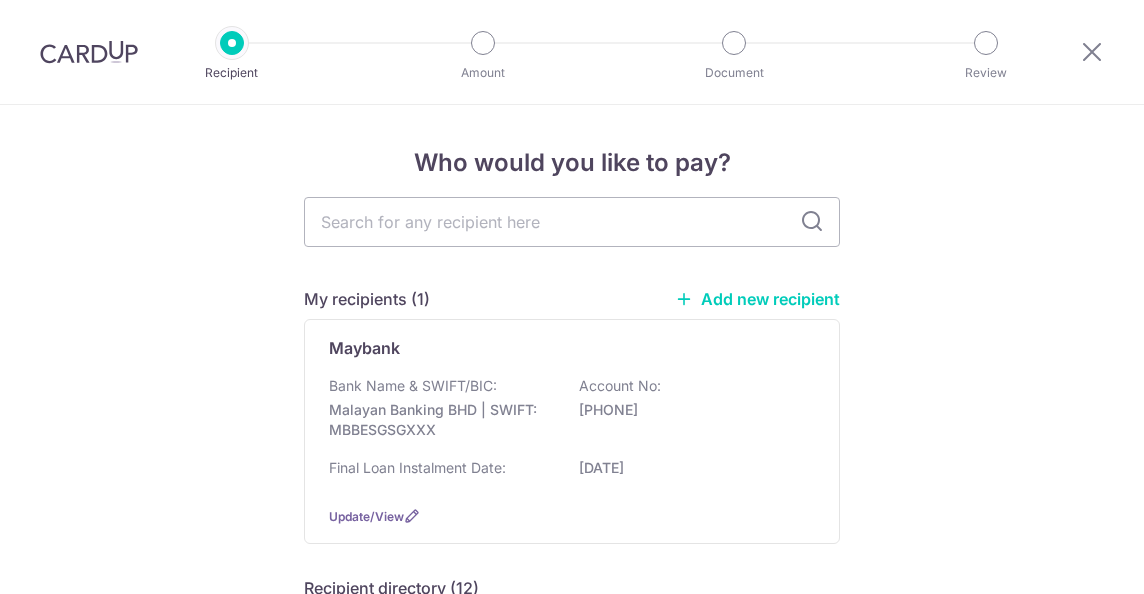 scroll, scrollTop: 0, scrollLeft: 0, axis: both 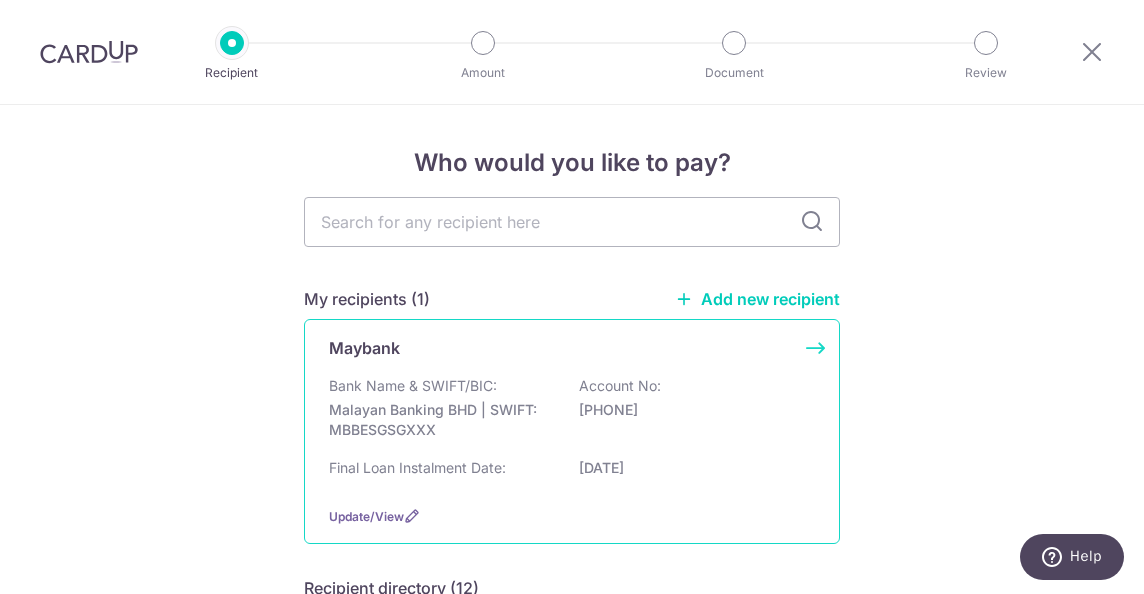 click on "Bank Name & SWIFT/BIC:
[BANK_NAME] | SWIFT: [SWIFT_CODE]
Account No:
[ACCOUNT_NUMBER]" at bounding box center (572, 413) 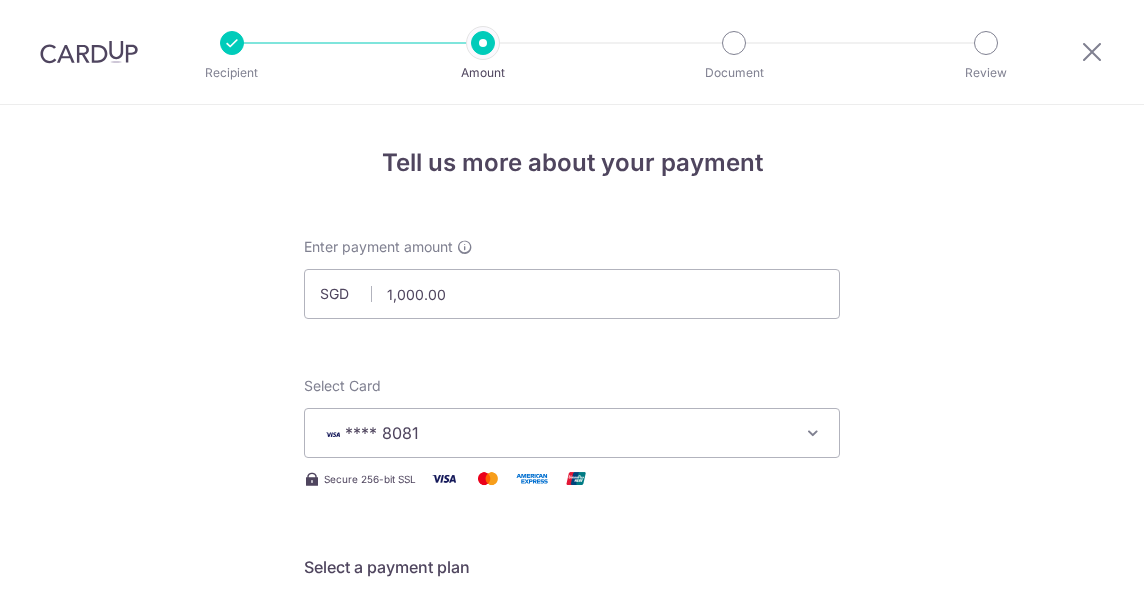 scroll, scrollTop: 0, scrollLeft: 0, axis: both 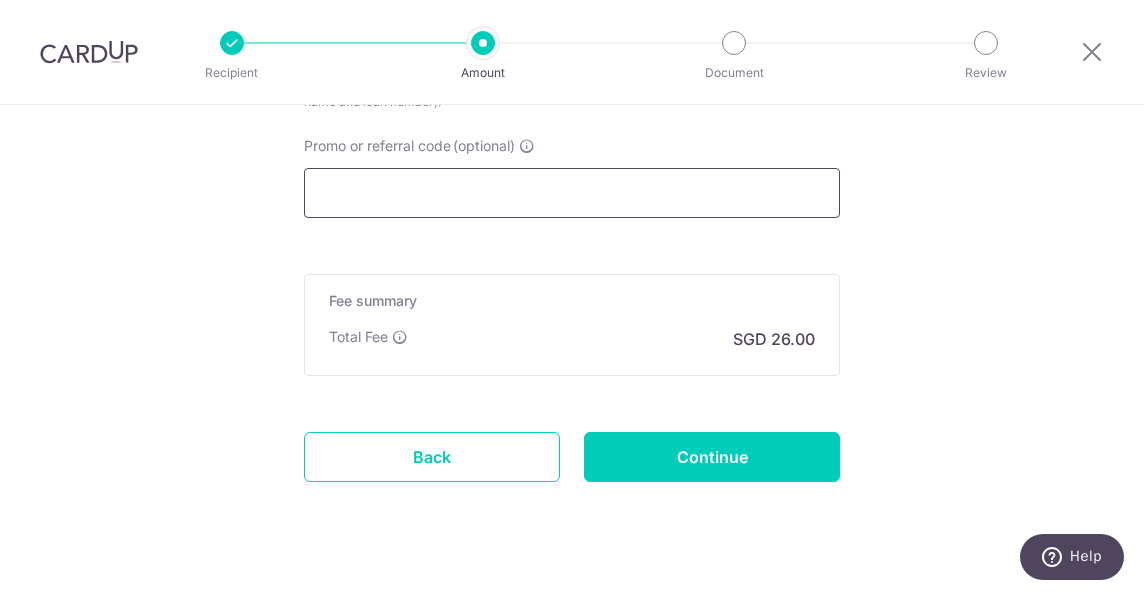 click on "Promo or referral code
(optional)" at bounding box center (572, 193) 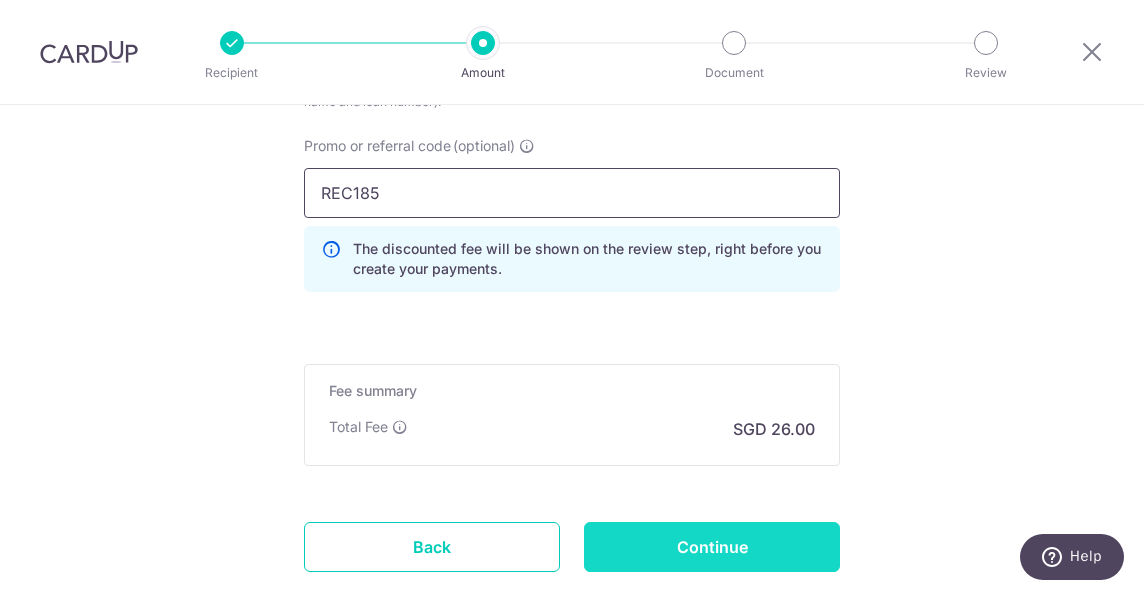 type on "REC185" 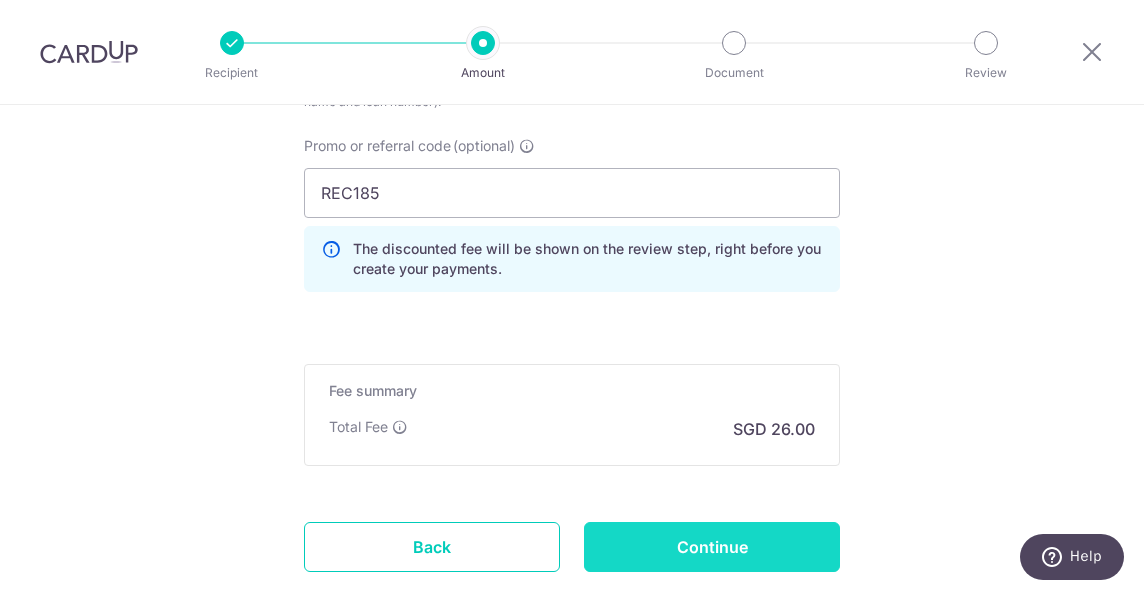 click on "Continue" at bounding box center (712, 547) 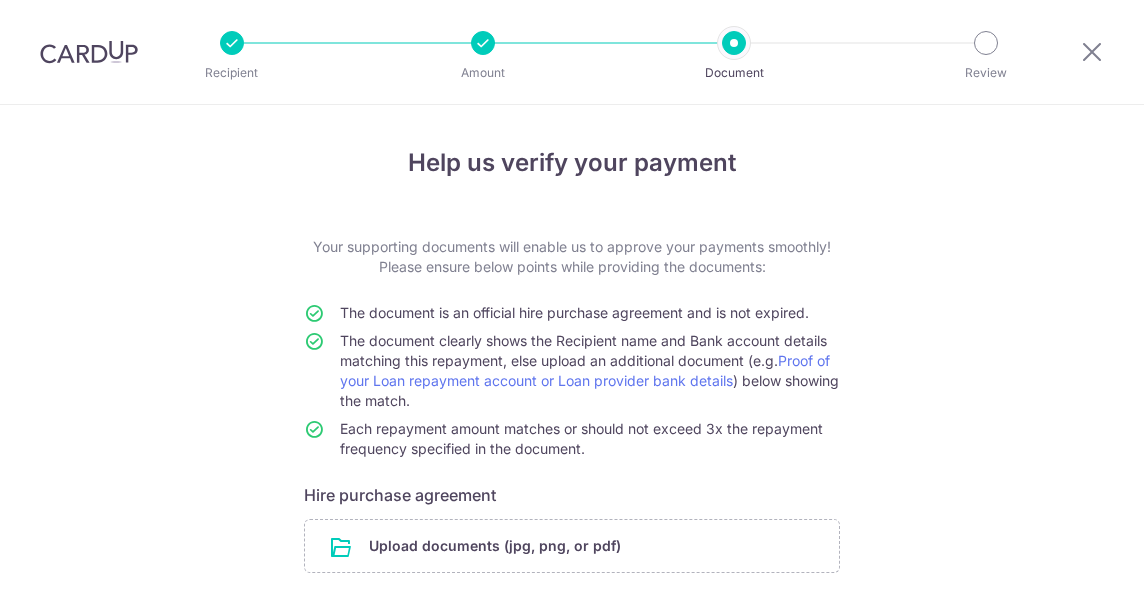 scroll, scrollTop: 0, scrollLeft: 0, axis: both 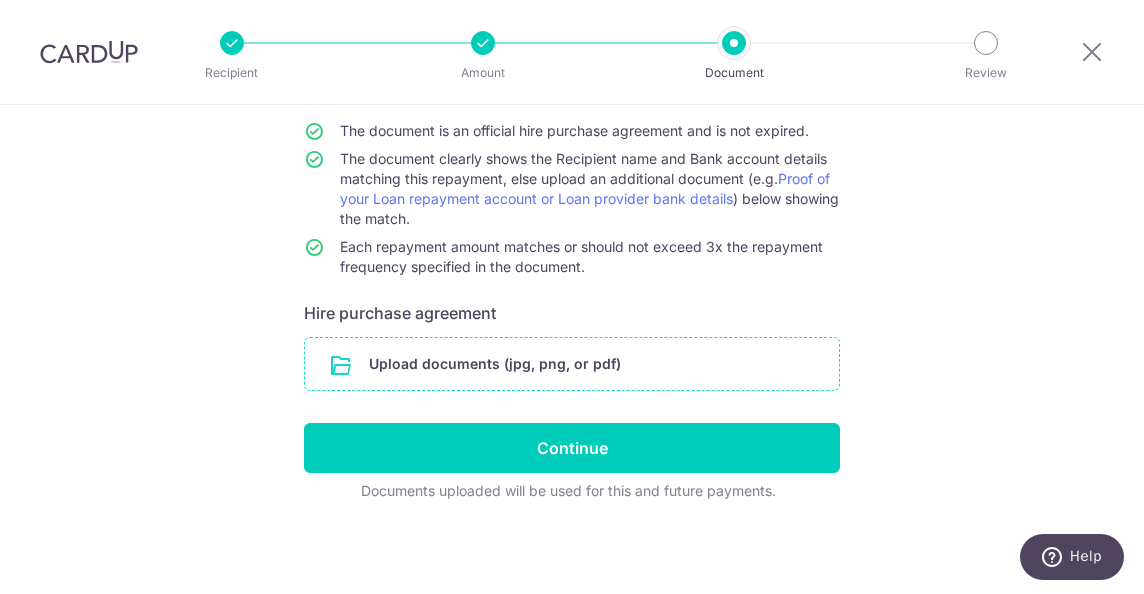 click at bounding box center (572, 364) 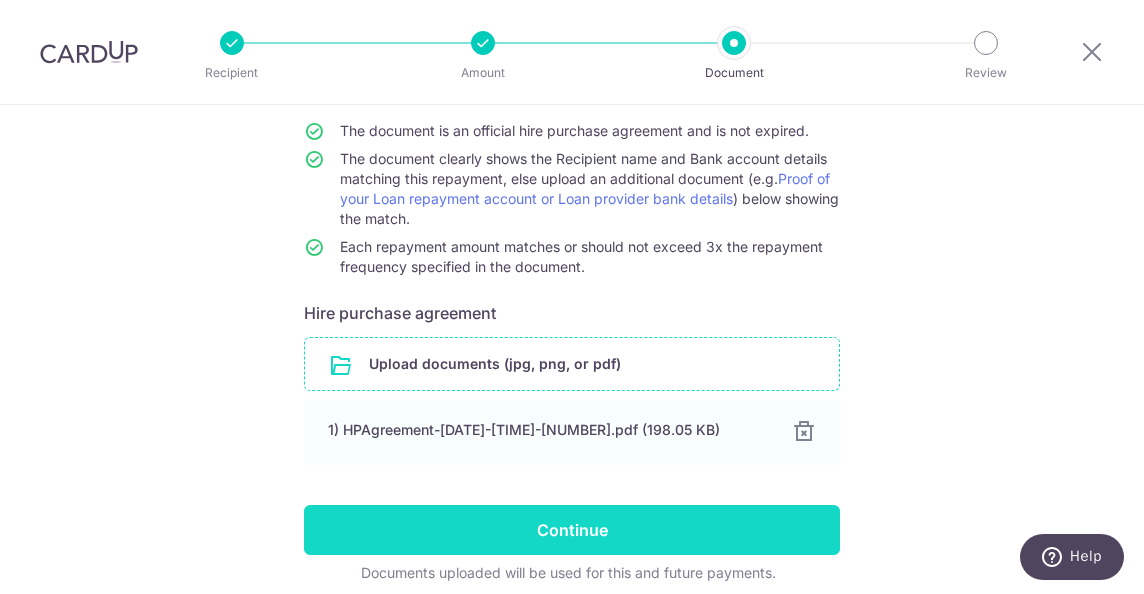 click on "Continue" at bounding box center [572, 530] 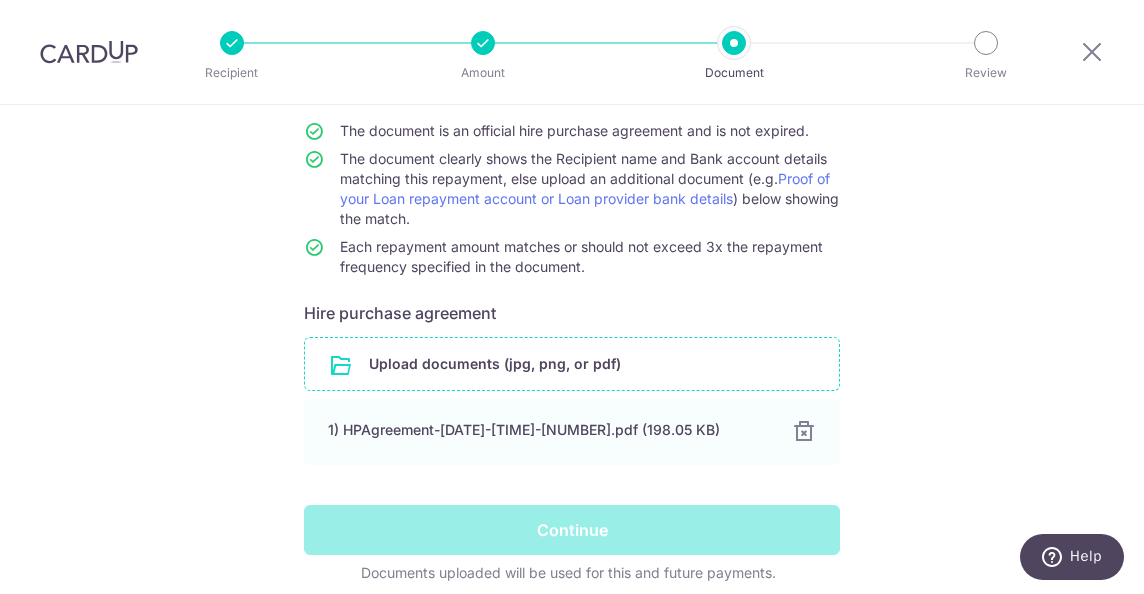 scroll, scrollTop: 274, scrollLeft: 0, axis: vertical 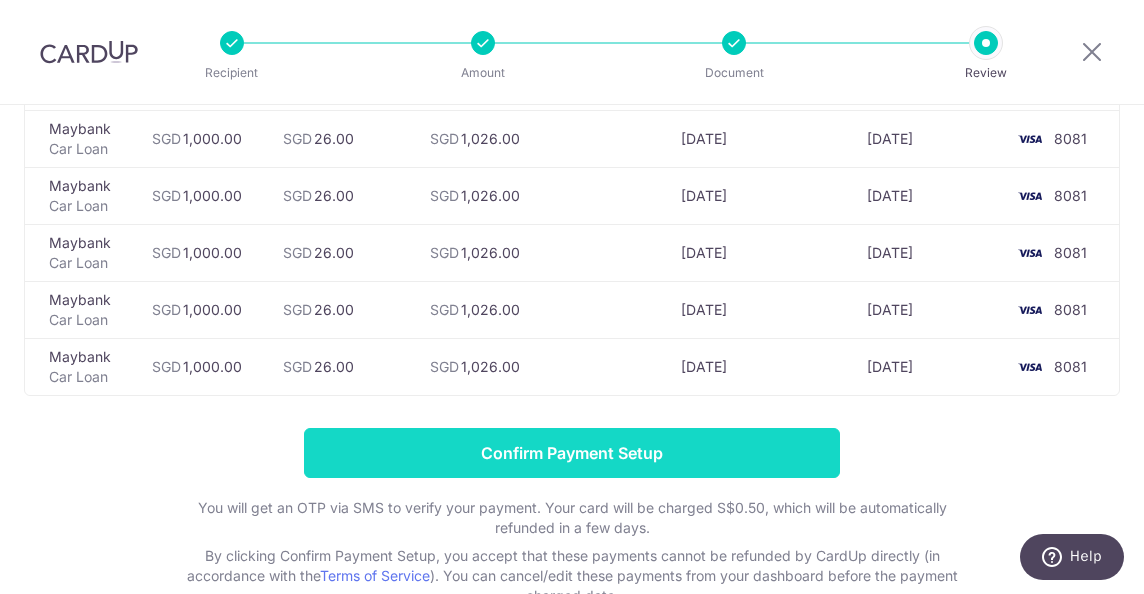 click on "Confirm Payment Setup" at bounding box center [572, 453] 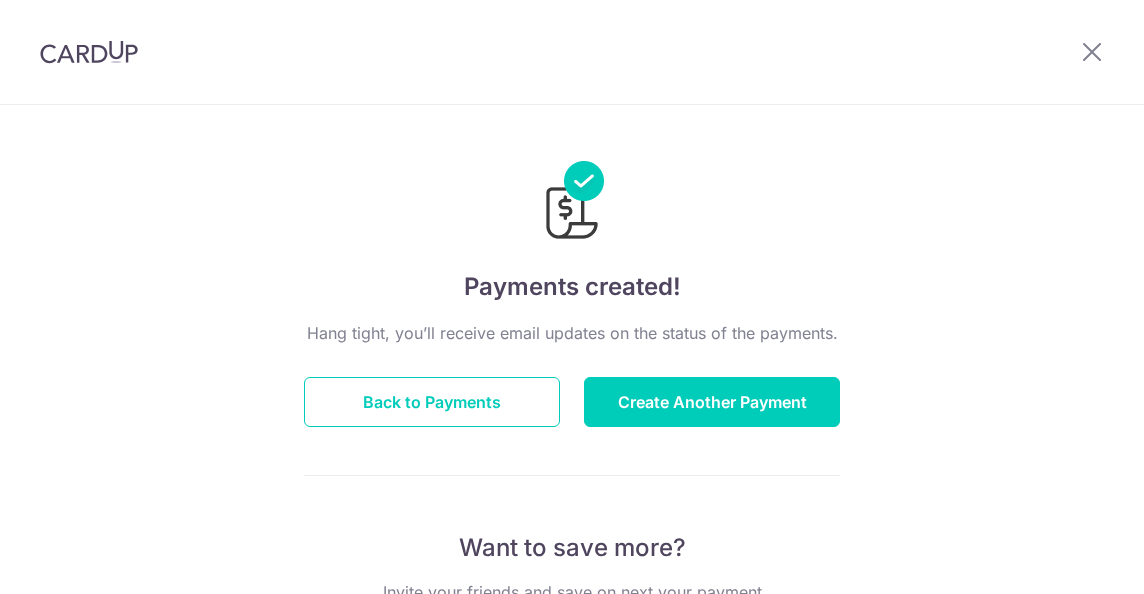 scroll, scrollTop: 0, scrollLeft: 0, axis: both 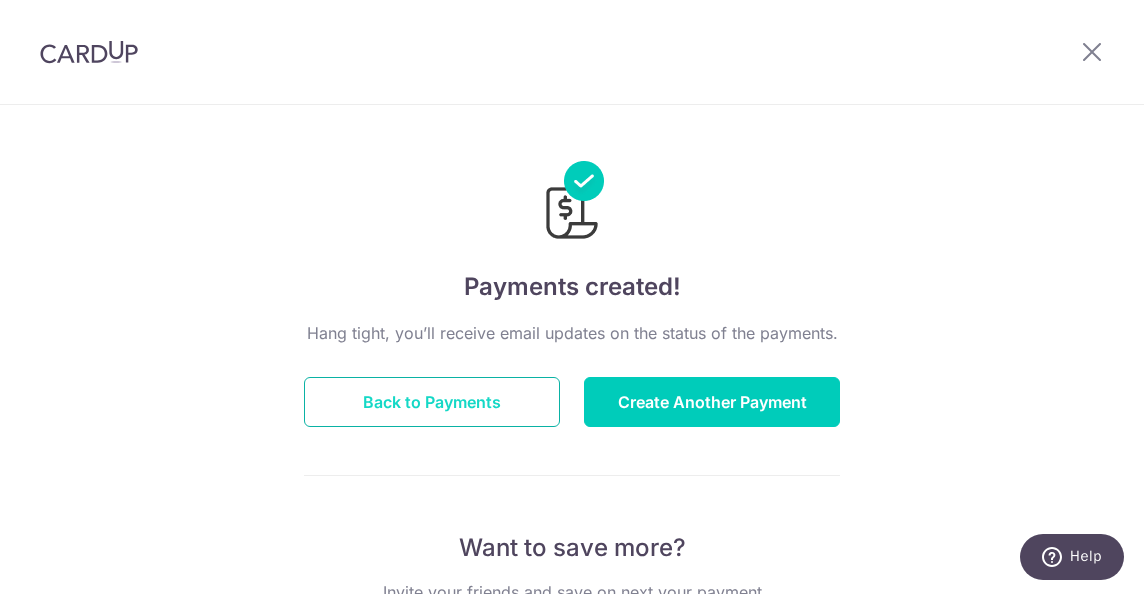 click on "Back to Payments" at bounding box center [432, 402] 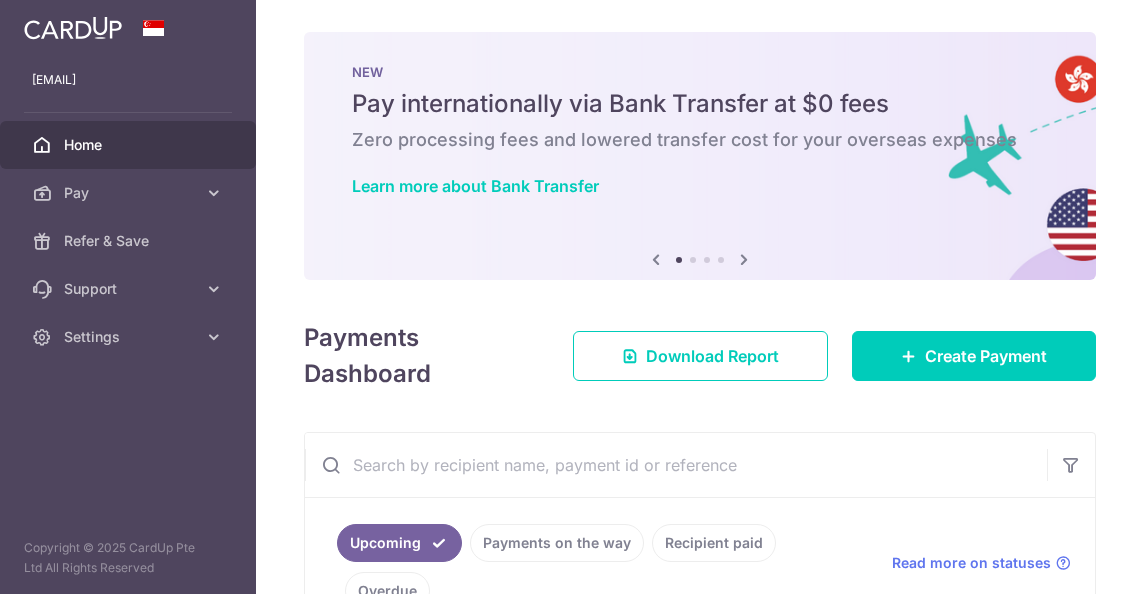 scroll, scrollTop: 0, scrollLeft: 0, axis: both 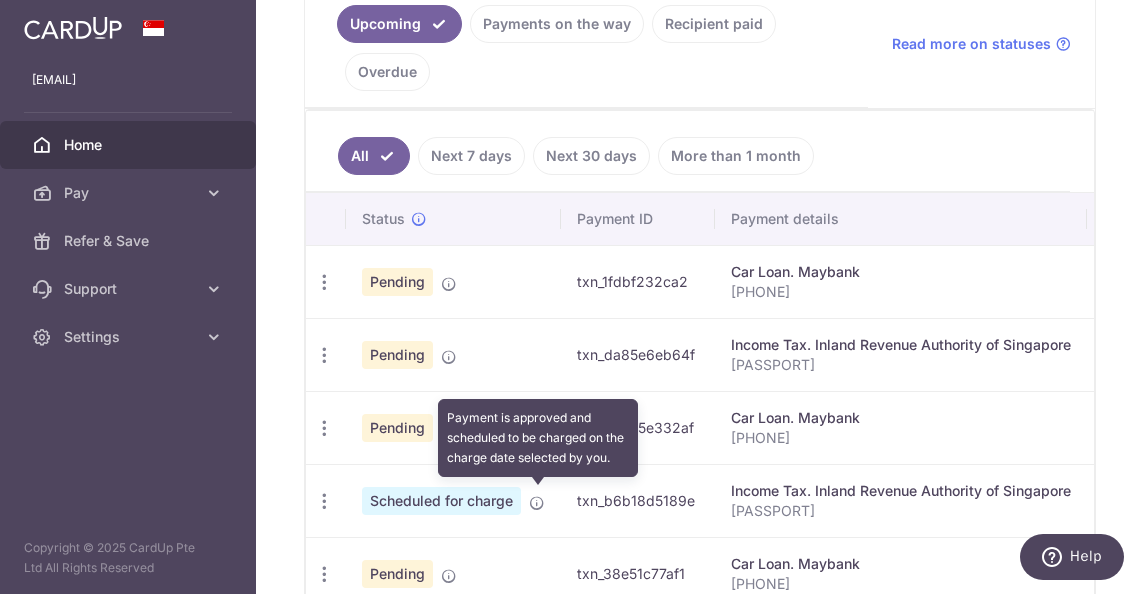 click at bounding box center (537, 503) 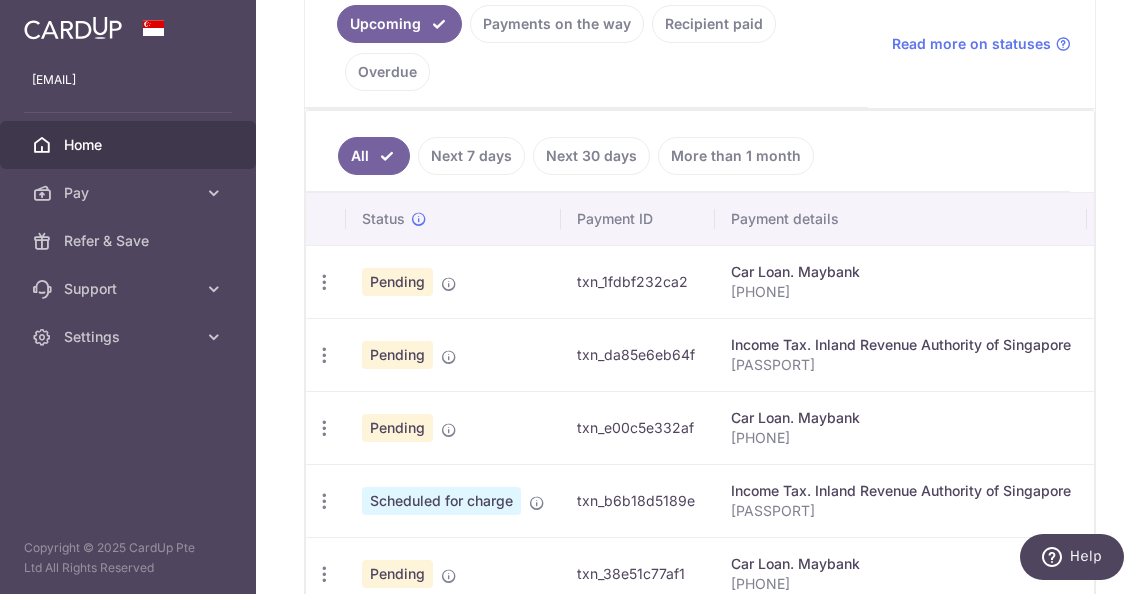 click on "×
Pause Schedule
Pause all future payments in this series
Pause just this one payment
By clicking below, you confirm you are pausing this payment to   on  . Payments can be unpaused at anytime prior to payment taken date.
Confirm
Cancel Schedule
Cancel all future payments in this series
Cancel just this one payment
Confirm
Approve Payment
Recipient Bank Details" at bounding box center [700, 297] 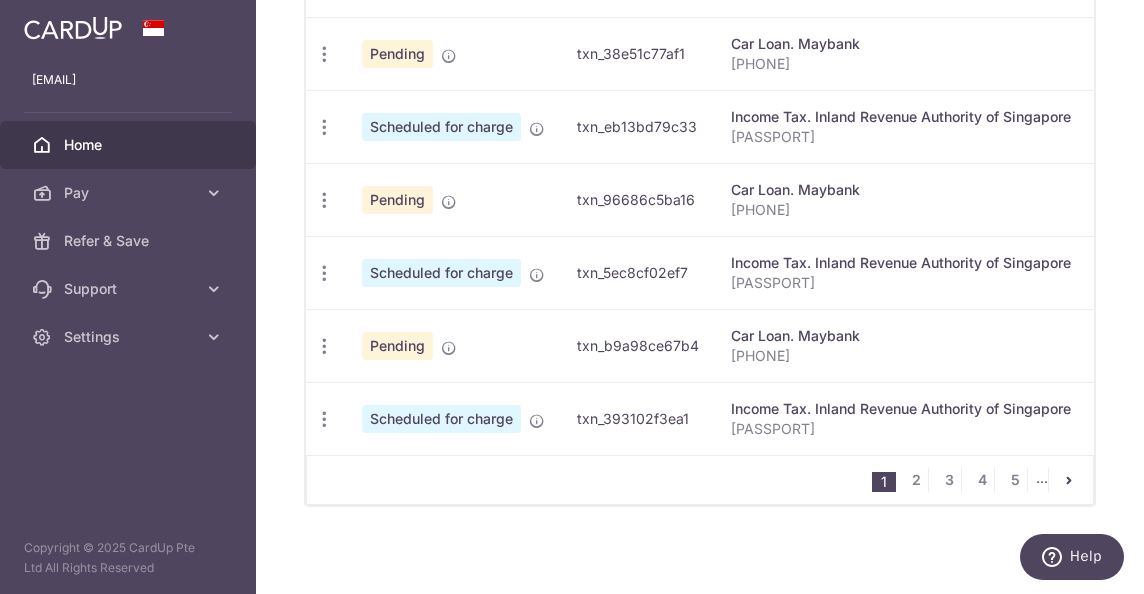 scroll, scrollTop: 519, scrollLeft: 0, axis: vertical 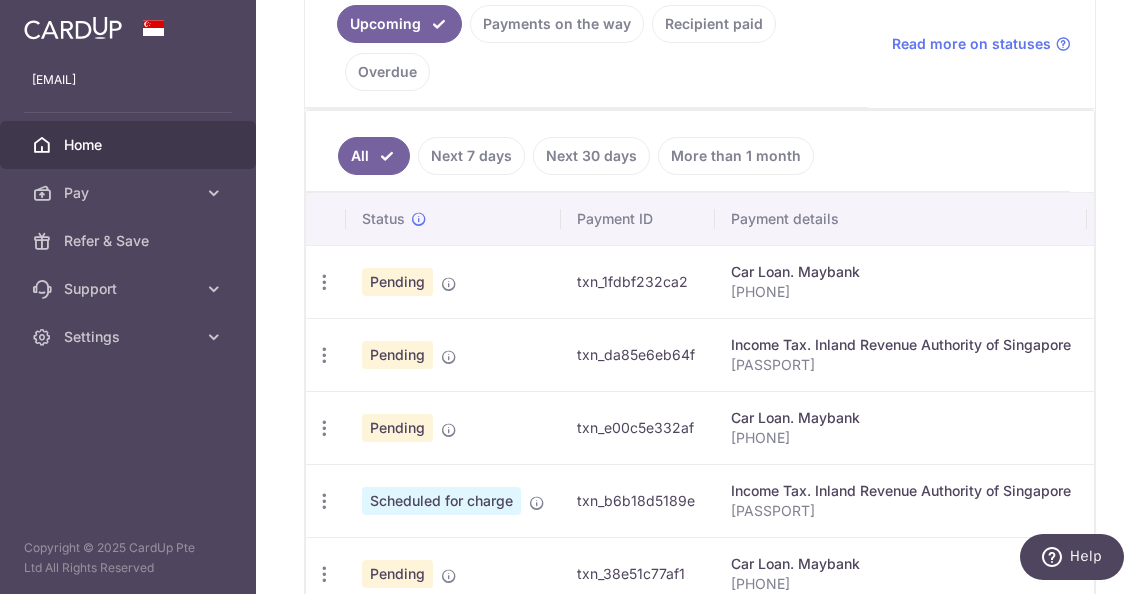 click on "Next 7 days" at bounding box center (471, 156) 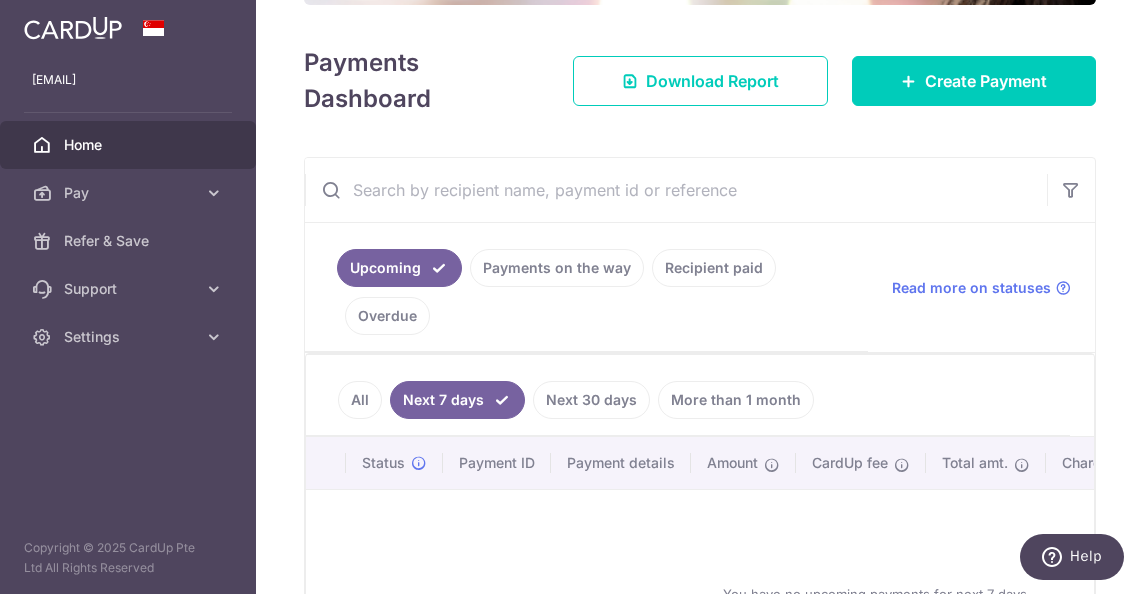 scroll, scrollTop: 483, scrollLeft: 0, axis: vertical 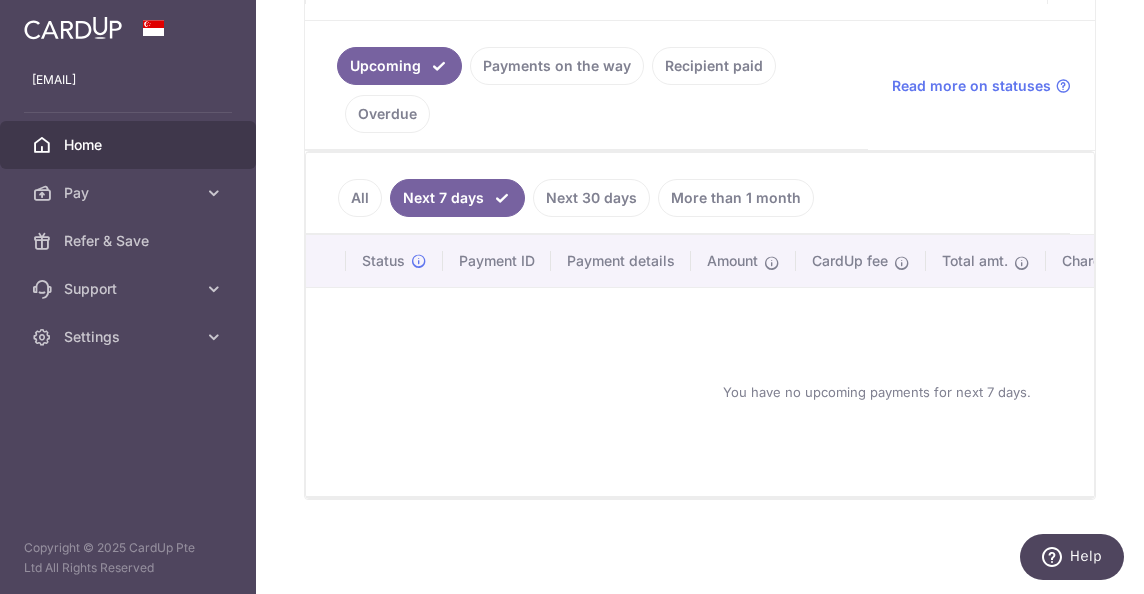 click on "Next 30 days" at bounding box center [591, 198] 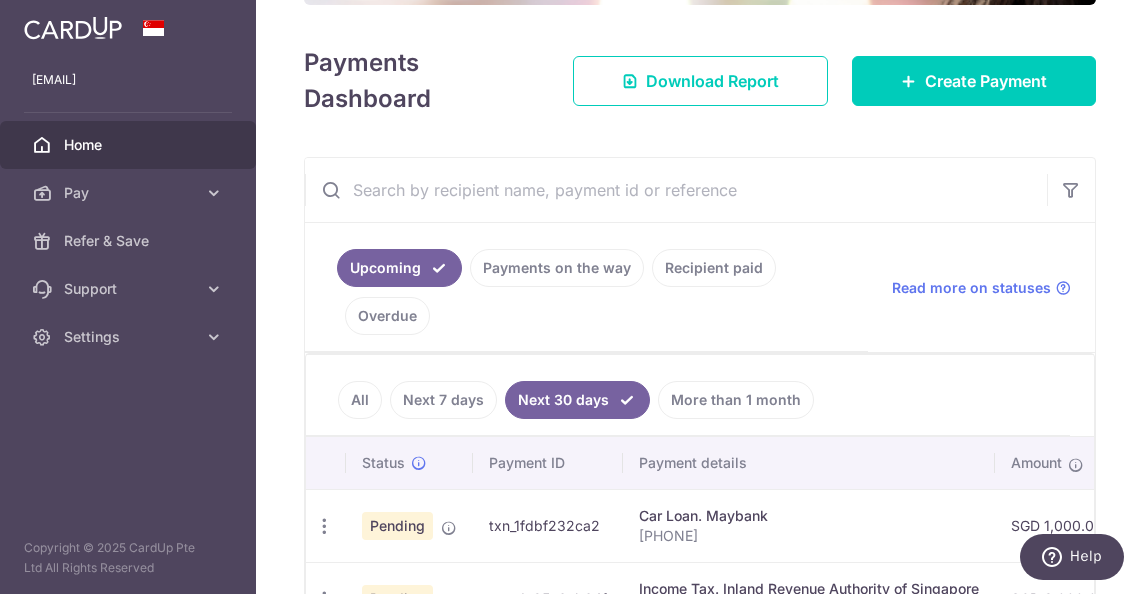 scroll, scrollTop: 420, scrollLeft: 0, axis: vertical 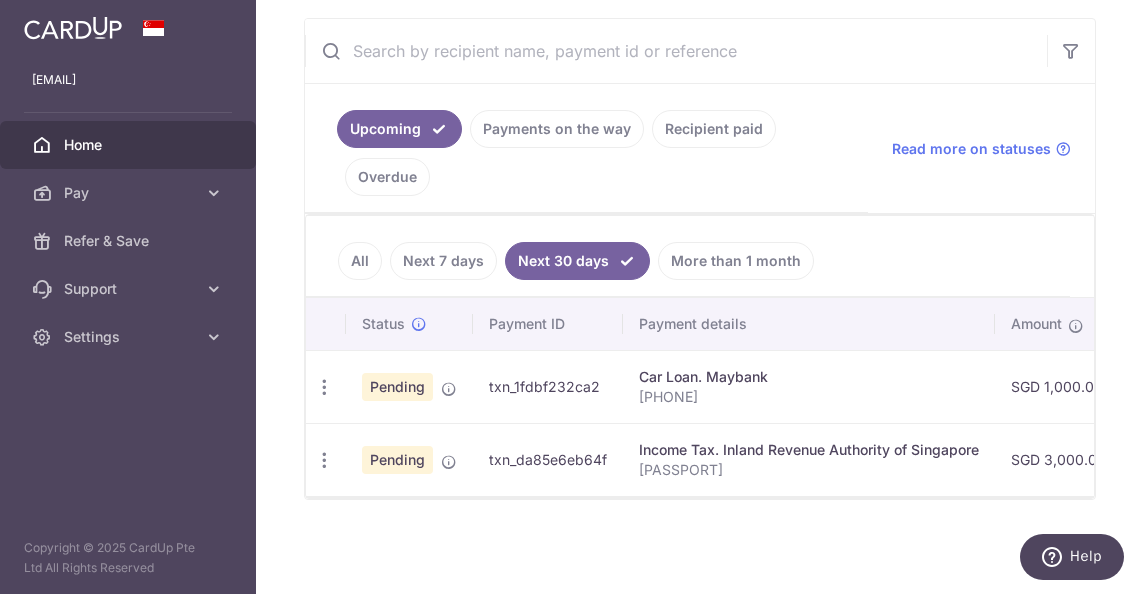 click on "All" at bounding box center (360, 261) 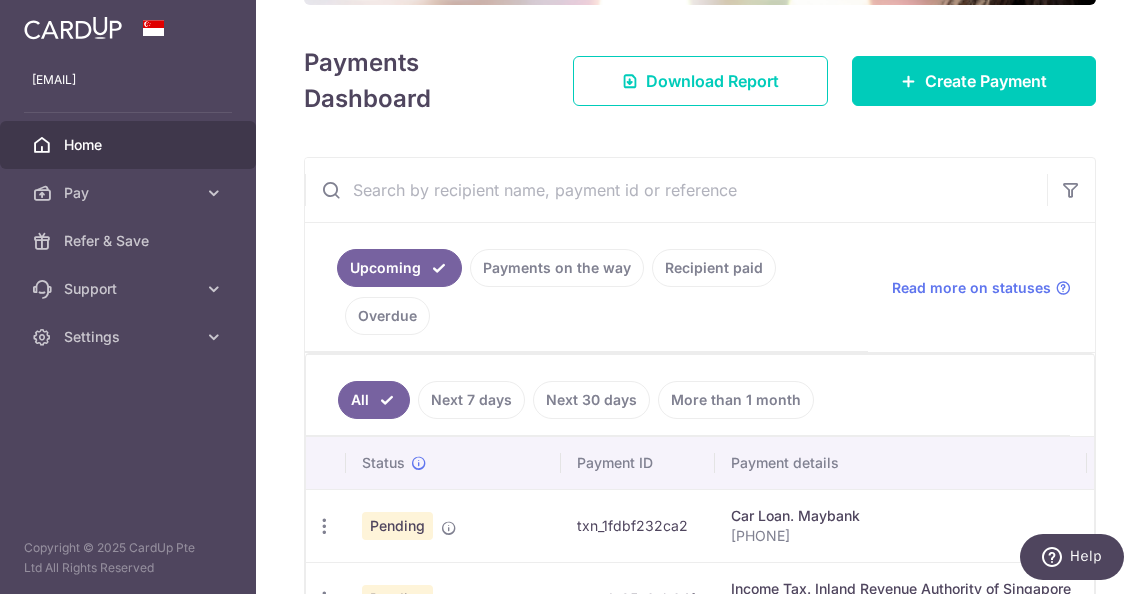 scroll, scrollTop: 519, scrollLeft: 0, axis: vertical 